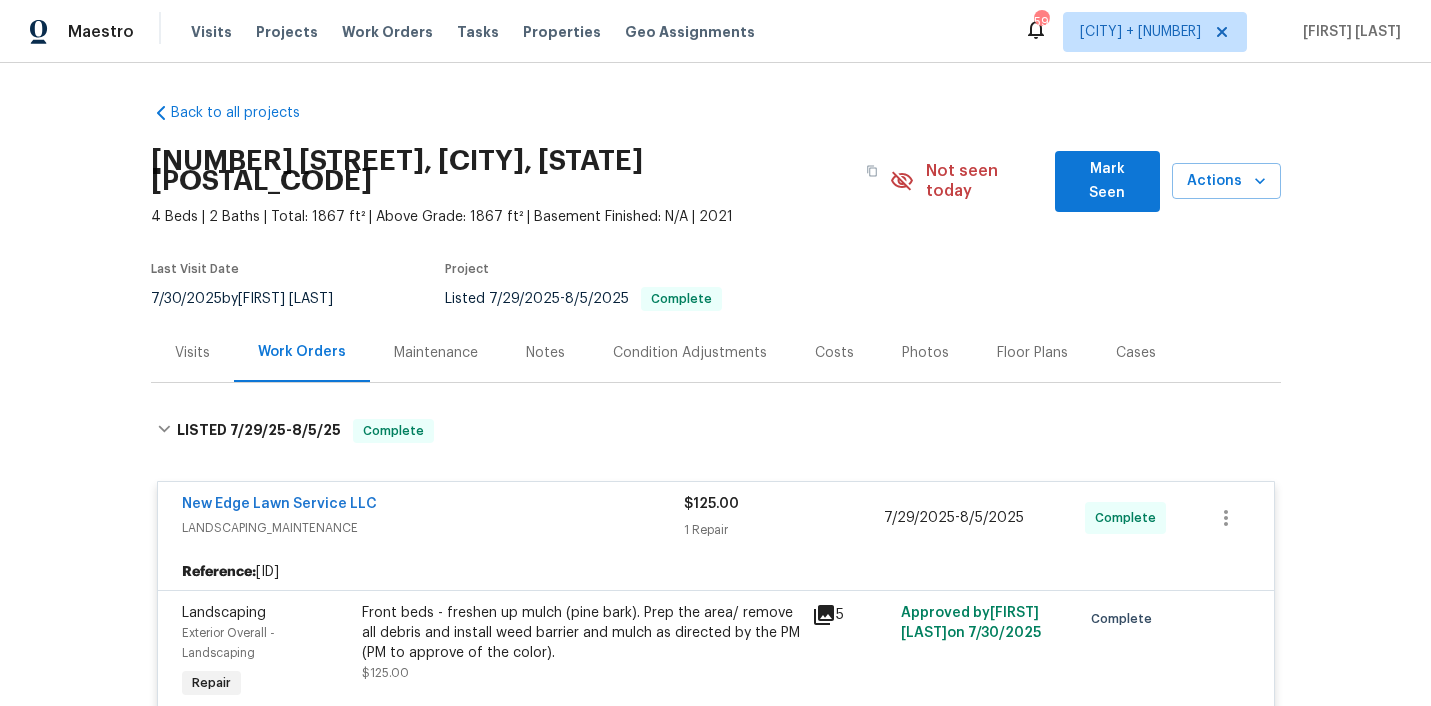scroll, scrollTop: 0, scrollLeft: 0, axis: both 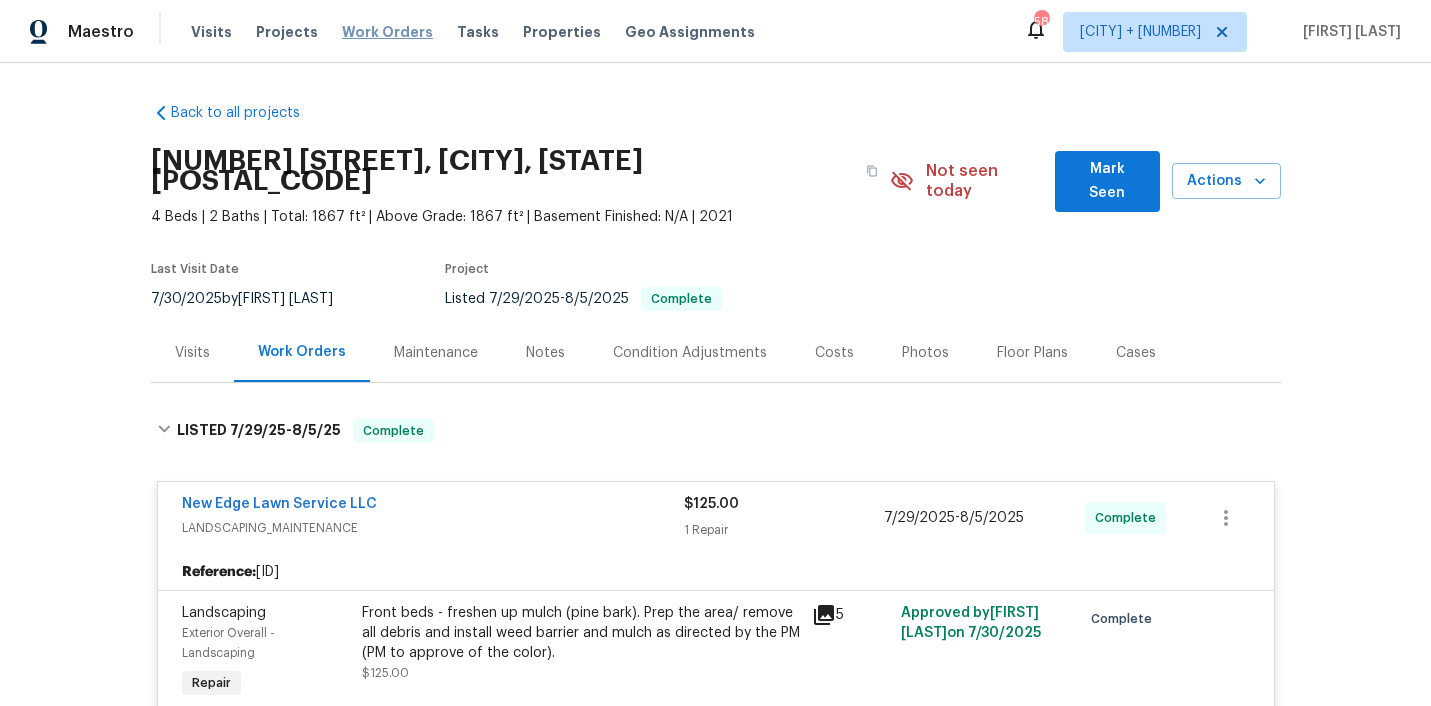 click on "Work Orders" at bounding box center [387, 32] 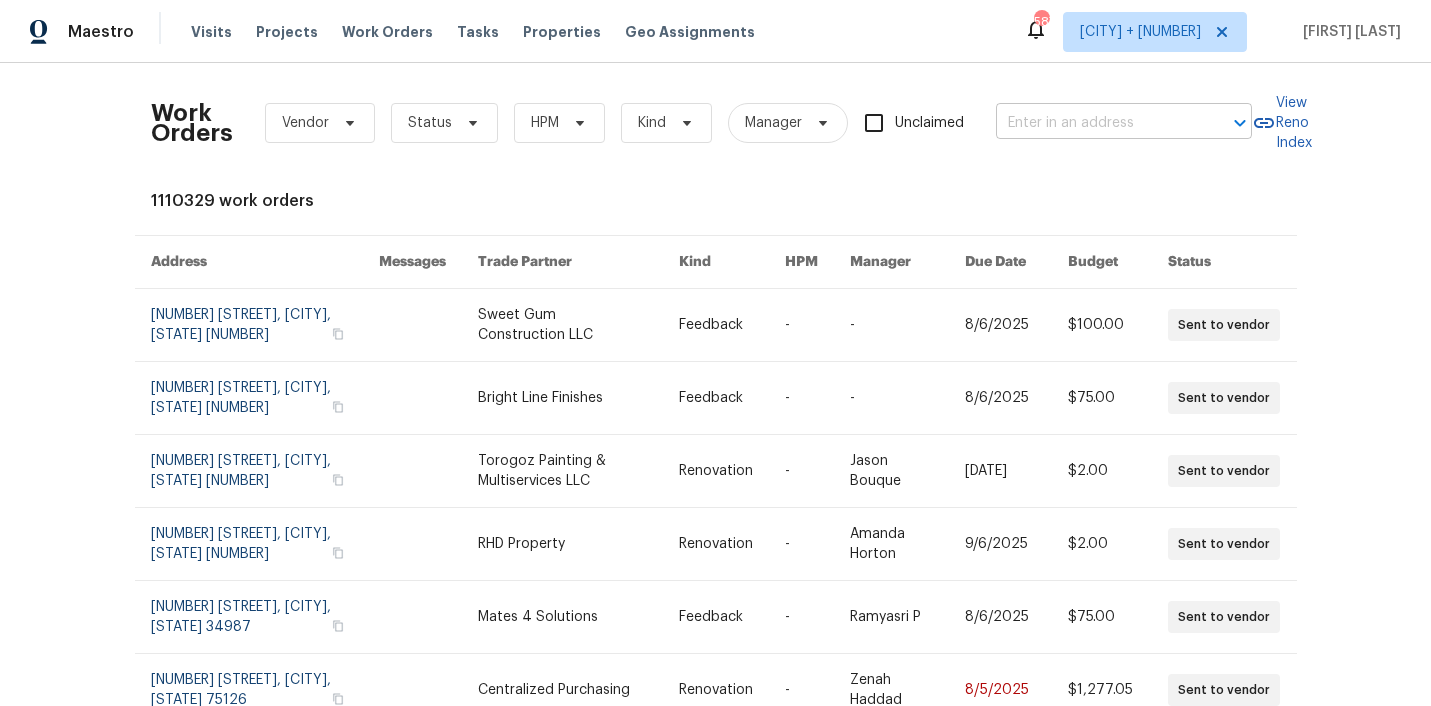 click at bounding box center [1096, 123] 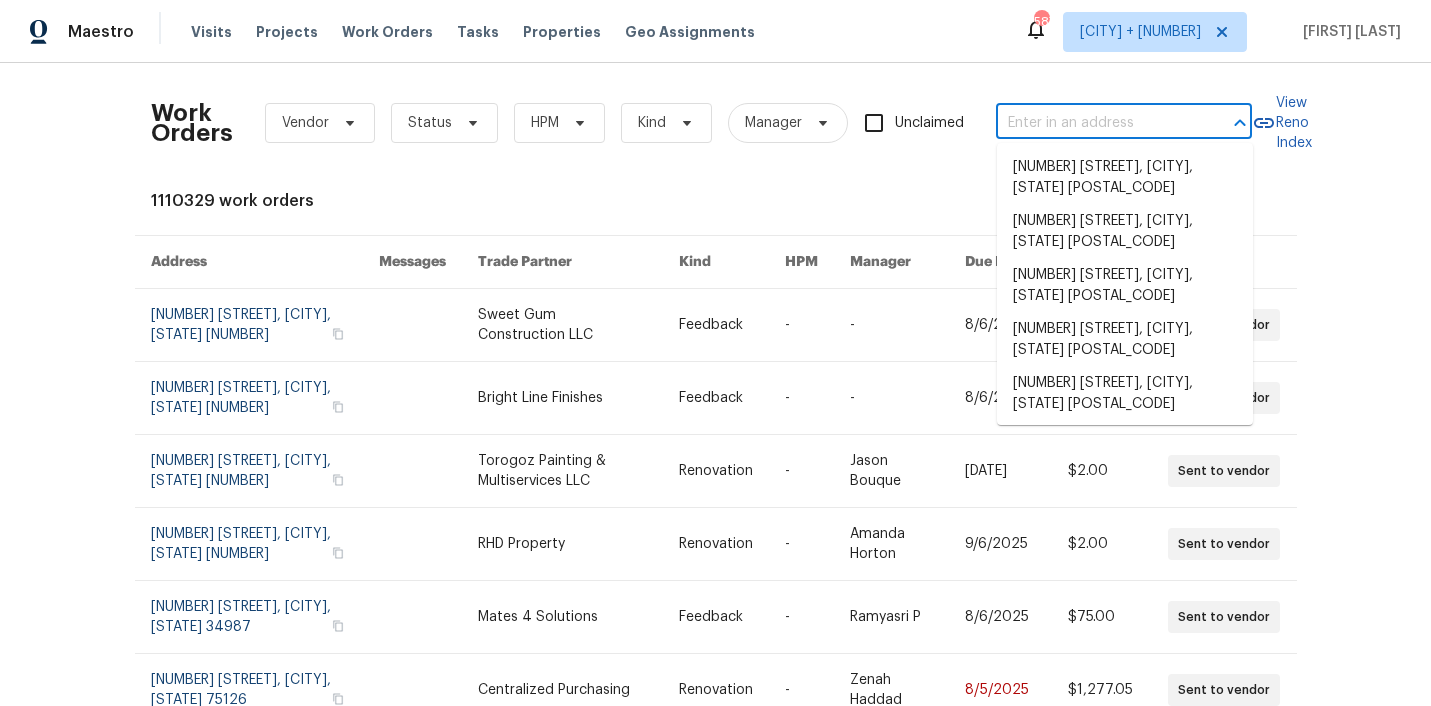 paste on "[NUMBER] [STREET], [CITY], [STATE] [POSTAL_CODE]" 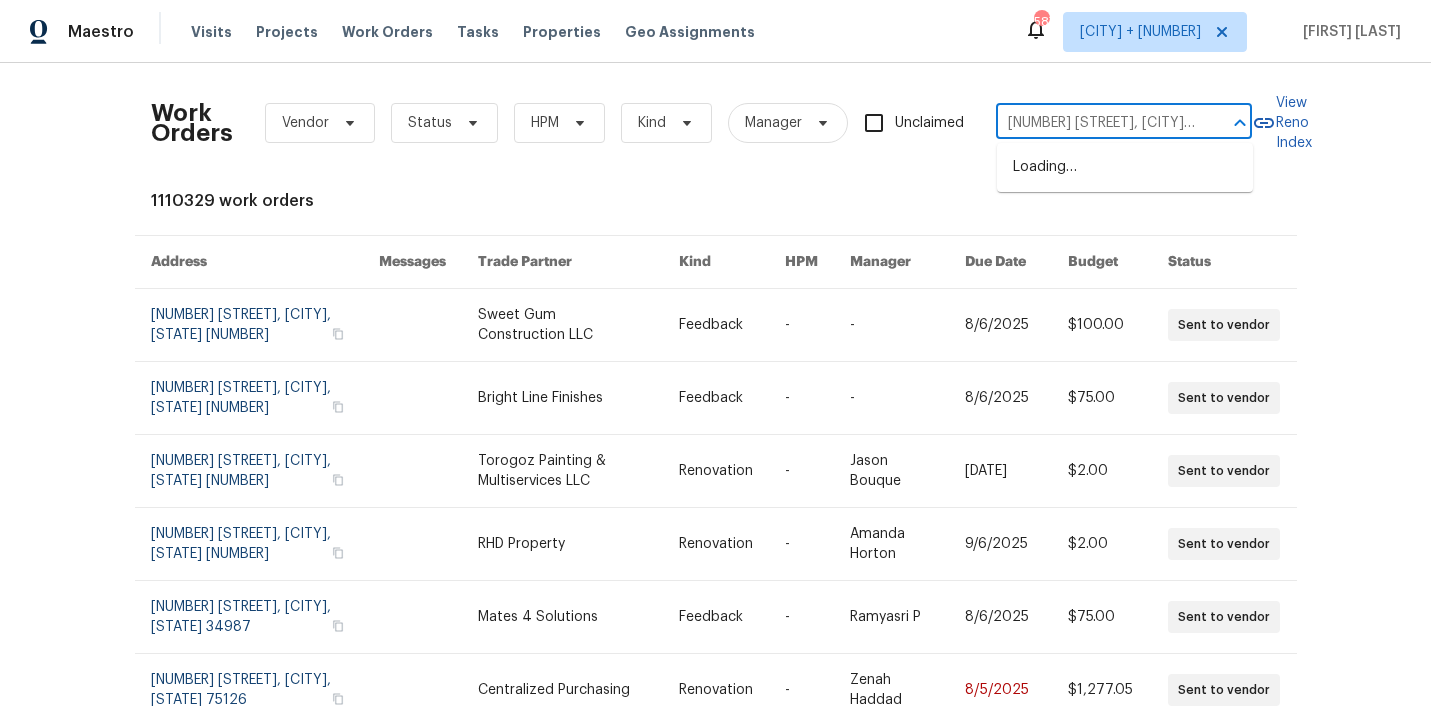 scroll, scrollTop: 0, scrollLeft: 94, axis: horizontal 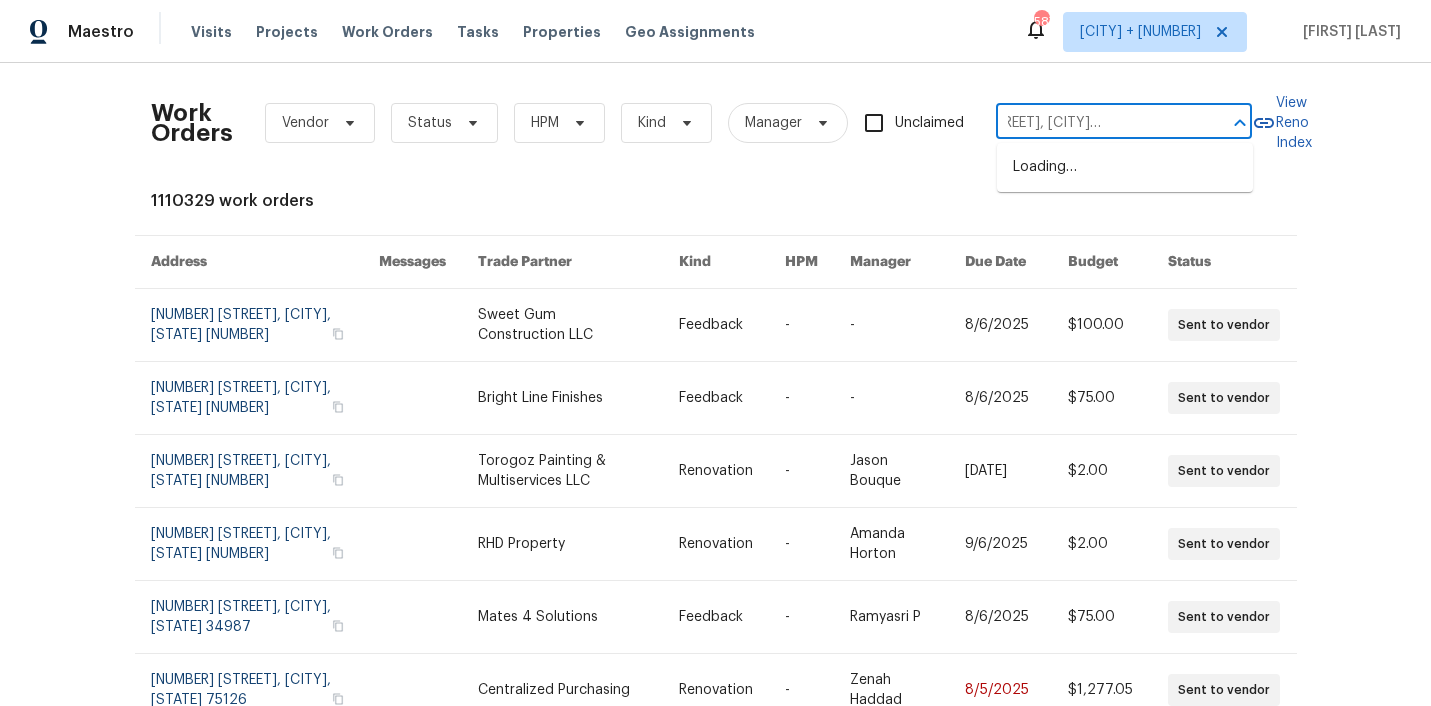 type on "[NUMBER] [STREET], [CITY], [STATE] [POSTAL_CODE]" 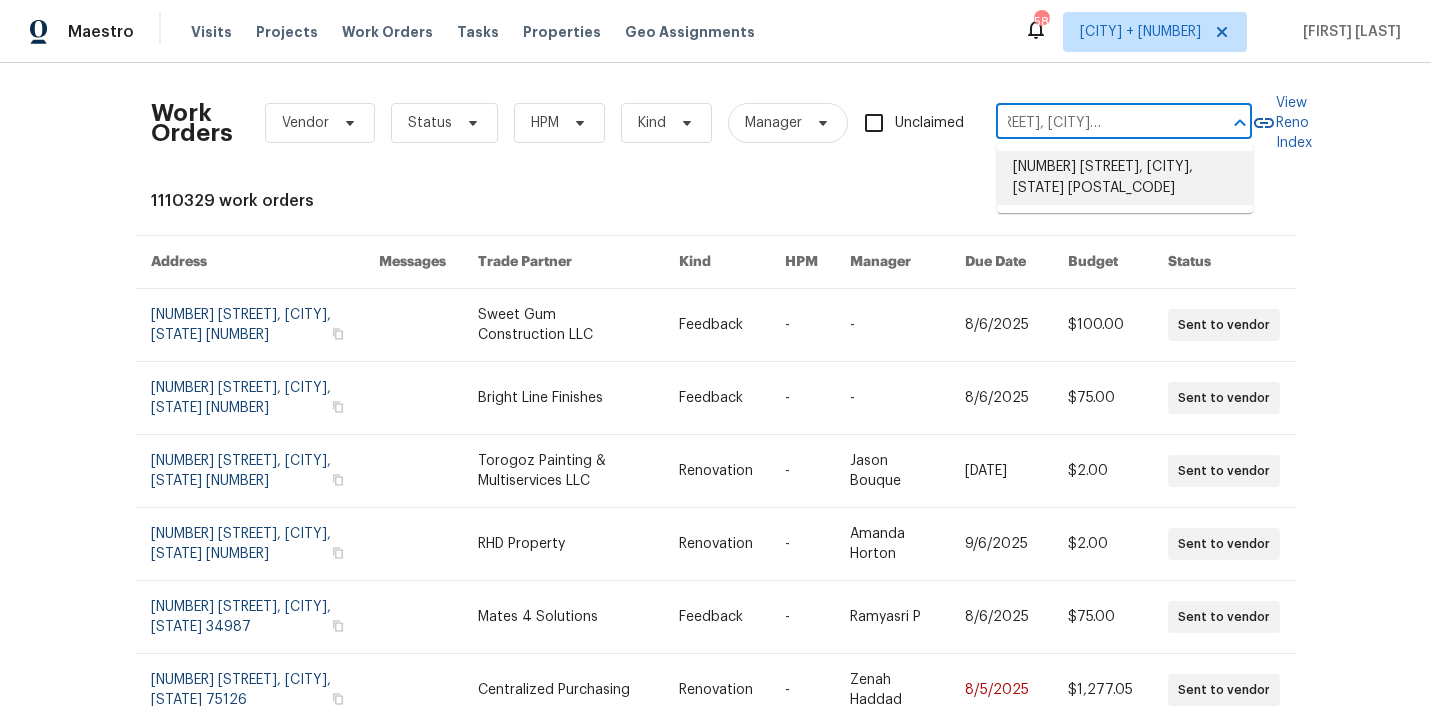 click on "[NUMBER] [STREET], [CITY], [STATE] [POSTAL_CODE]" at bounding box center [1125, 178] 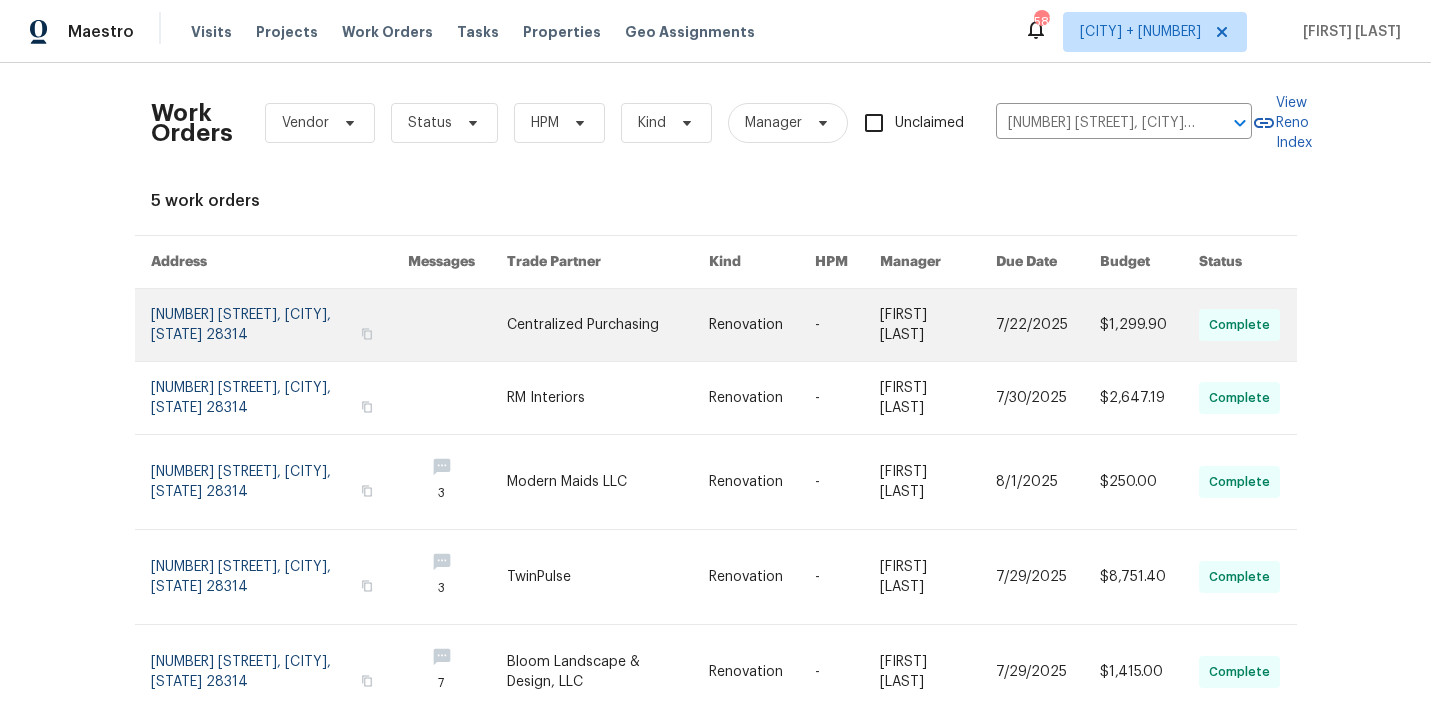 click at bounding box center [608, 325] 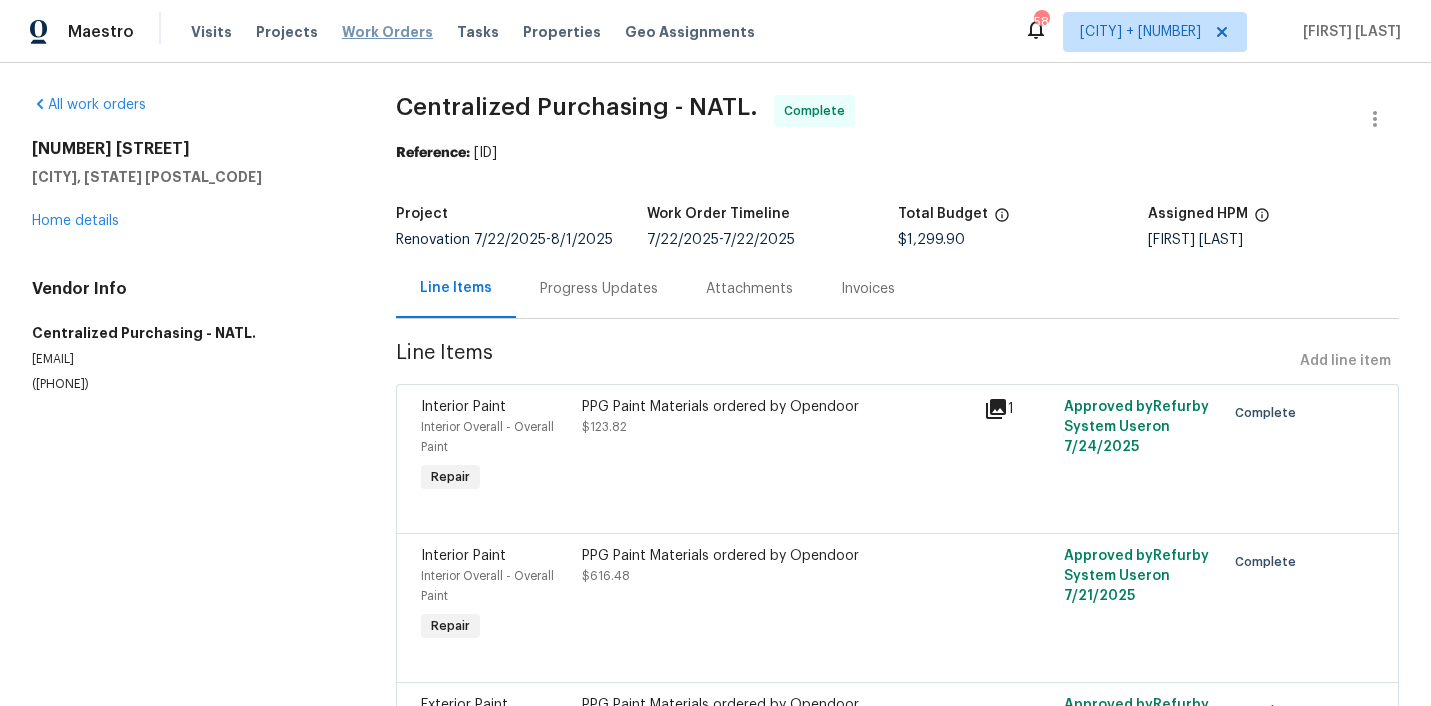 click on "Work Orders" at bounding box center [387, 32] 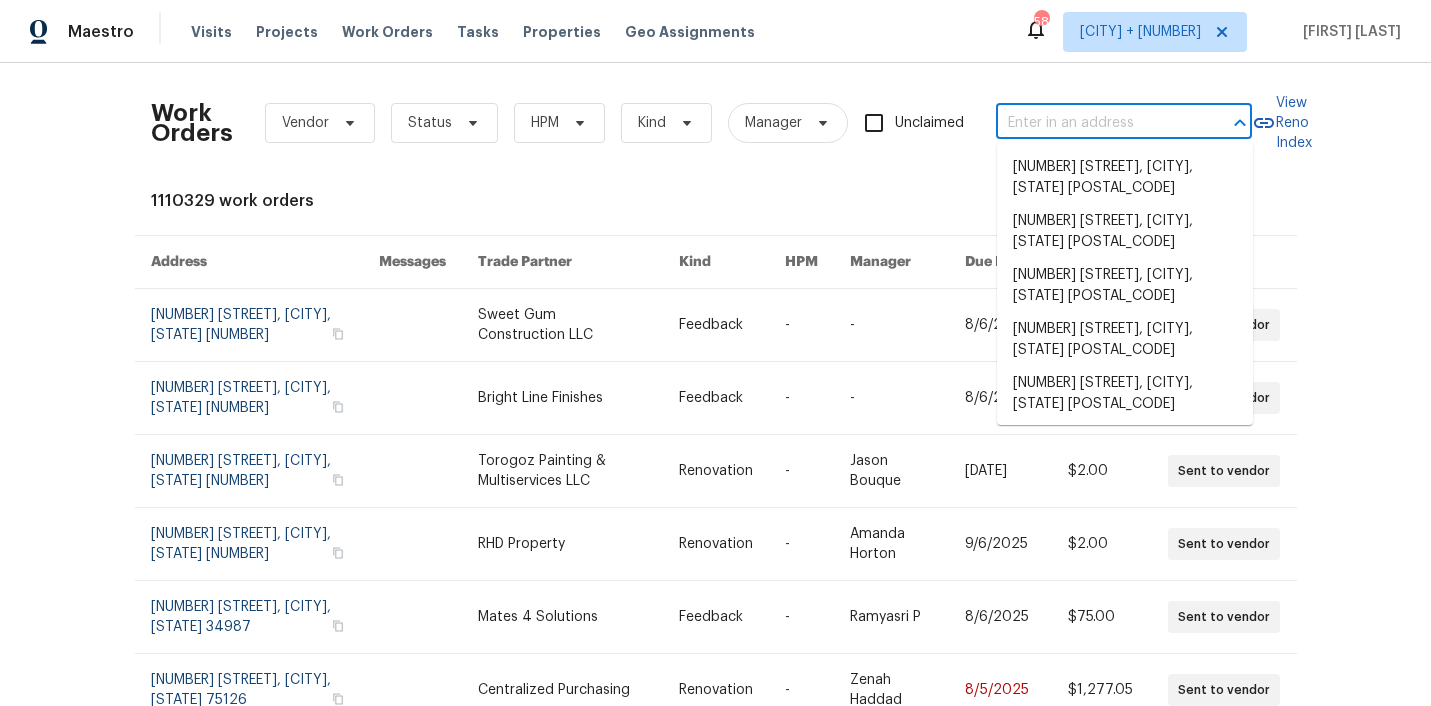 click at bounding box center [1096, 123] 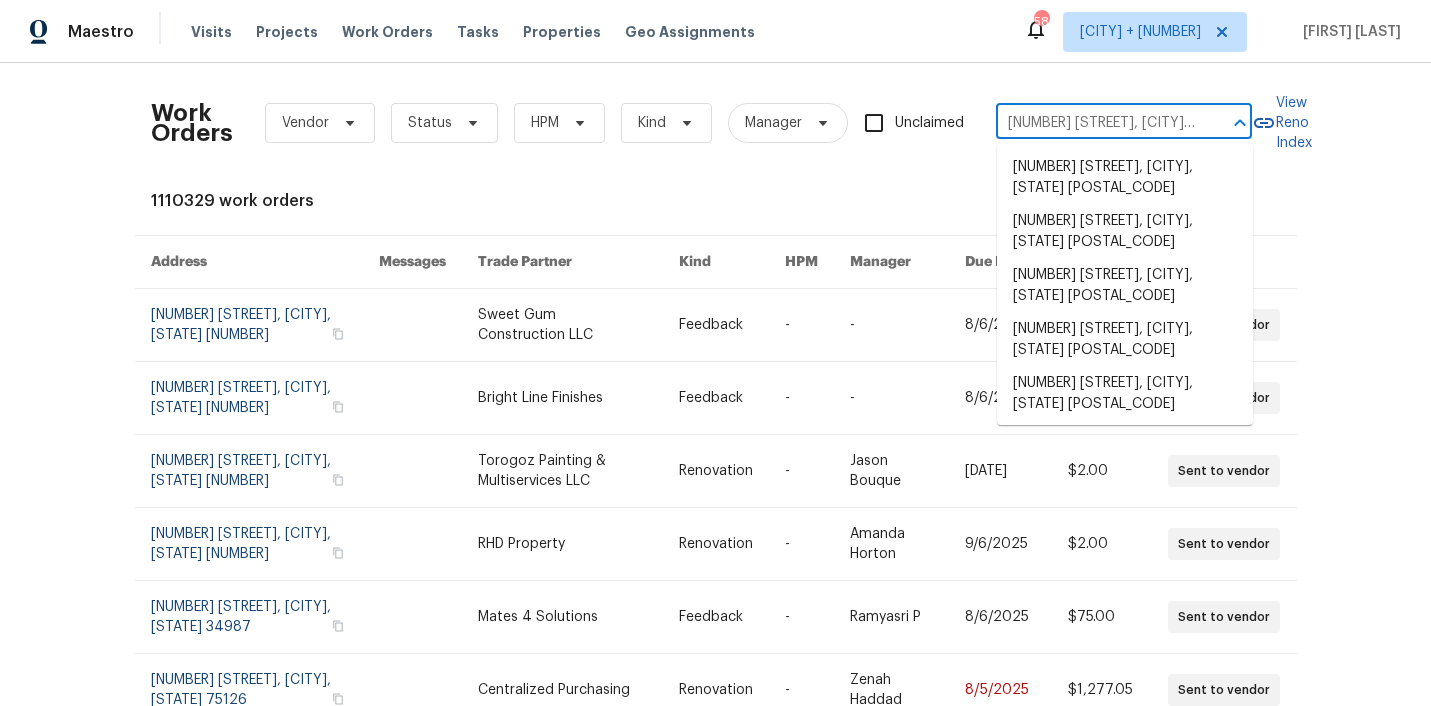 scroll, scrollTop: 0, scrollLeft: 94, axis: horizontal 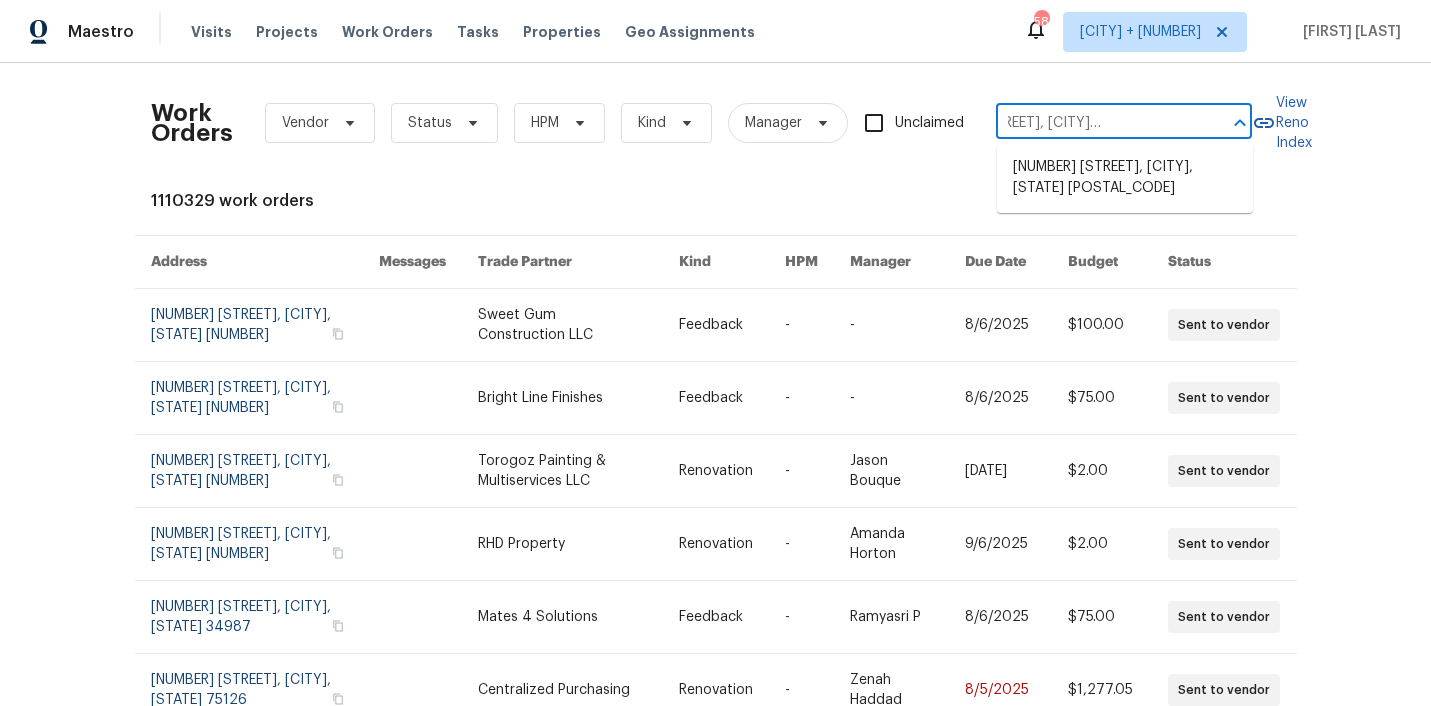 type on "[NUMBER] [STREET], [CITY], [STATE] [POSTAL_CODE]" 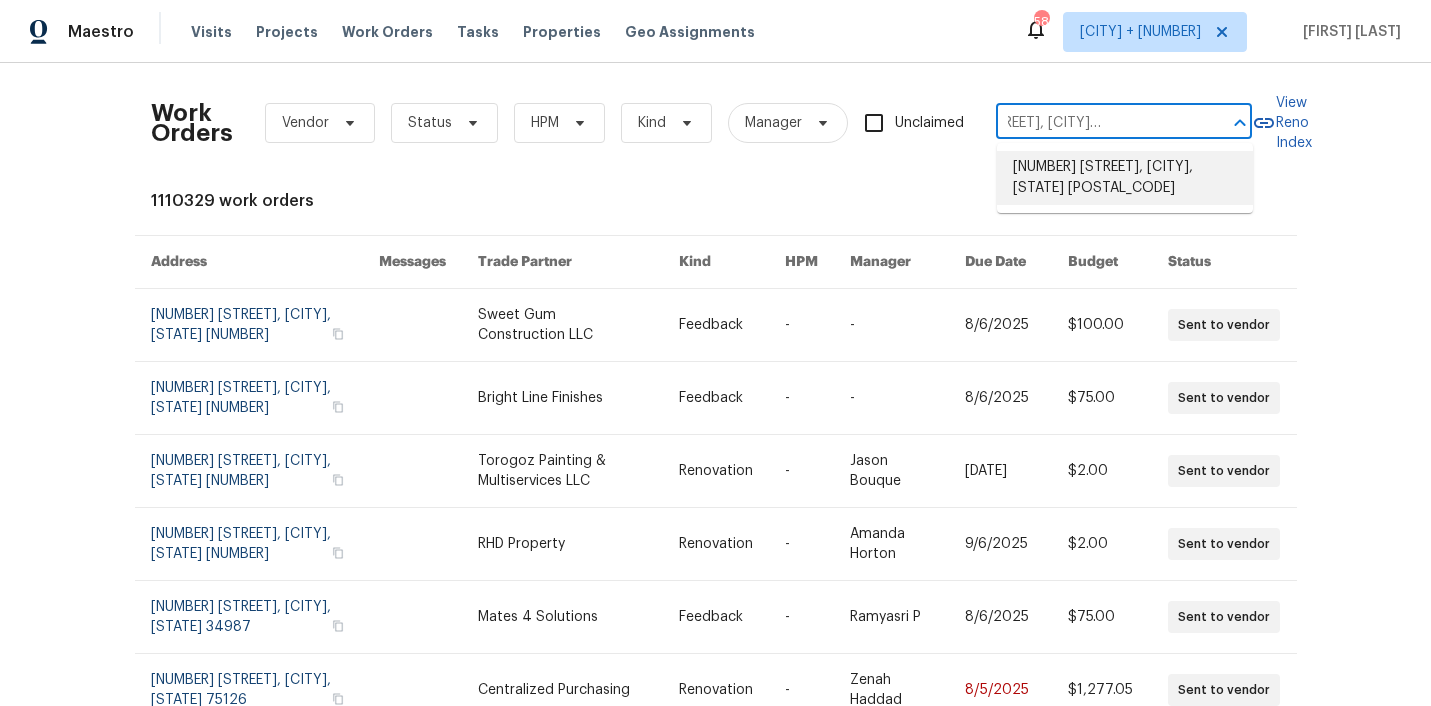 click on "[NUMBER] [STREET], [CITY], [STATE] [POSTAL_CODE]" at bounding box center [1125, 178] 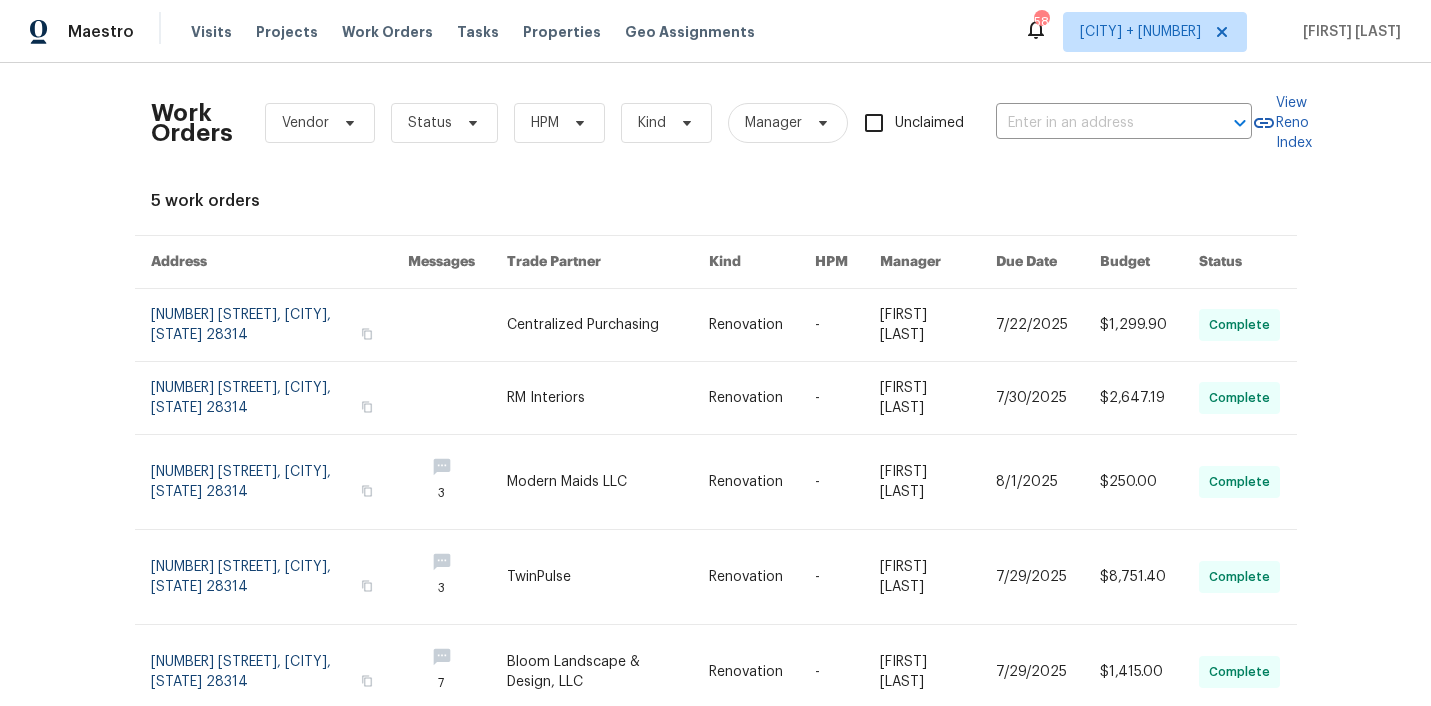 type on "[NUMBER] [STREET], [CITY], [STATE] [POSTAL_CODE]" 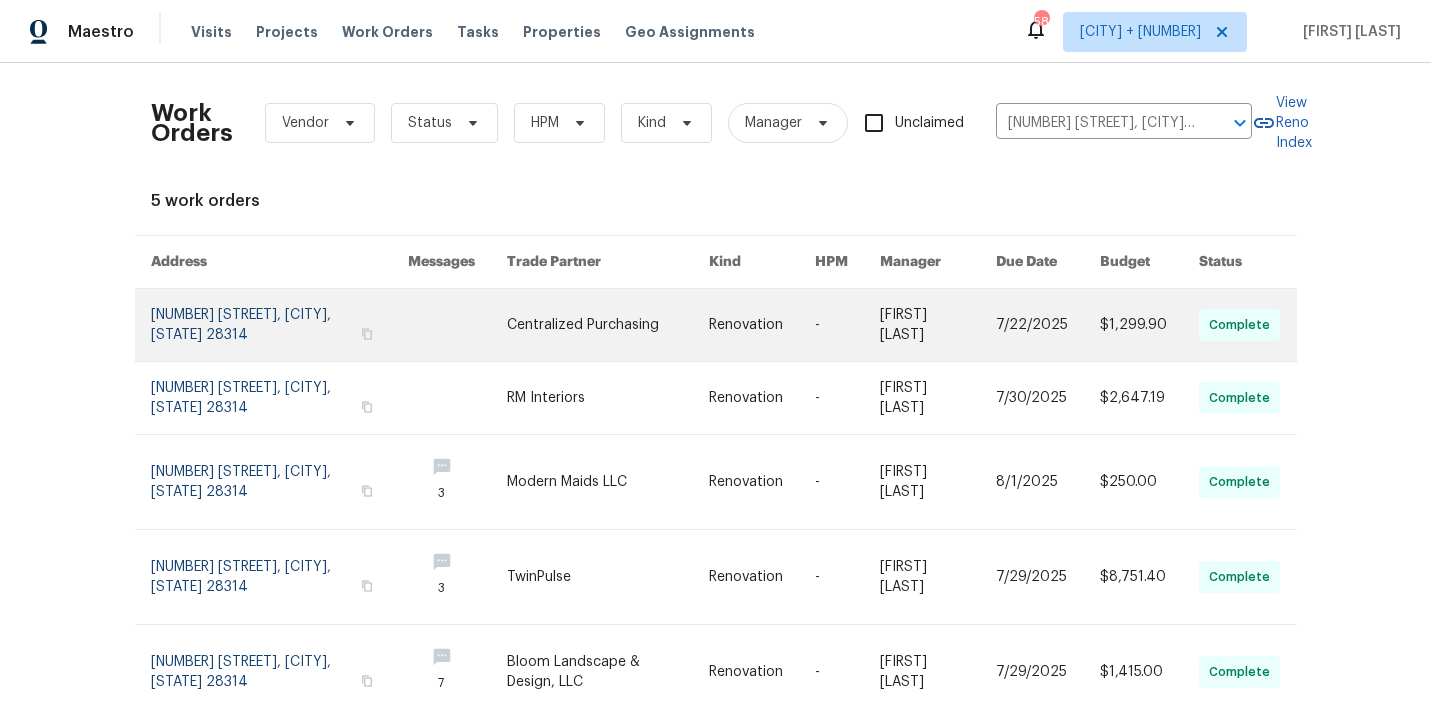 click at bounding box center [608, 325] 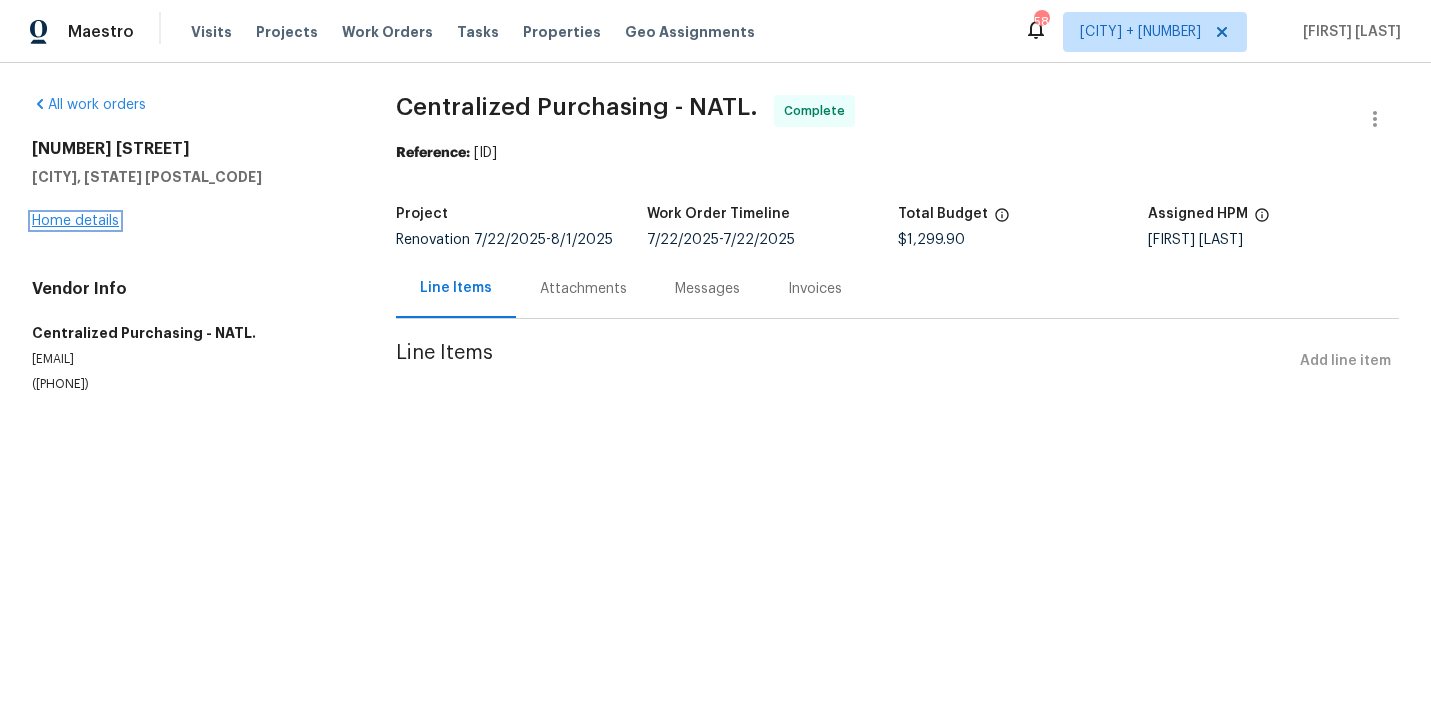 click on "Home details" at bounding box center [75, 221] 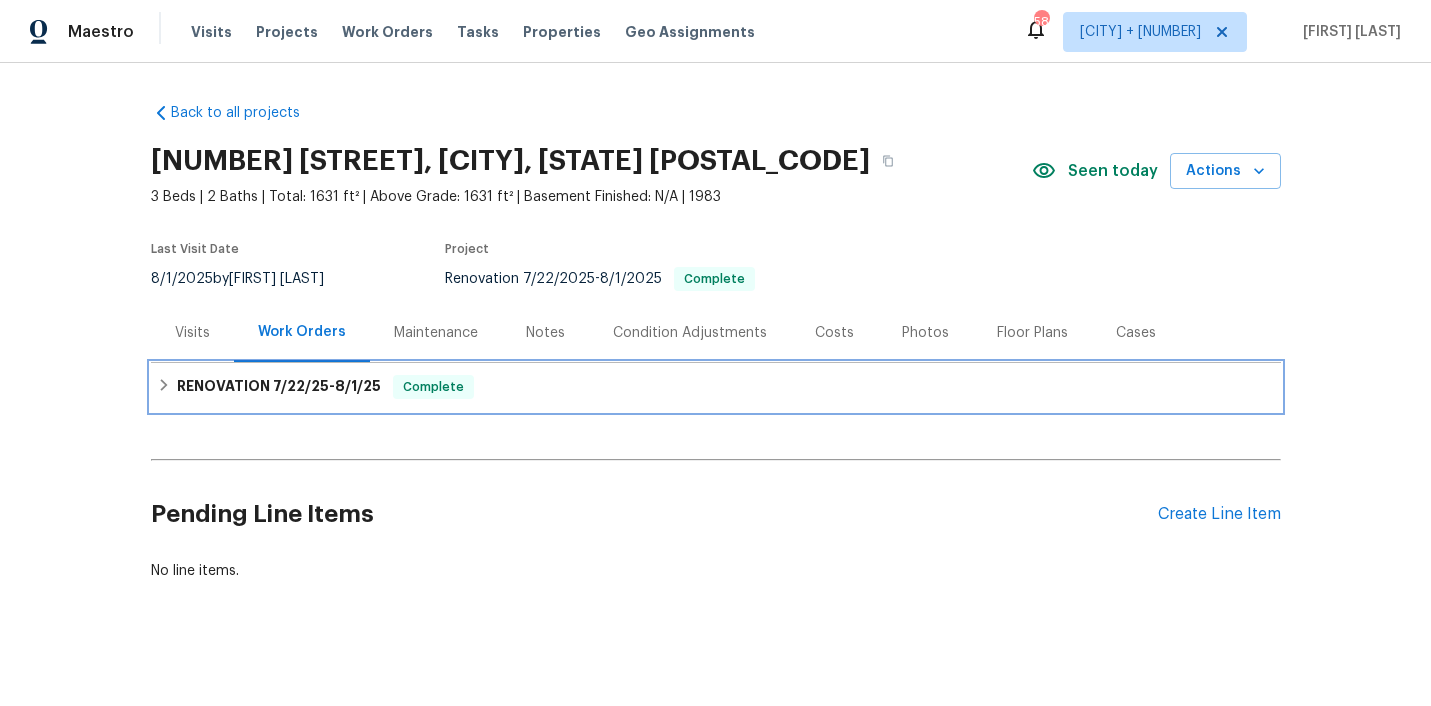 click on "RENOVATION   [DATE]  -  [DATE] Complete" at bounding box center [716, 387] 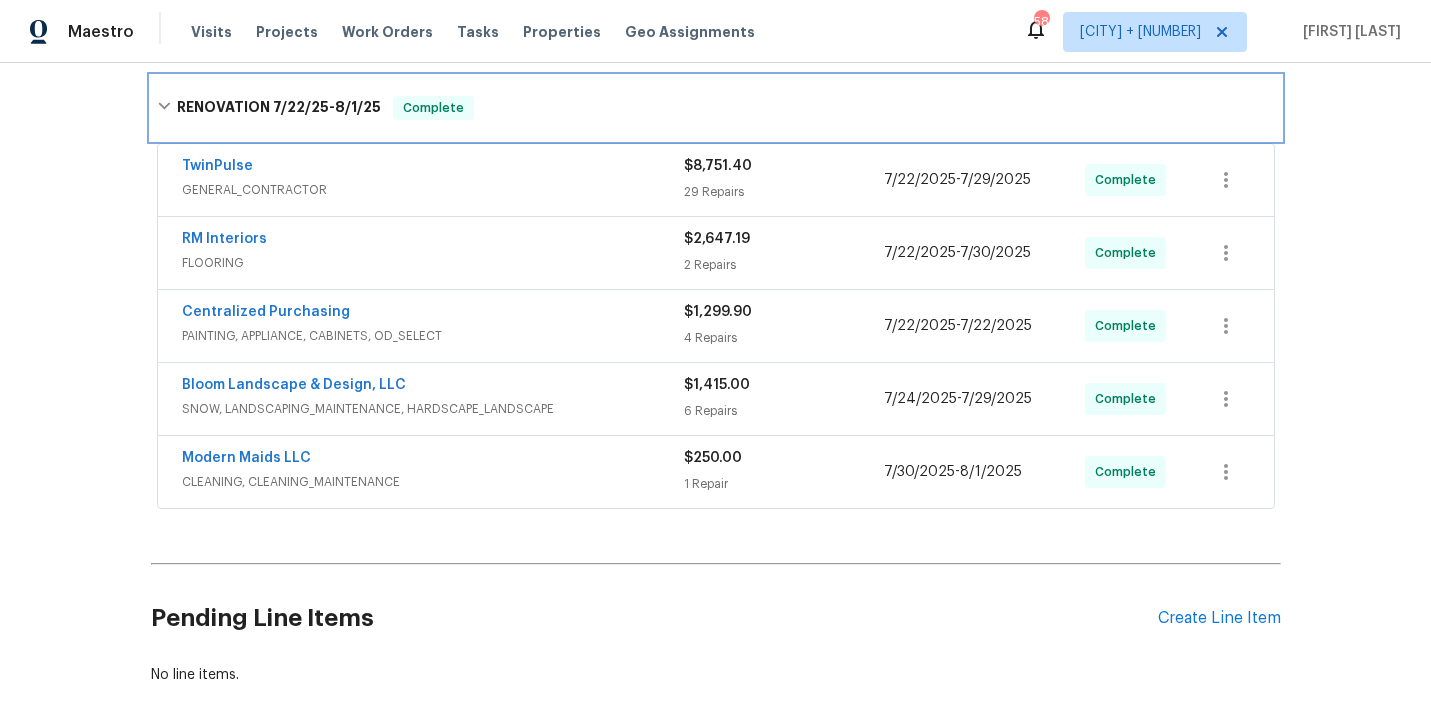 scroll, scrollTop: 304, scrollLeft: 0, axis: vertical 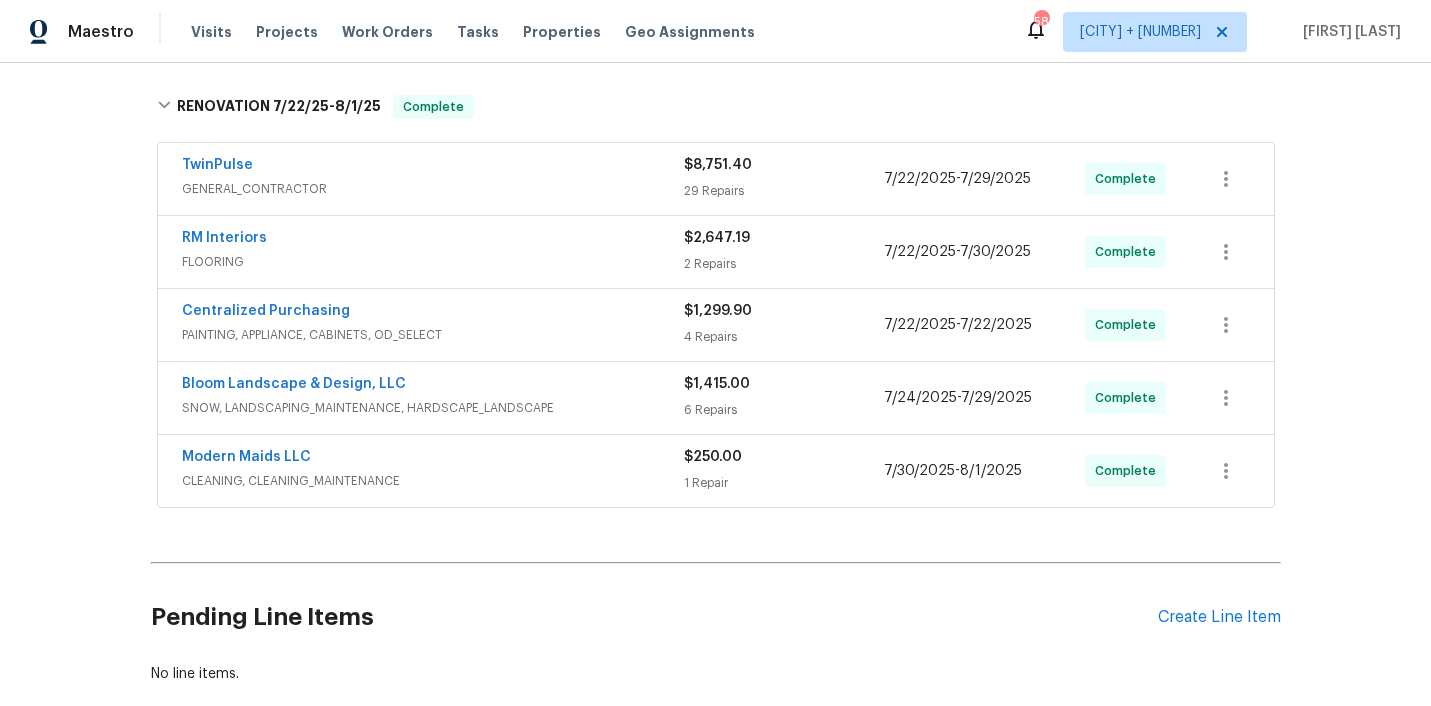 click on "Modern Maids LLC" at bounding box center [433, 459] 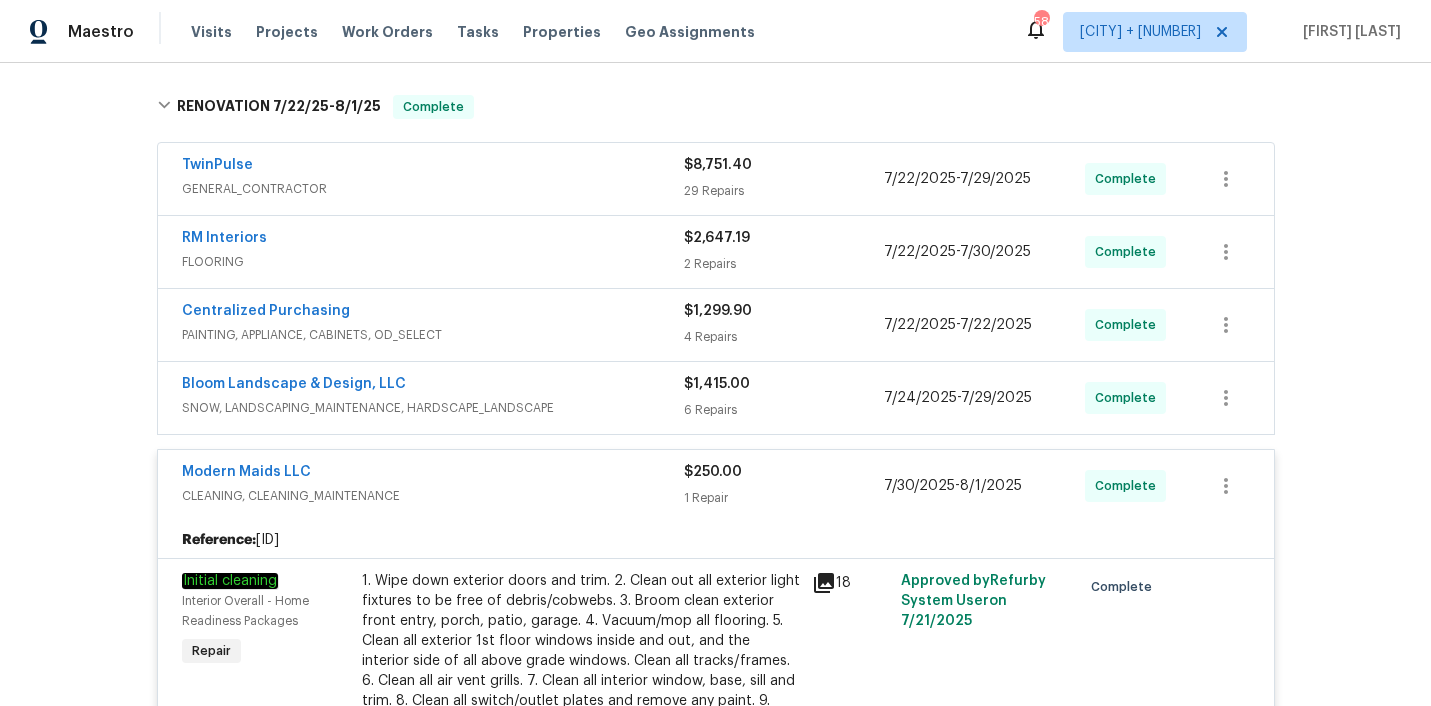 click on "SNOW, LANDSCAPING_MAINTENANCE, HARDSCAPE_LANDSCAPE" at bounding box center (433, 408) 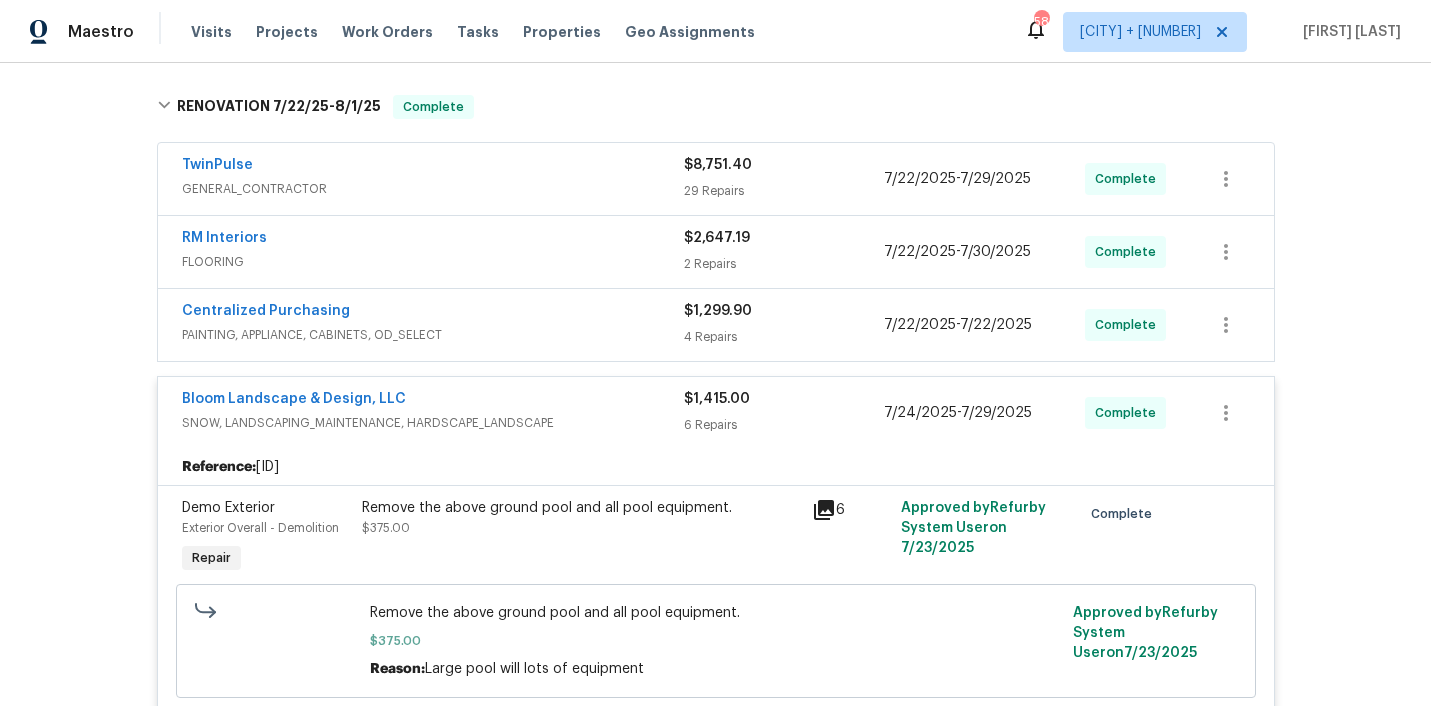 scroll, scrollTop: 0, scrollLeft: 0, axis: both 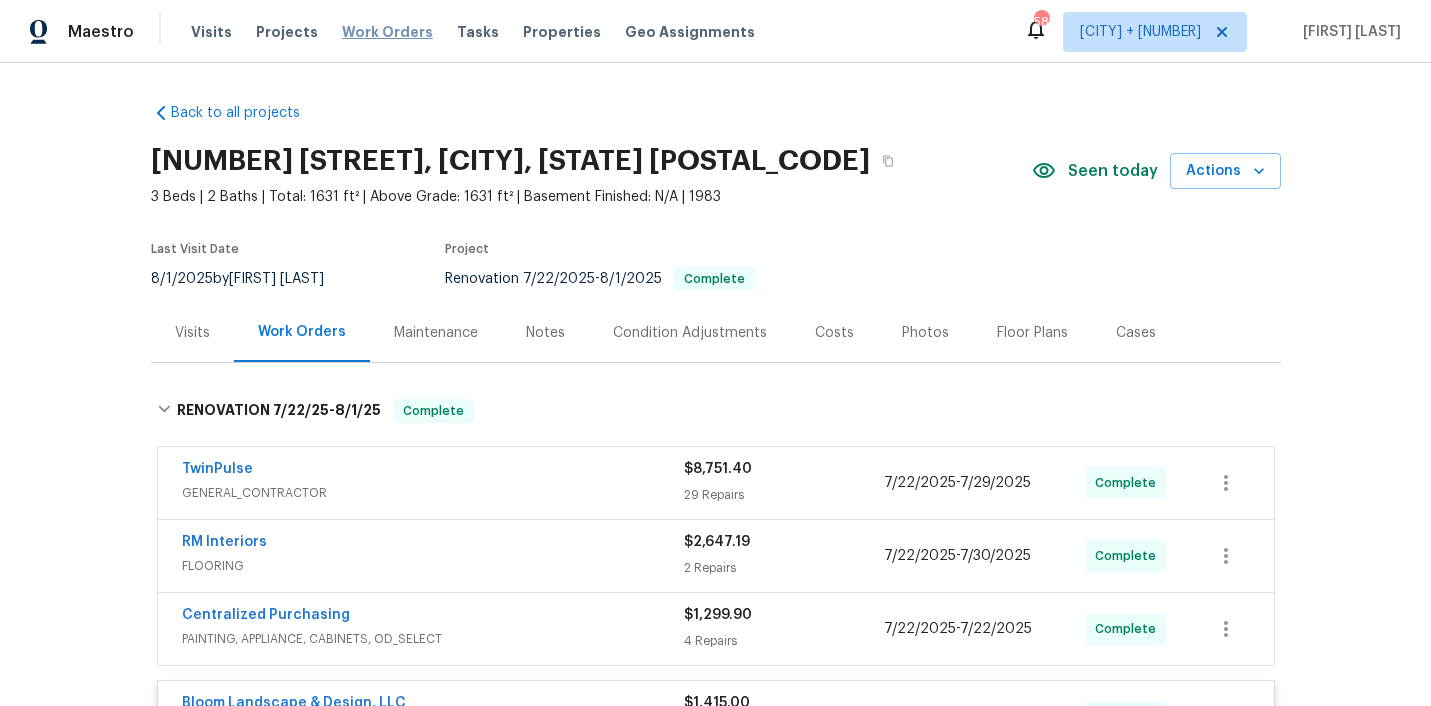 click on "Work Orders" at bounding box center [387, 32] 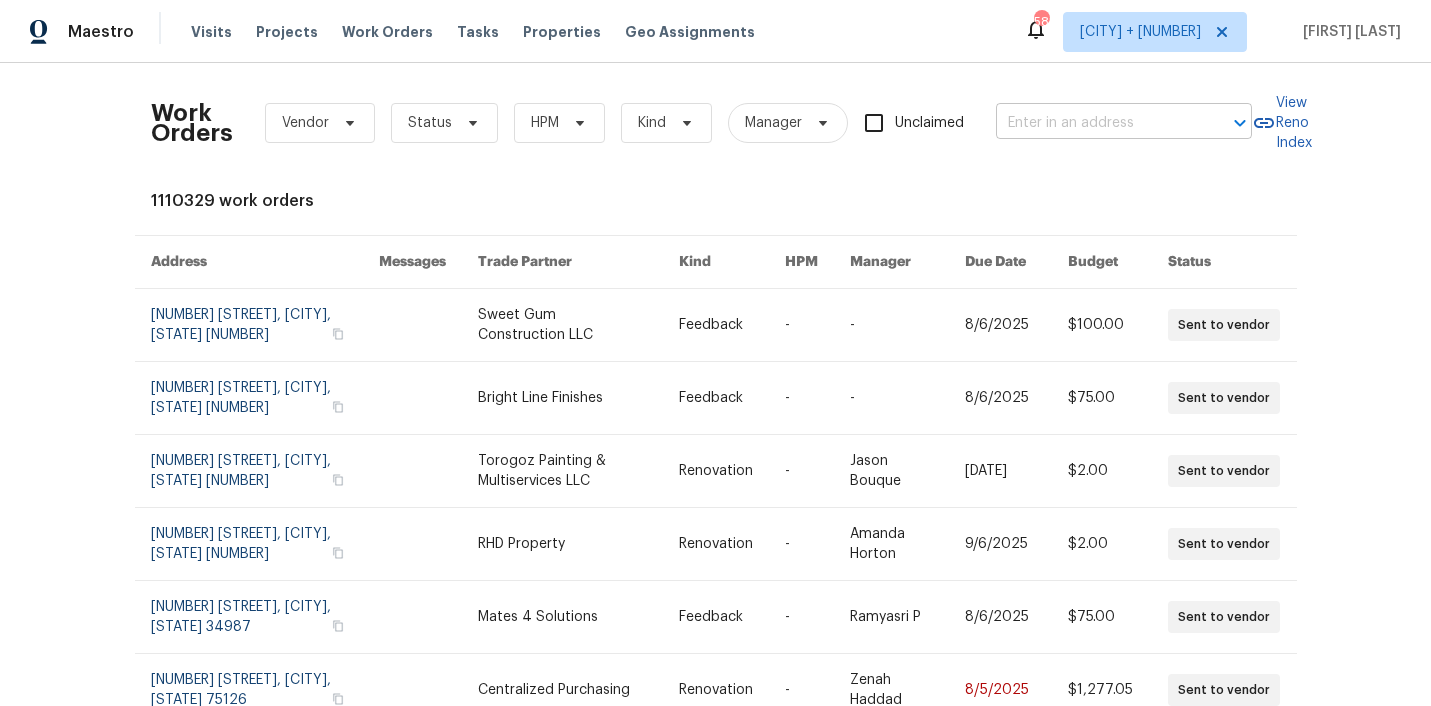 click at bounding box center (1096, 123) 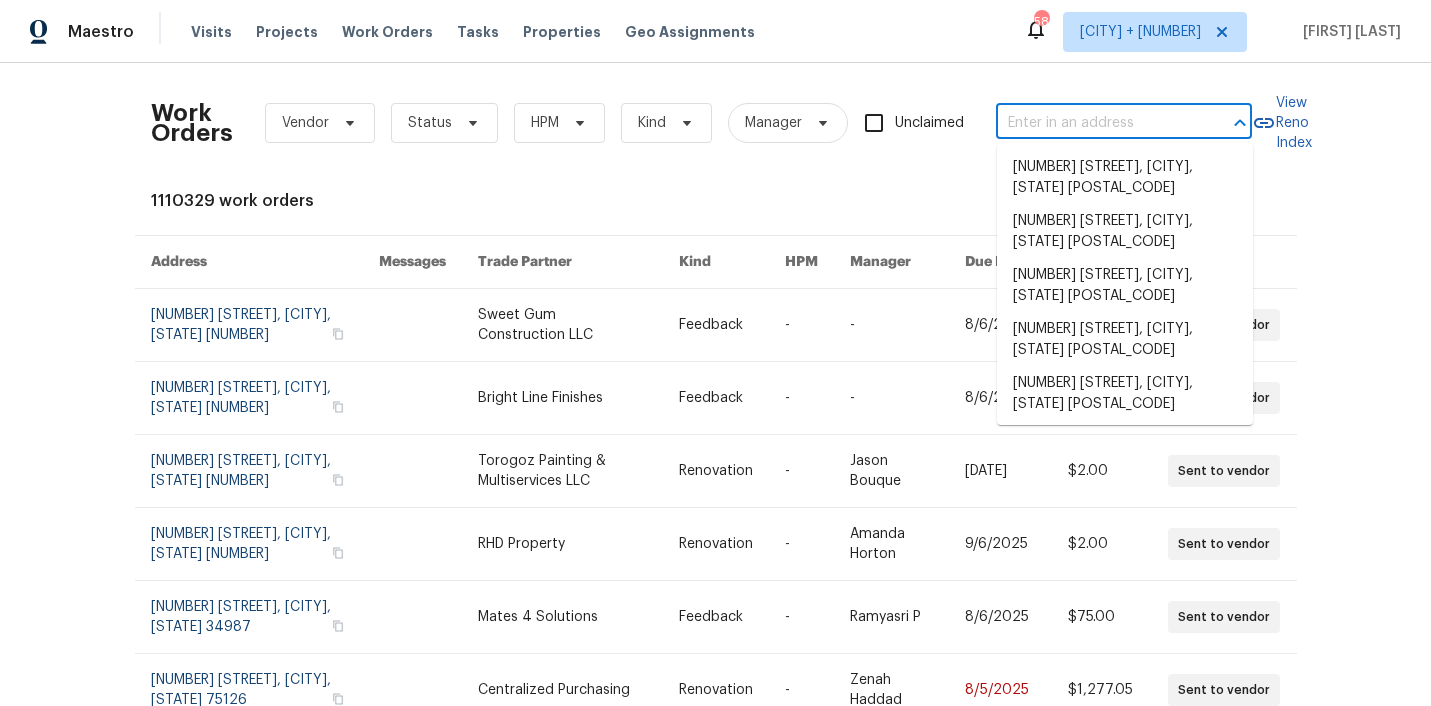 paste on "[NUMBER] [STREET], [CITY], [STATE] [POSTAL_CODE]" 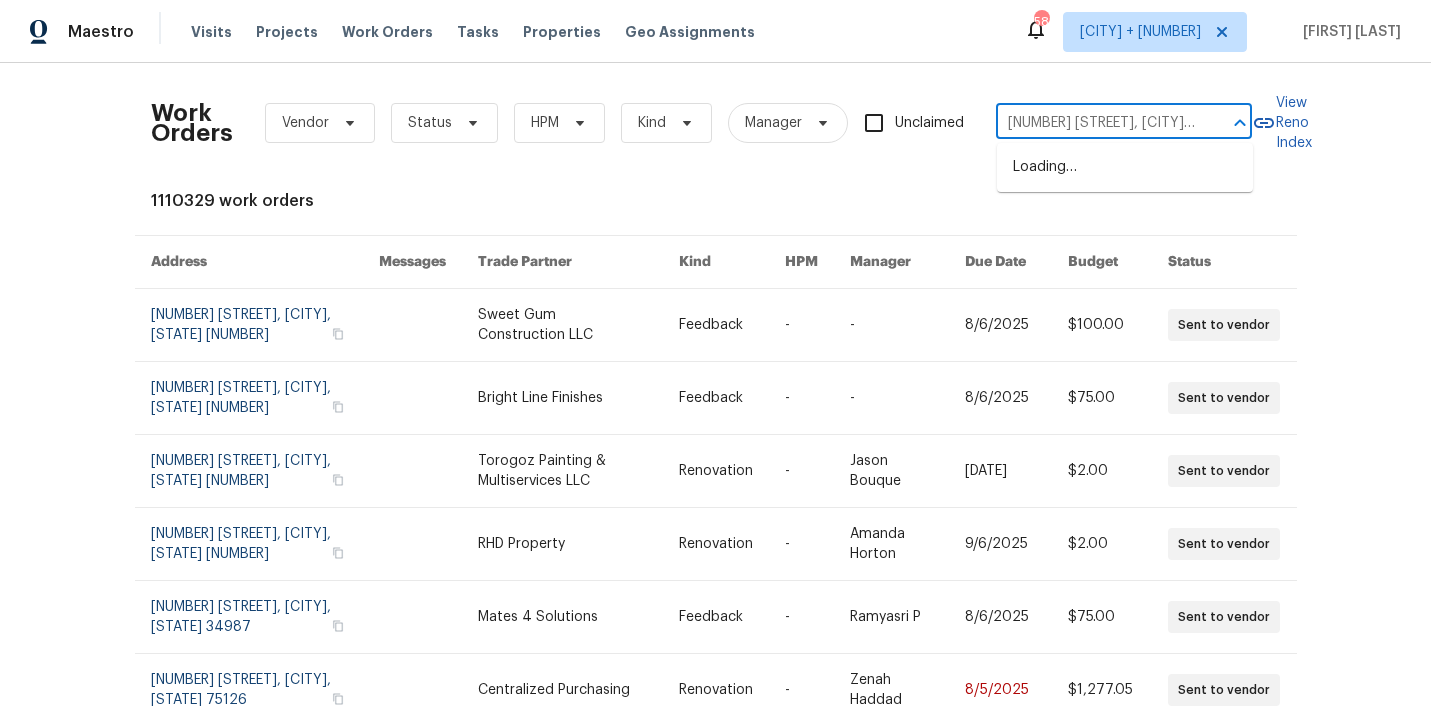 scroll, scrollTop: 0, scrollLeft: 49, axis: horizontal 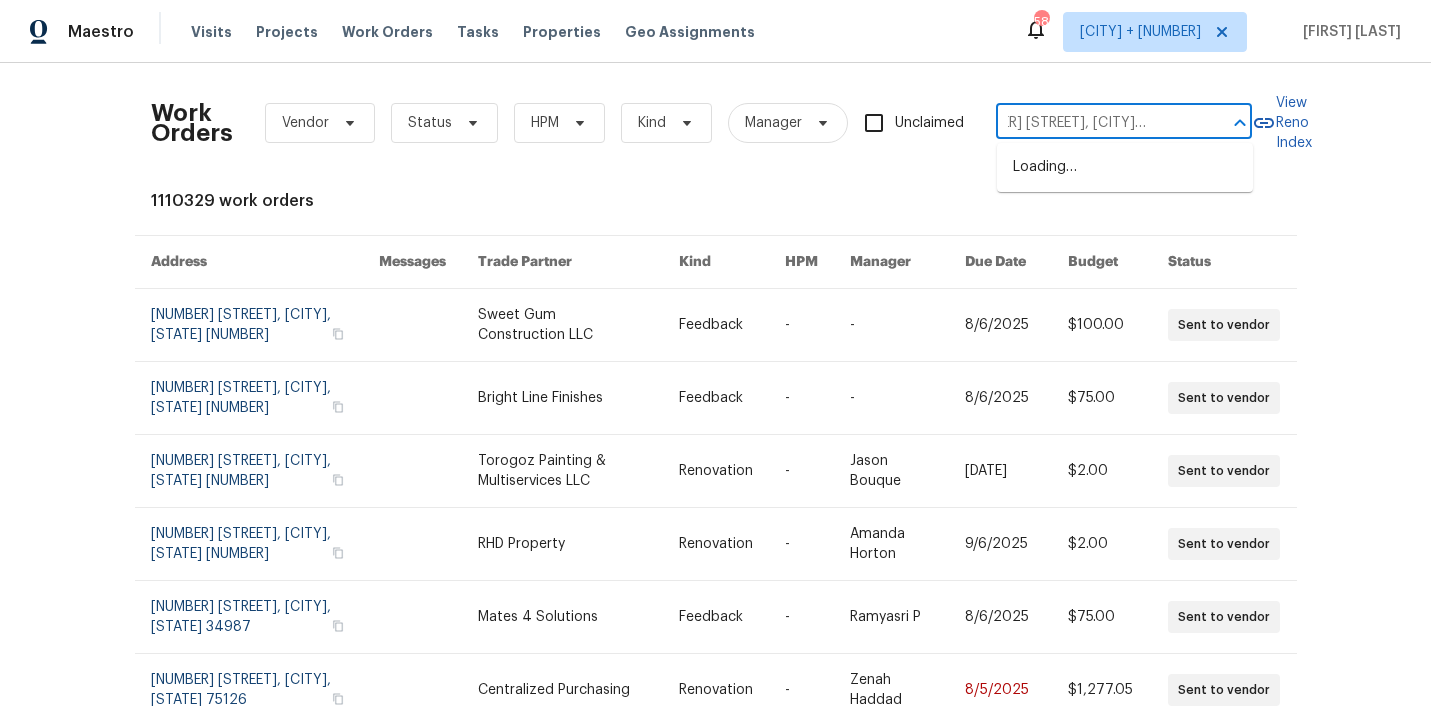type on "[NUMBER] [STREET], [CITY], [STATE] [POSTAL_CODE]" 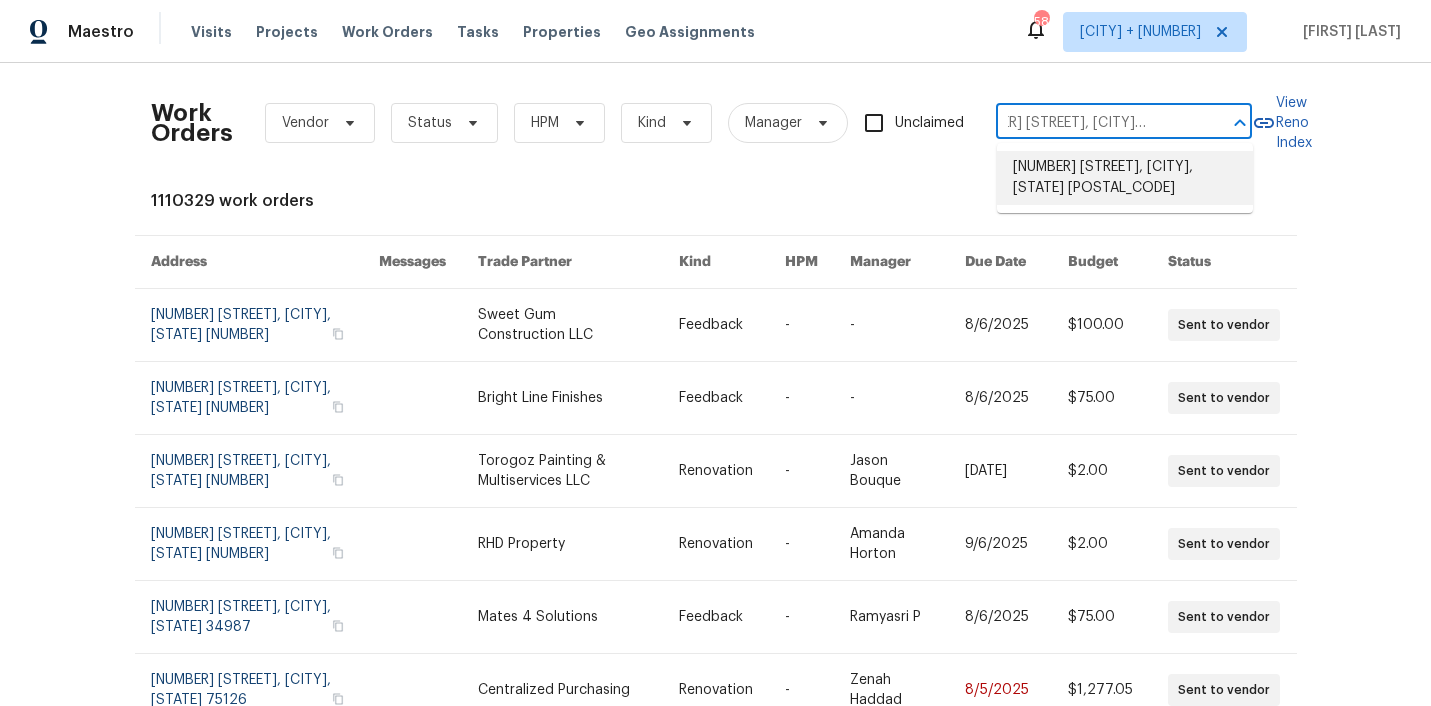 click on "[NUMBER] [STREET], [CITY], [STATE] [POSTAL_CODE]" at bounding box center (1125, 178) 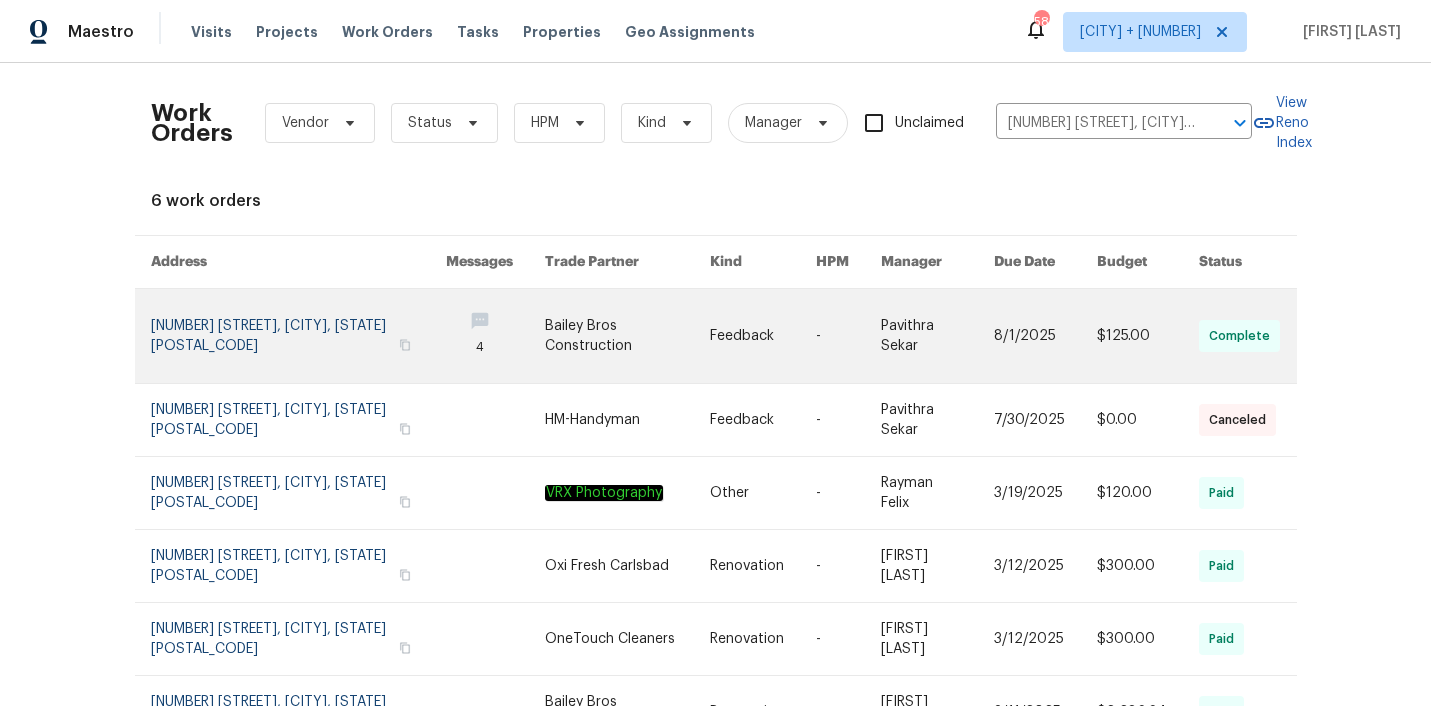 click at bounding box center (627, 336) 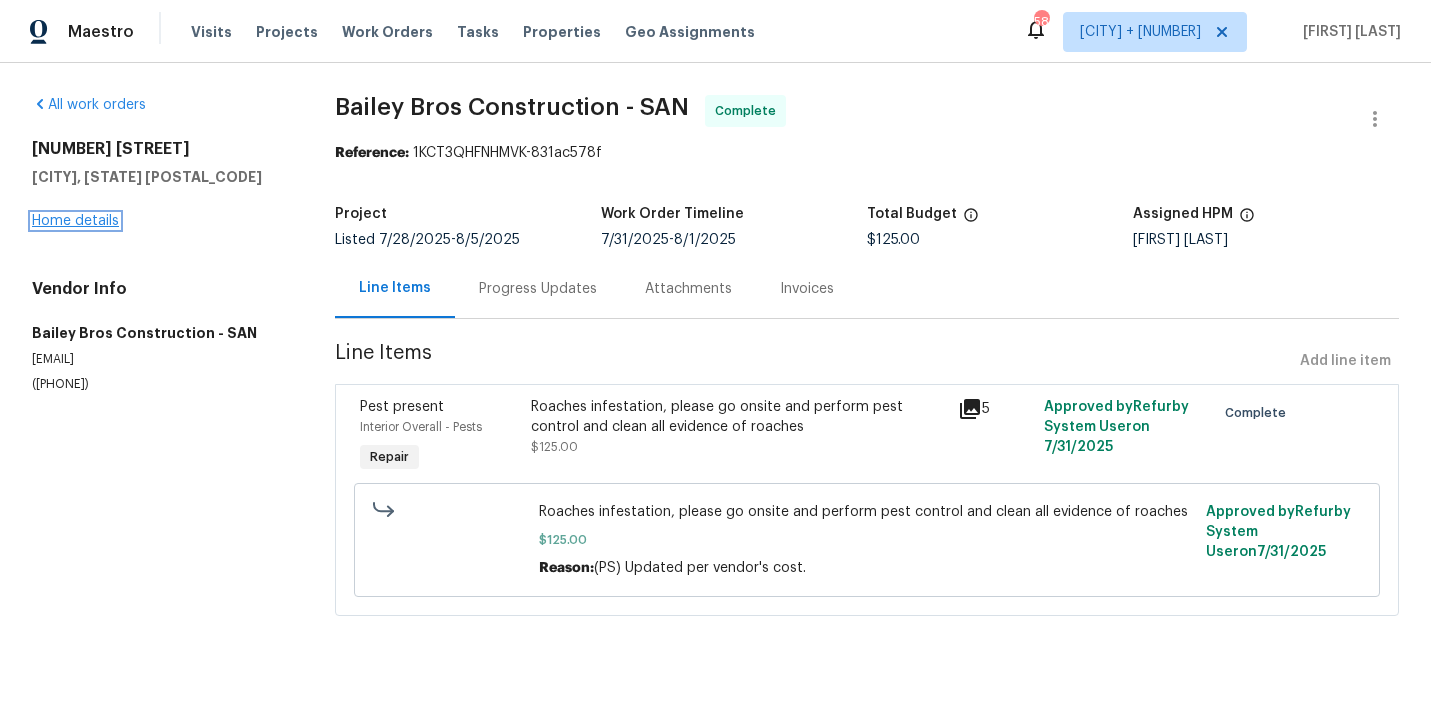 click on "Home details" at bounding box center [75, 221] 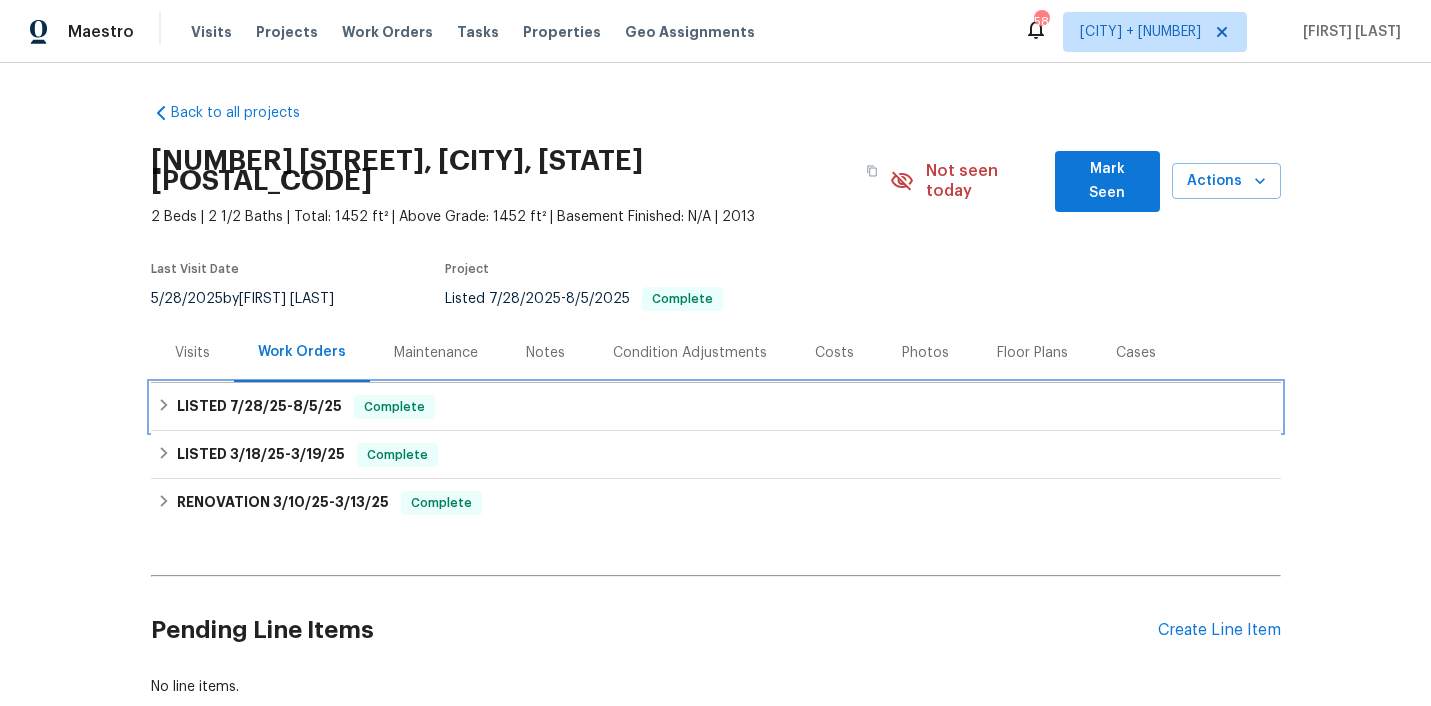 click on "LISTED   [DATE]  -  [DATE] Complete" at bounding box center (716, 407) 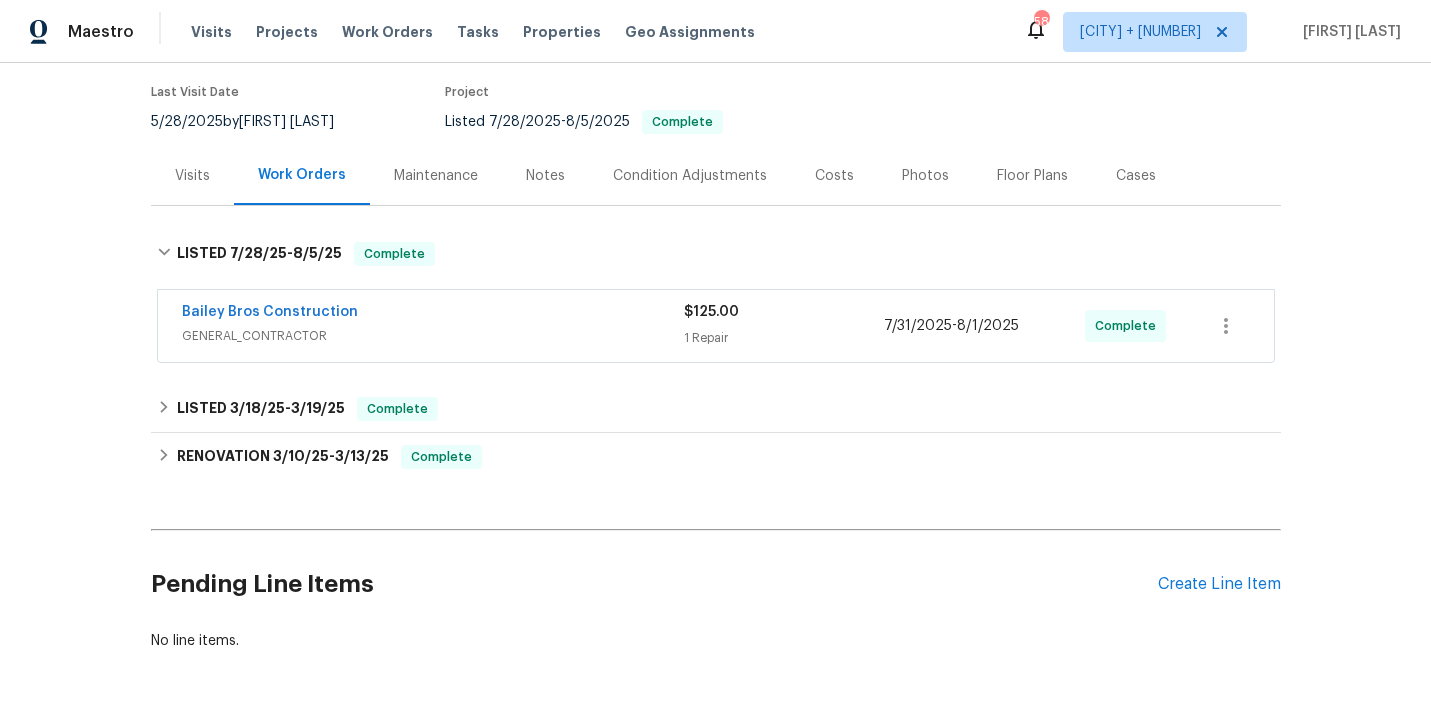 click on "Bailey Bros Construction" at bounding box center [433, 314] 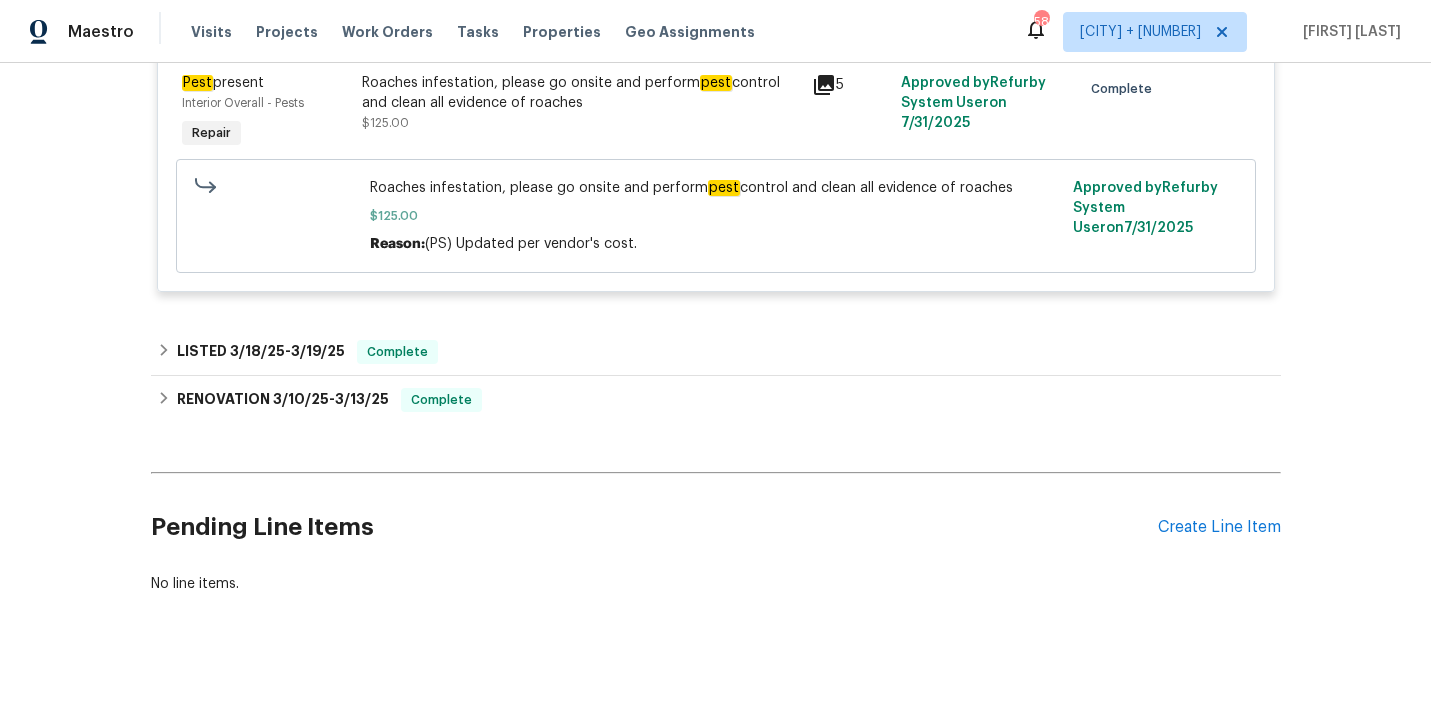 scroll, scrollTop: 534, scrollLeft: 0, axis: vertical 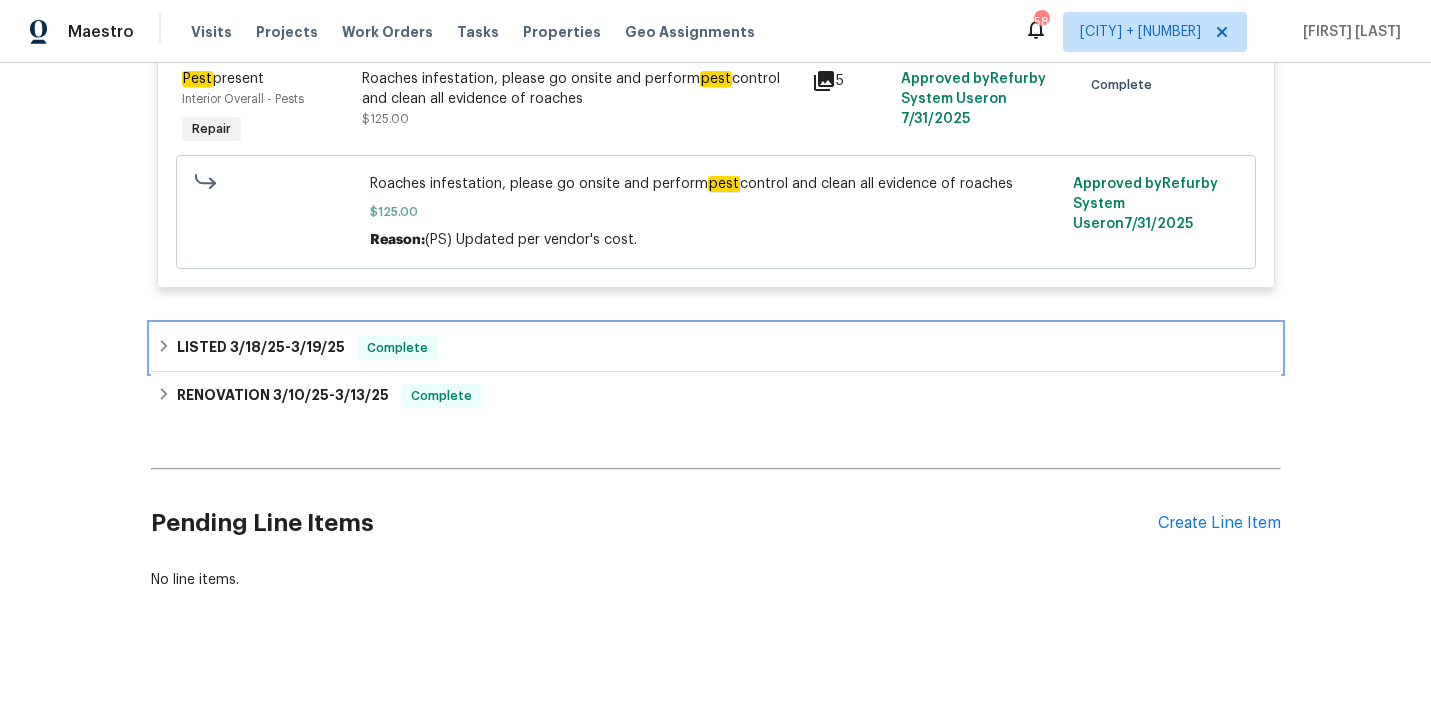click on "LISTED   [DATE]  -  [DATE] Complete" at bounding box center (716, 348) 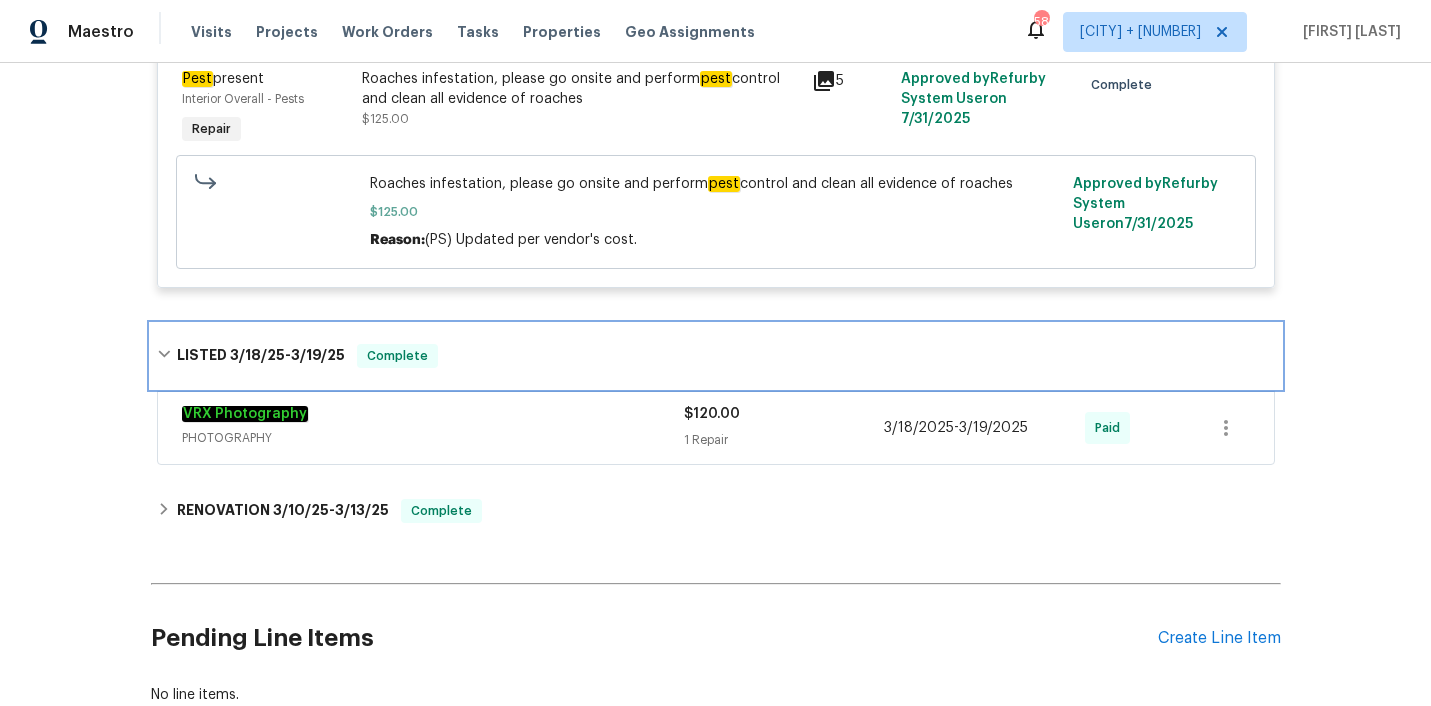 scroll, scrollTop: 536, scrollLeft: 0, axis: vertical 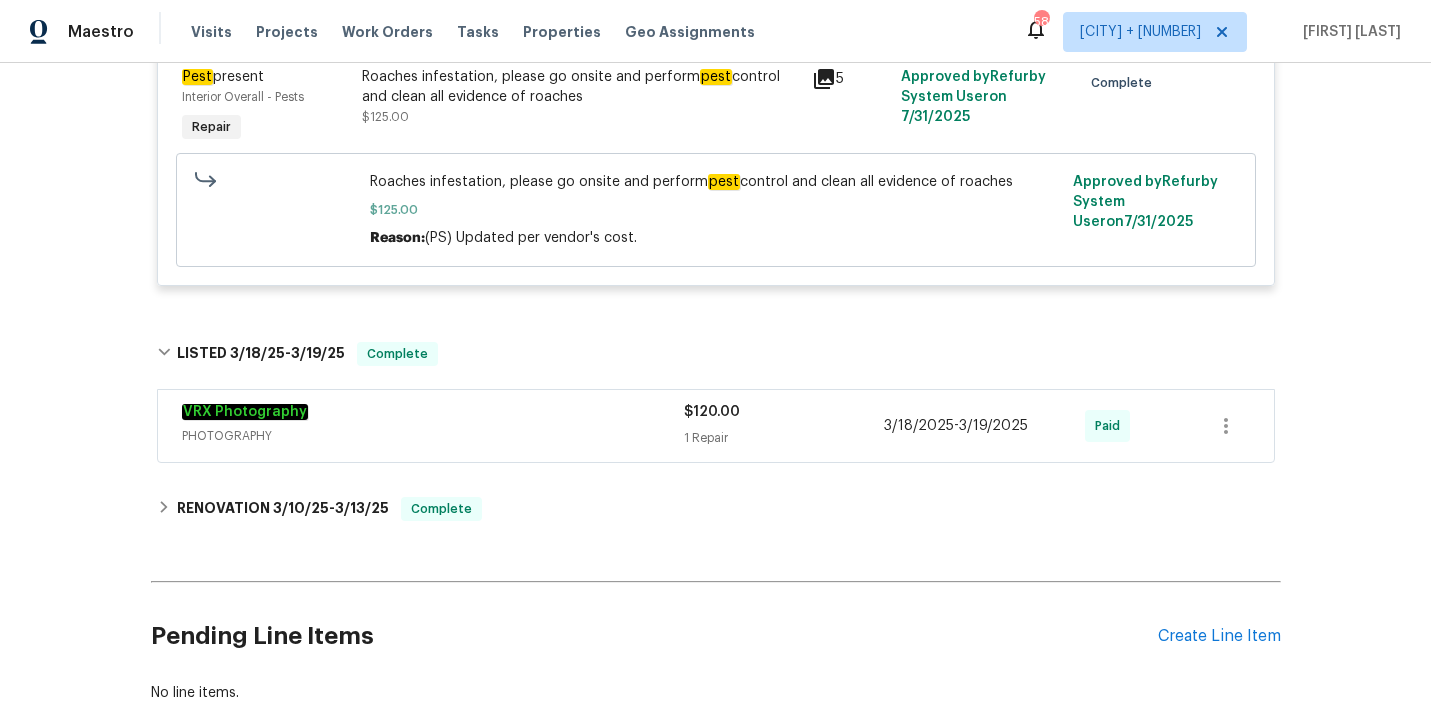 click on "VRX Photography" at bounding box center (433, 414) 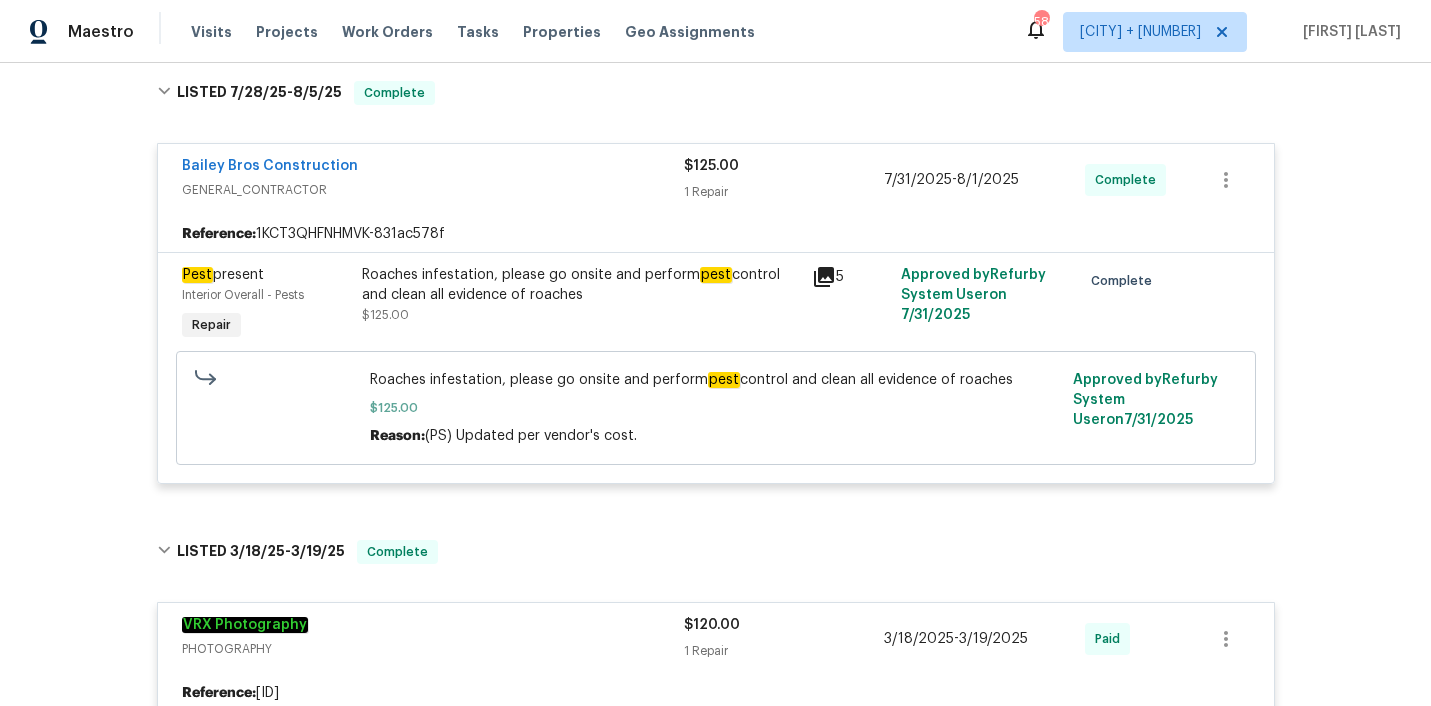 scroll, scrollTop: 359, scrollLeft: 0, axis: vertical 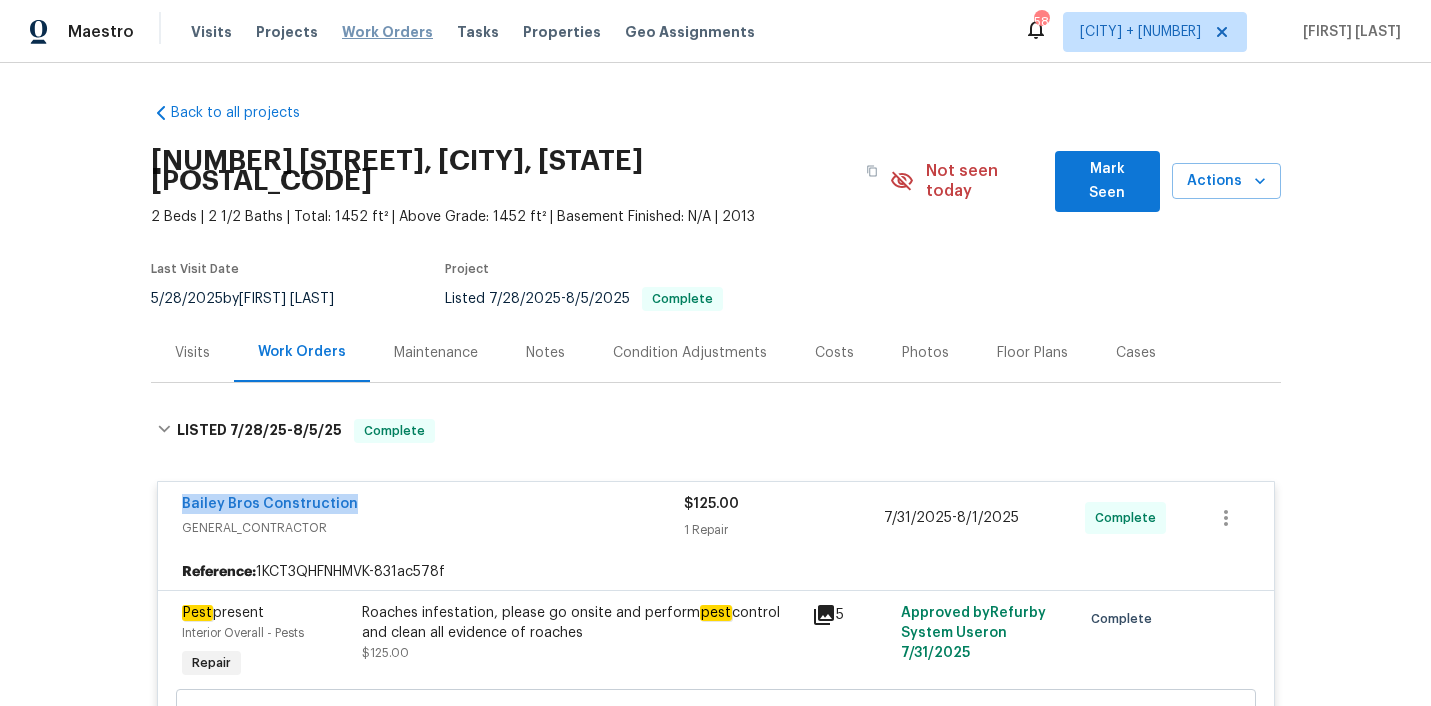 click on "Work Orders" at bounding box center [387, 32] 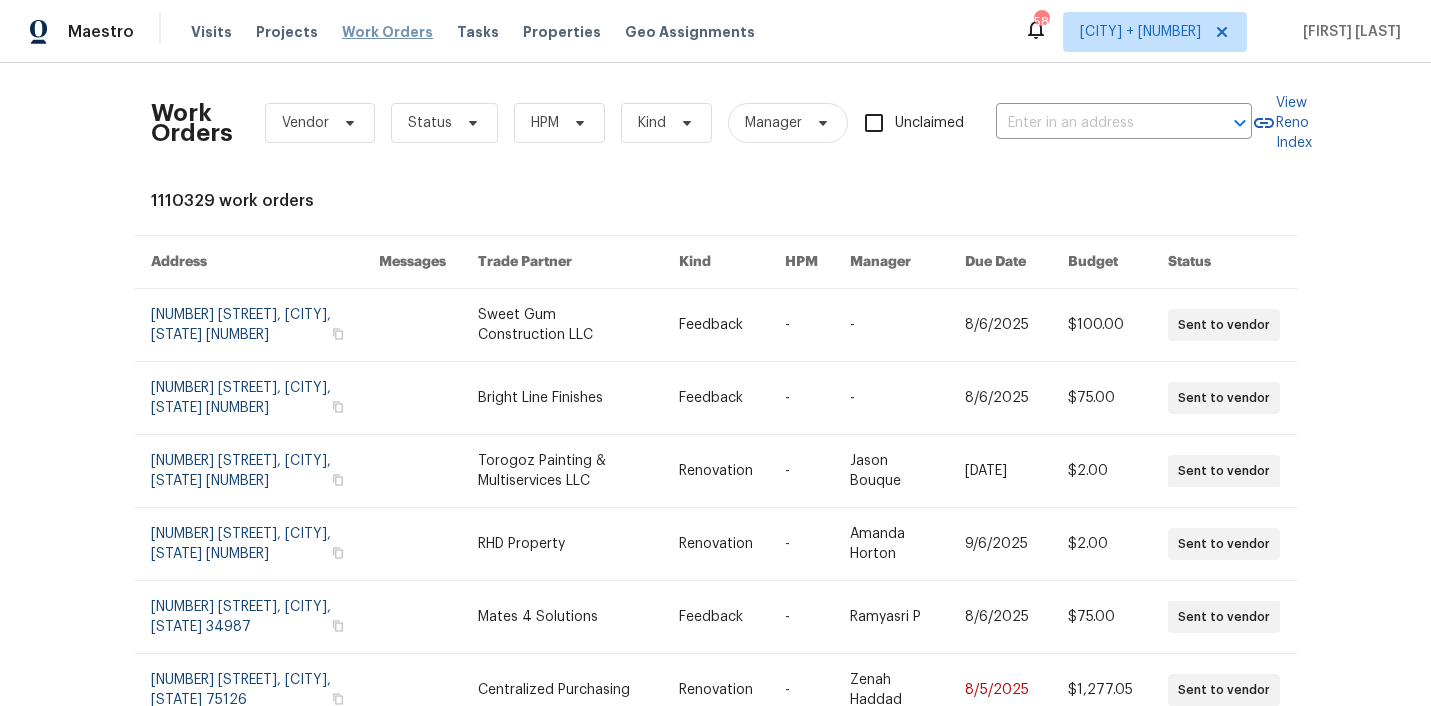 click on "Work Orders" at bounding box center [387, 32] 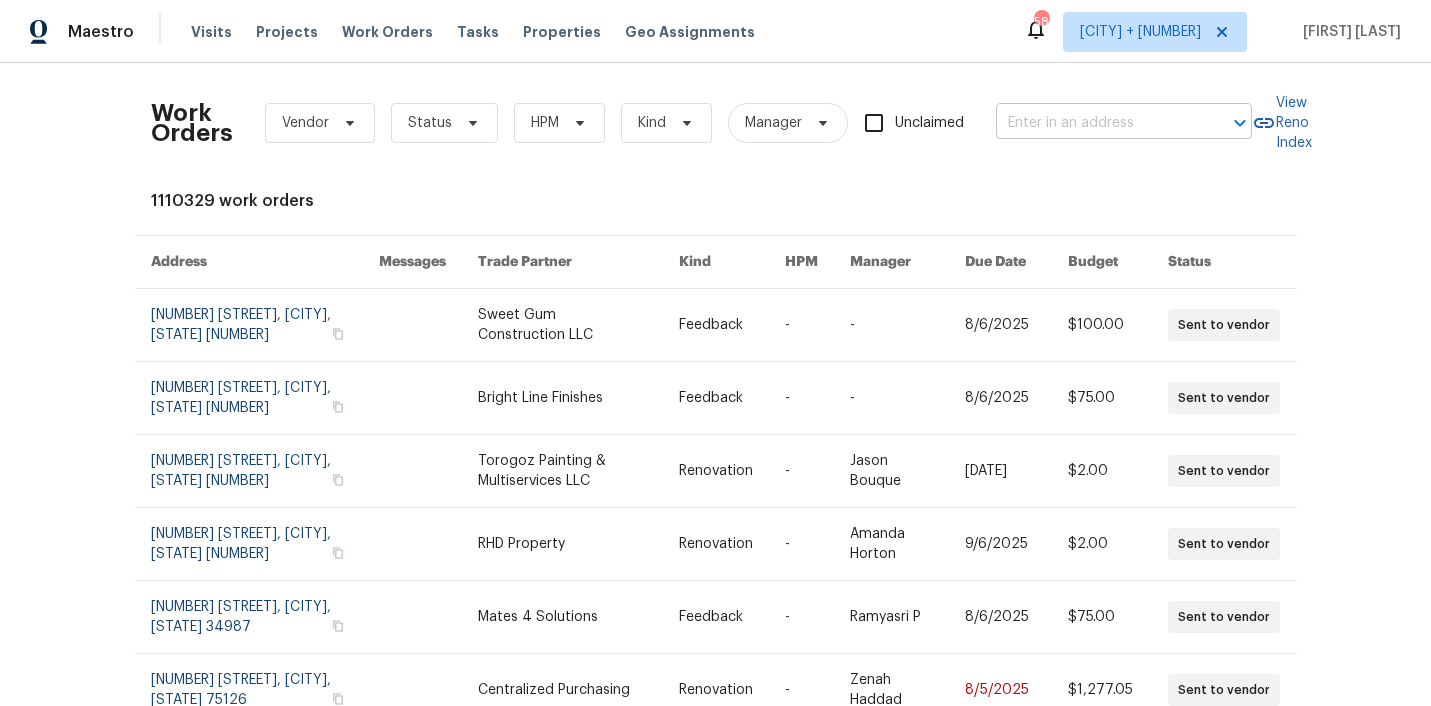 click at bounding box center (1096, 123) 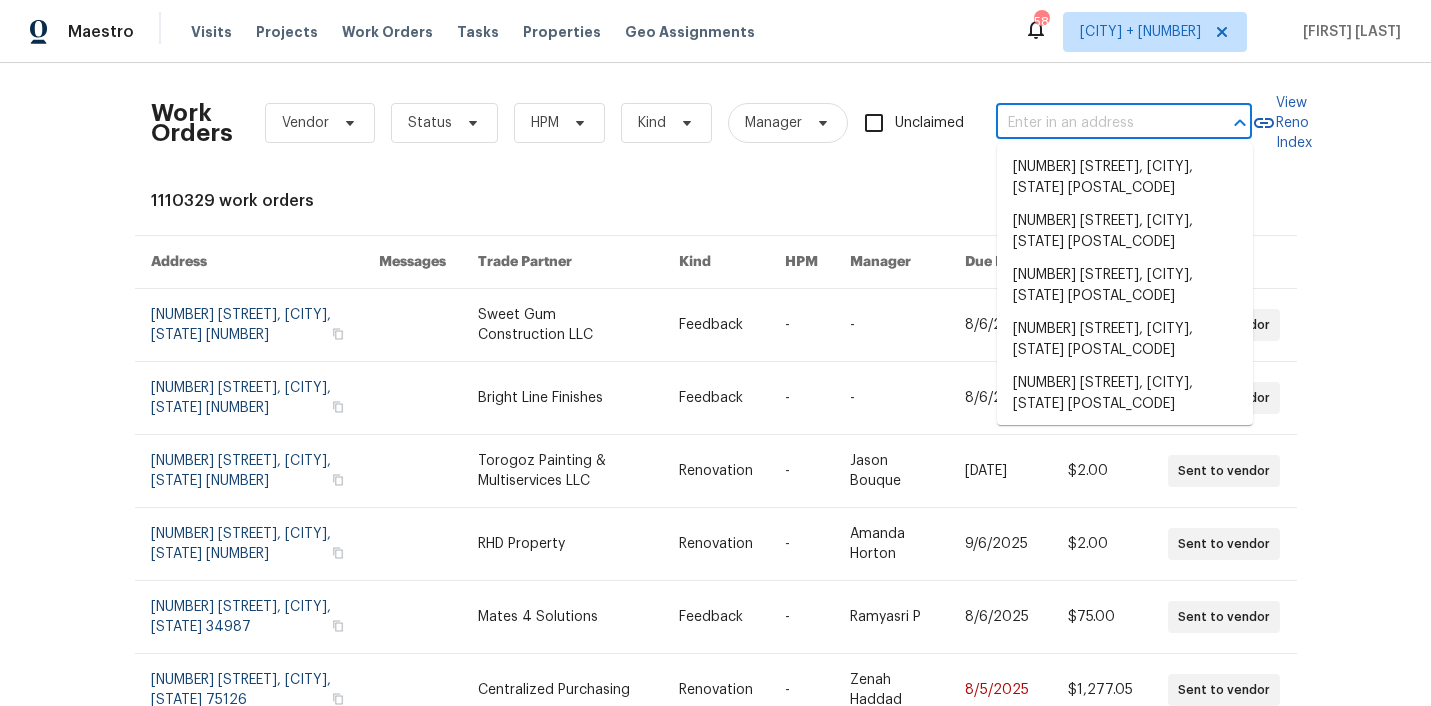 paste on "[NUMBER] [STREET], [CITY], [STATE] [POSTAL_CODE]" 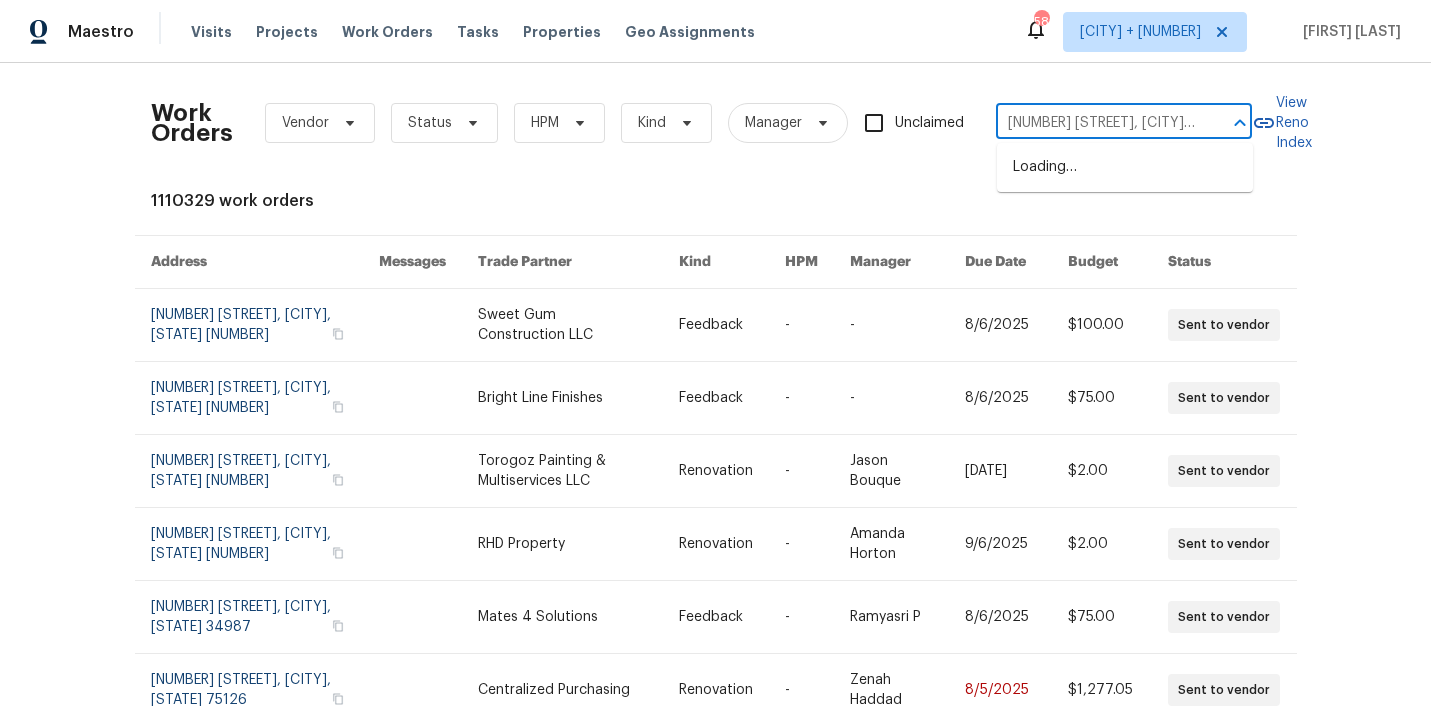 scroll, scrollTop: 0, scrollLeft: 45, axis: horizontal 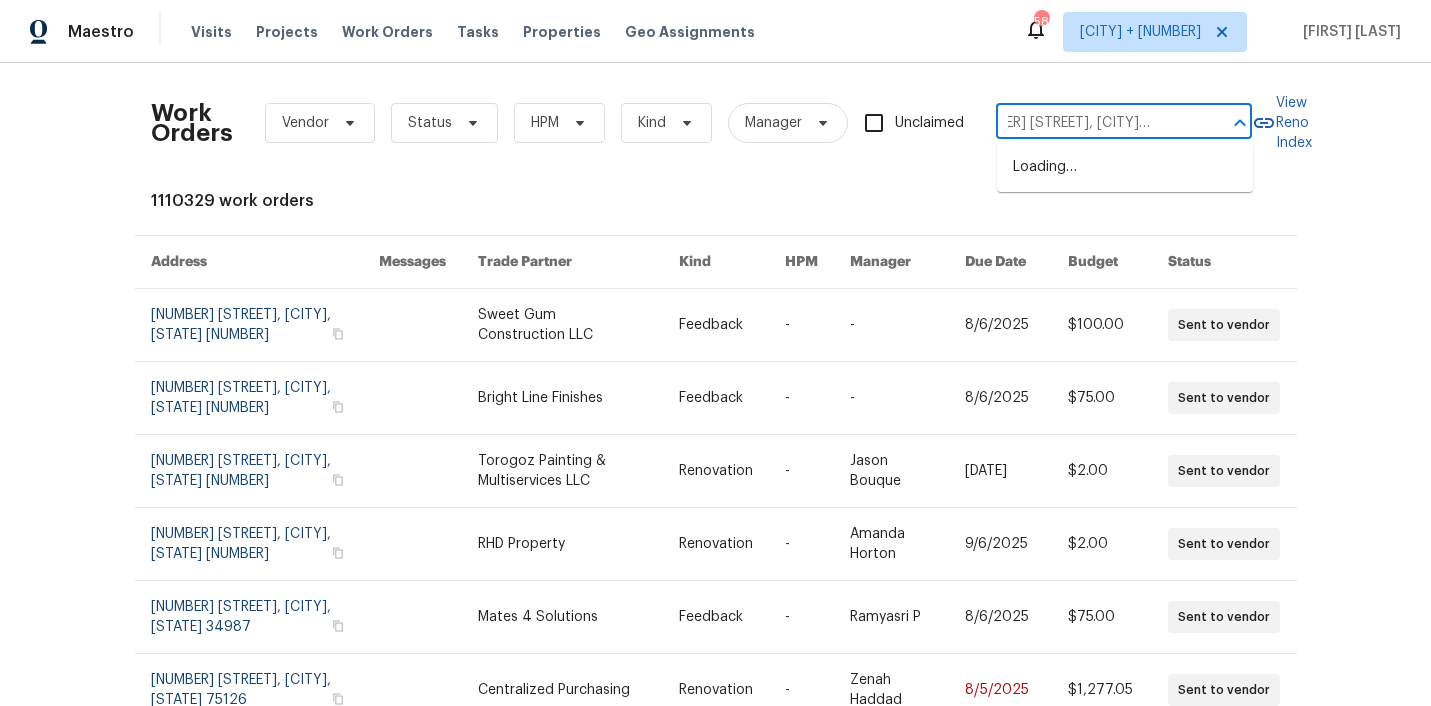type on "[NUMBER] [STREET], [CITY], [STATE] [POSTAL_CODE]" 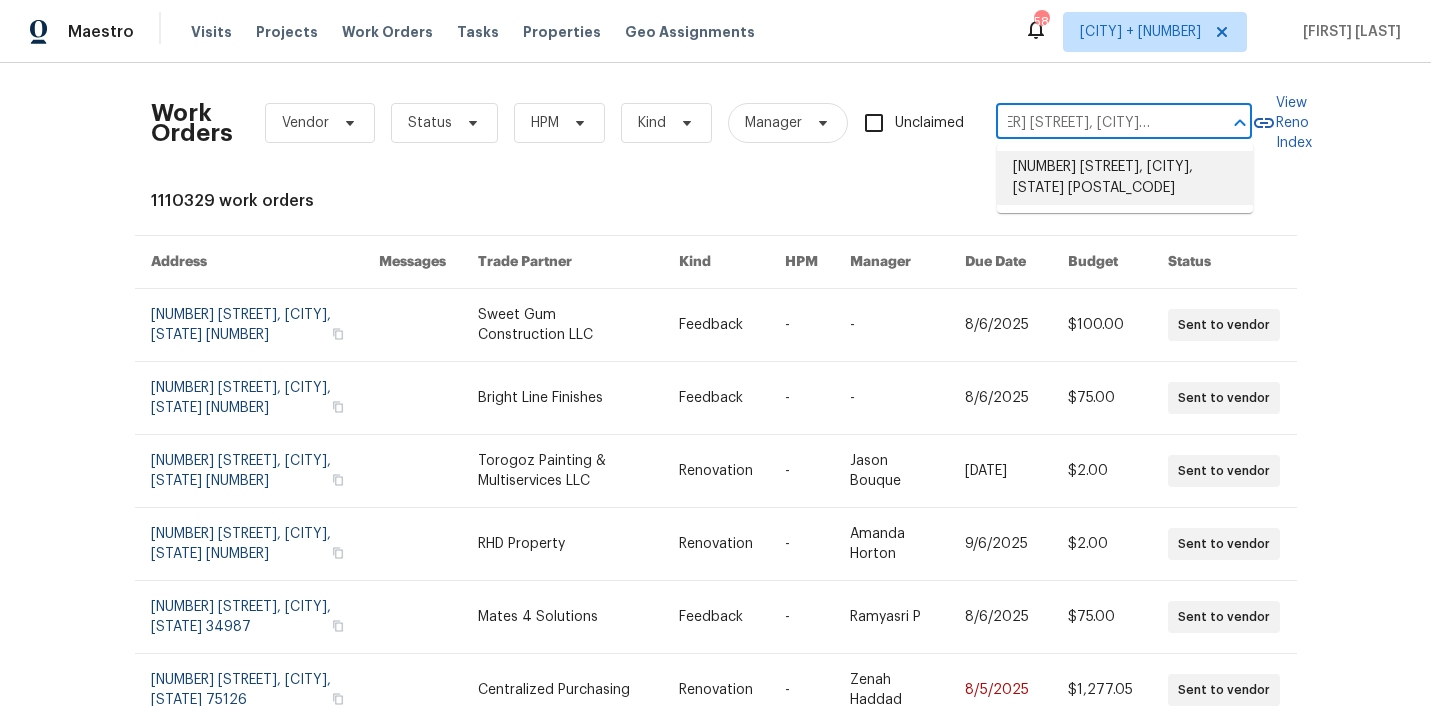 click on "[NUMBER] [STREET], [CITY], [STATE] [POSTAL_CODE]" at bounding box center (1125, 178) 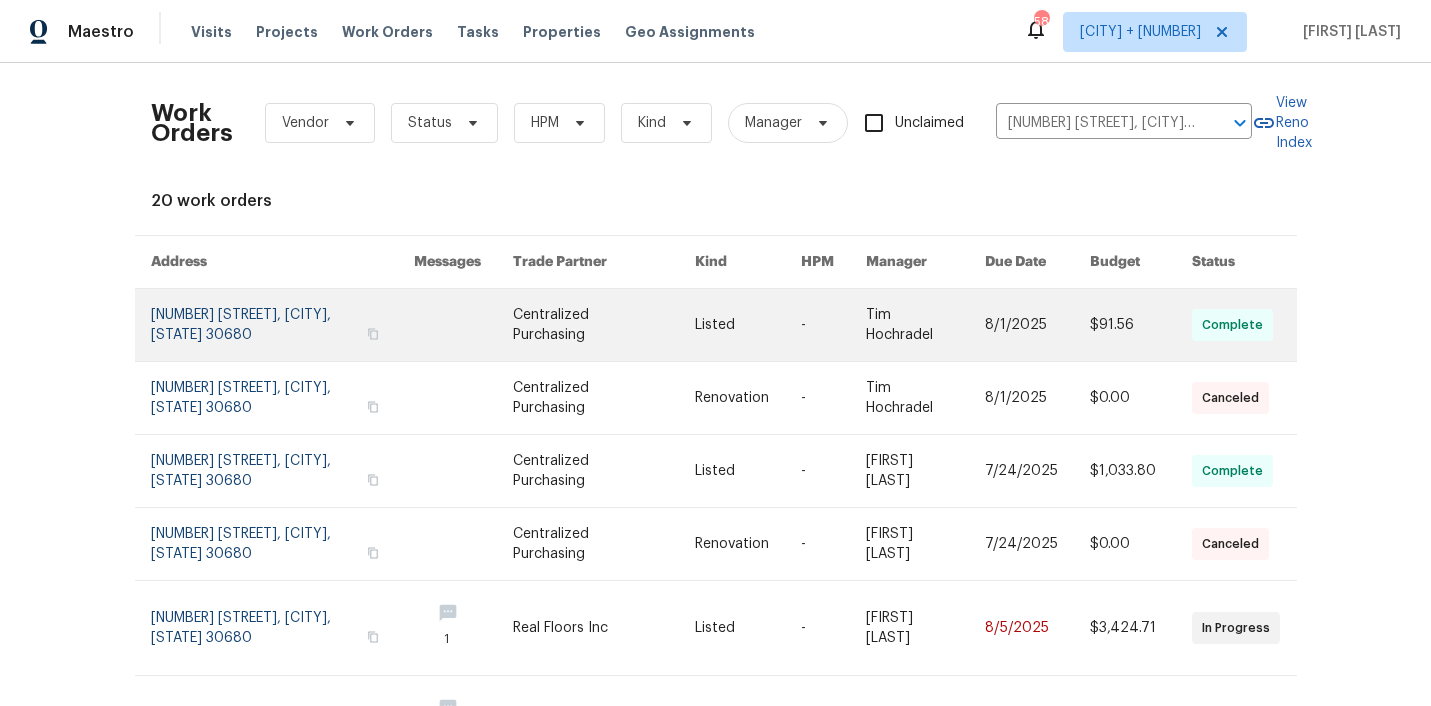 click at bounding box center [604, 325] 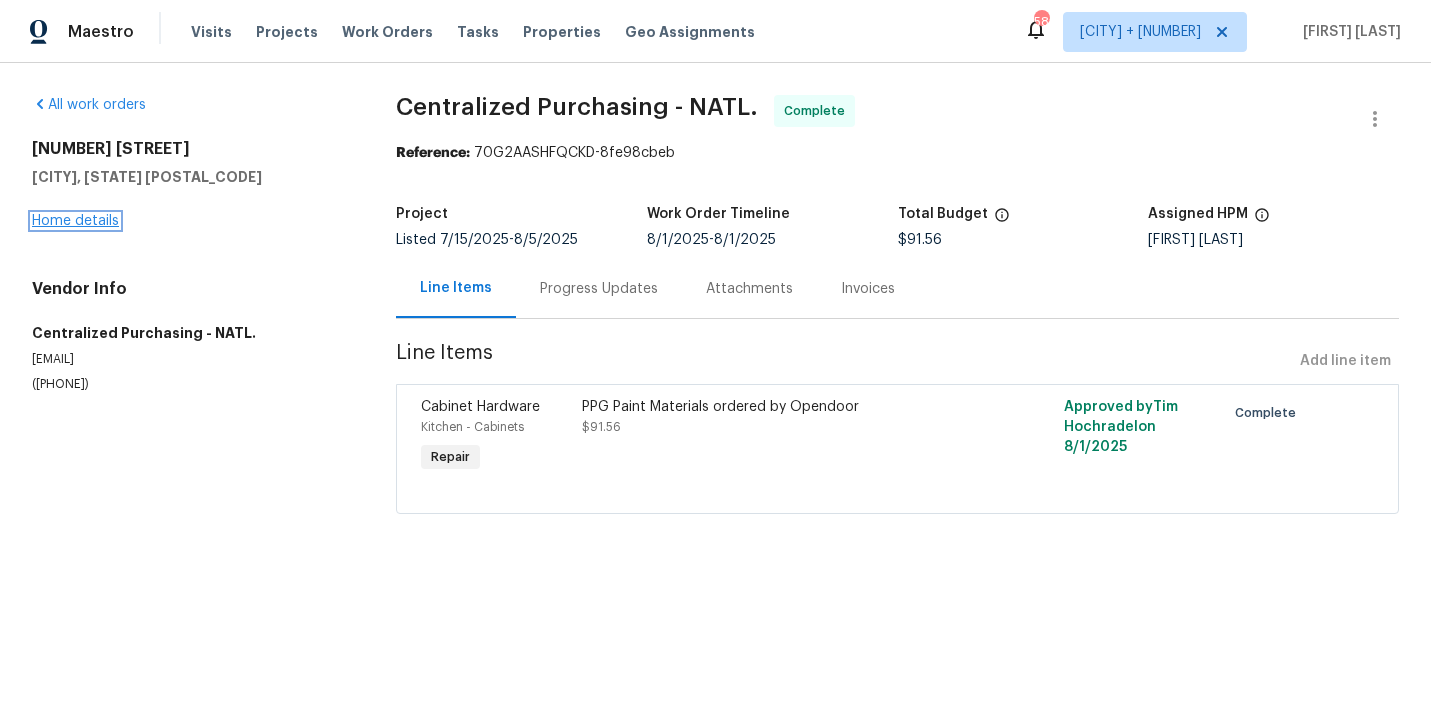 click on "Home details" at bounding box center [75, 221] 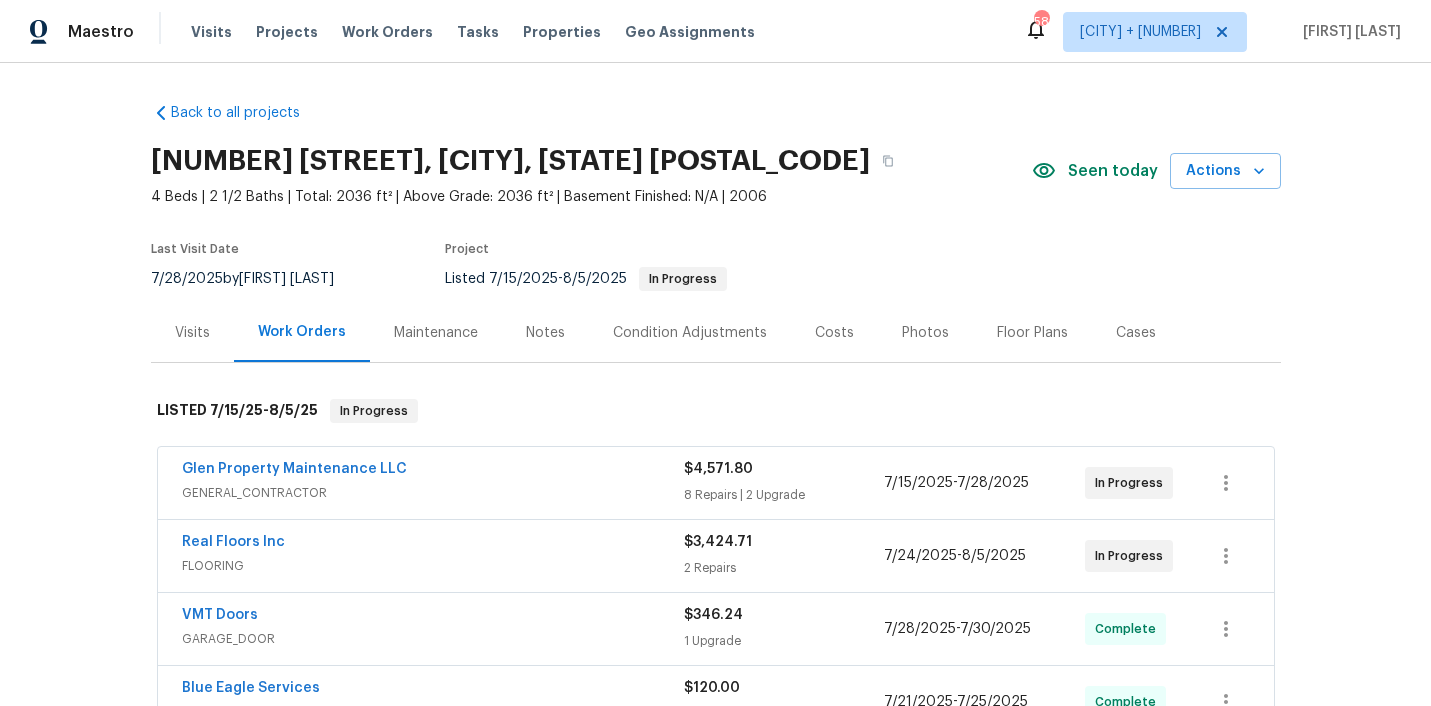 click on "GENERAL_CONTRACTOR" at bounding box center (433, 493) 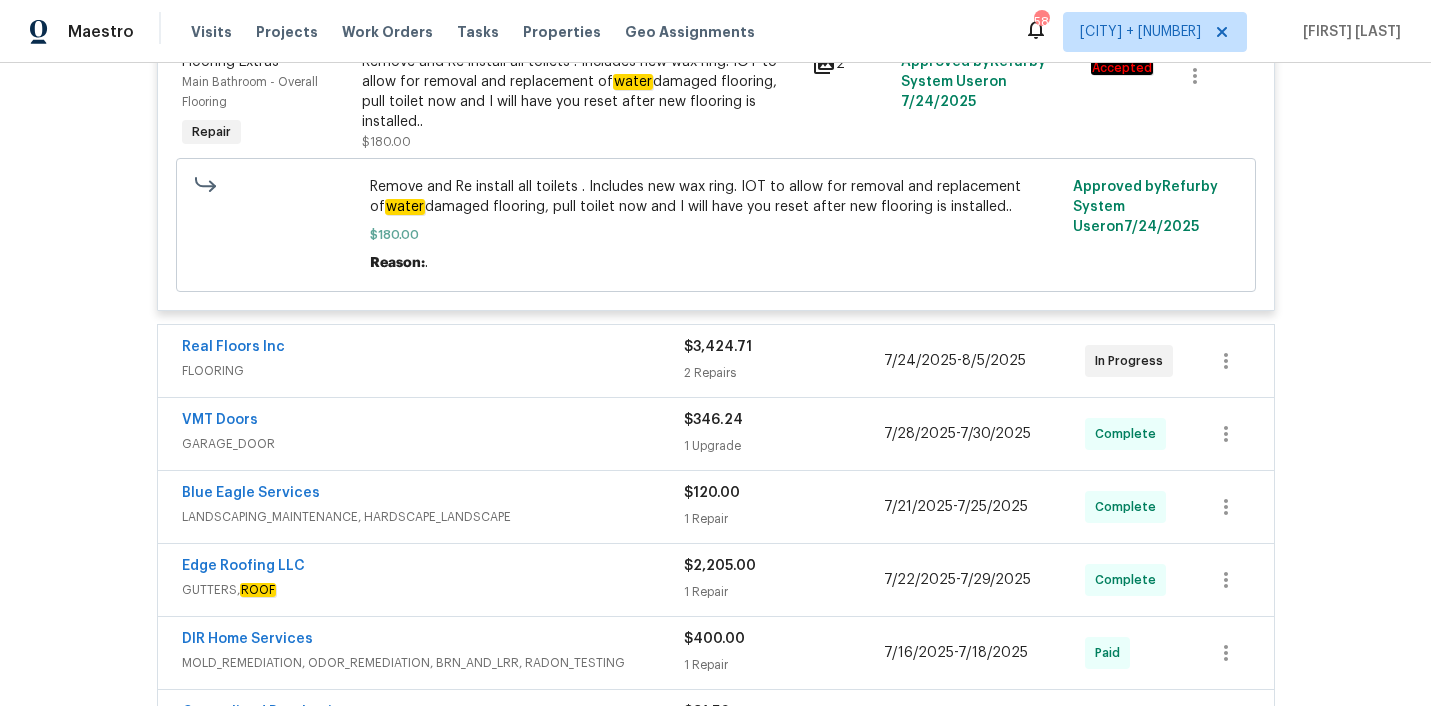 scroll, scrollTop: 2435, scrollLeft: 0, axis: vertical 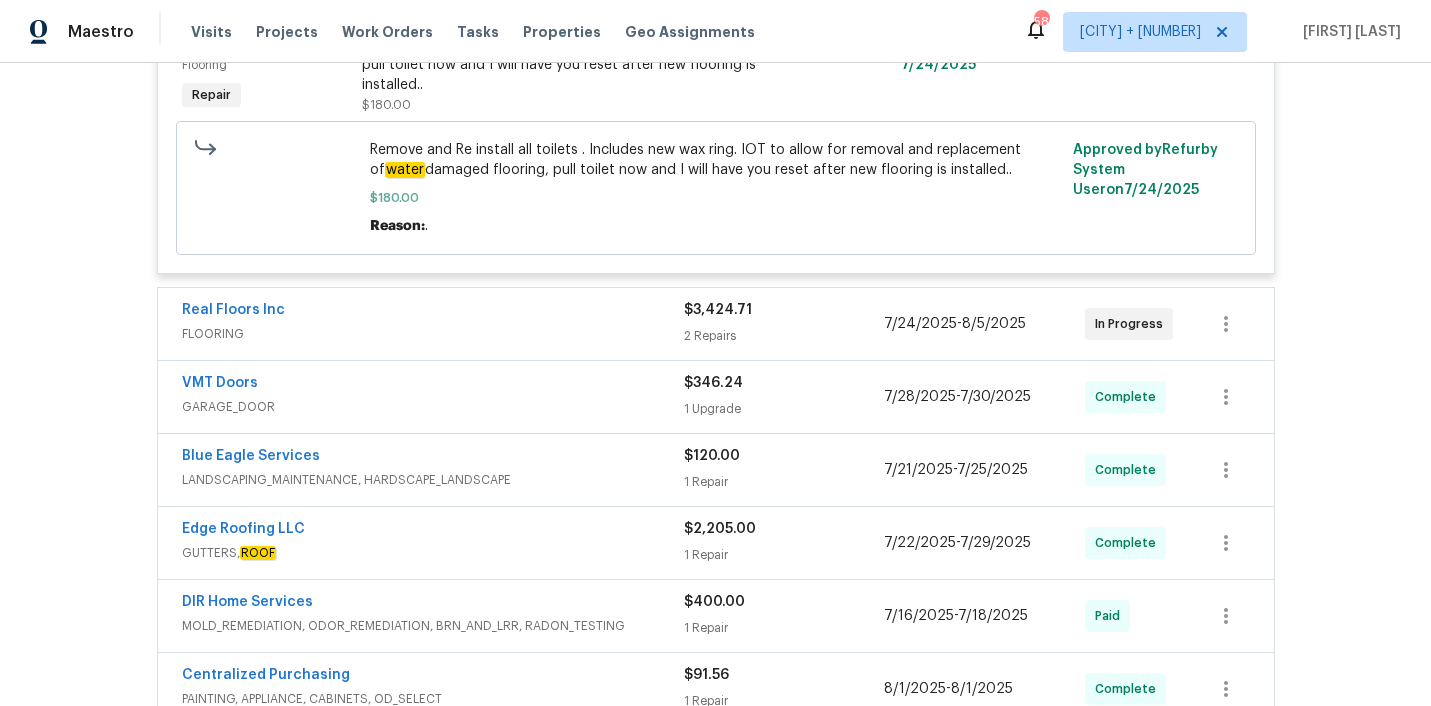 click on "Real Floors Inc" at bounding box center (433, 312) 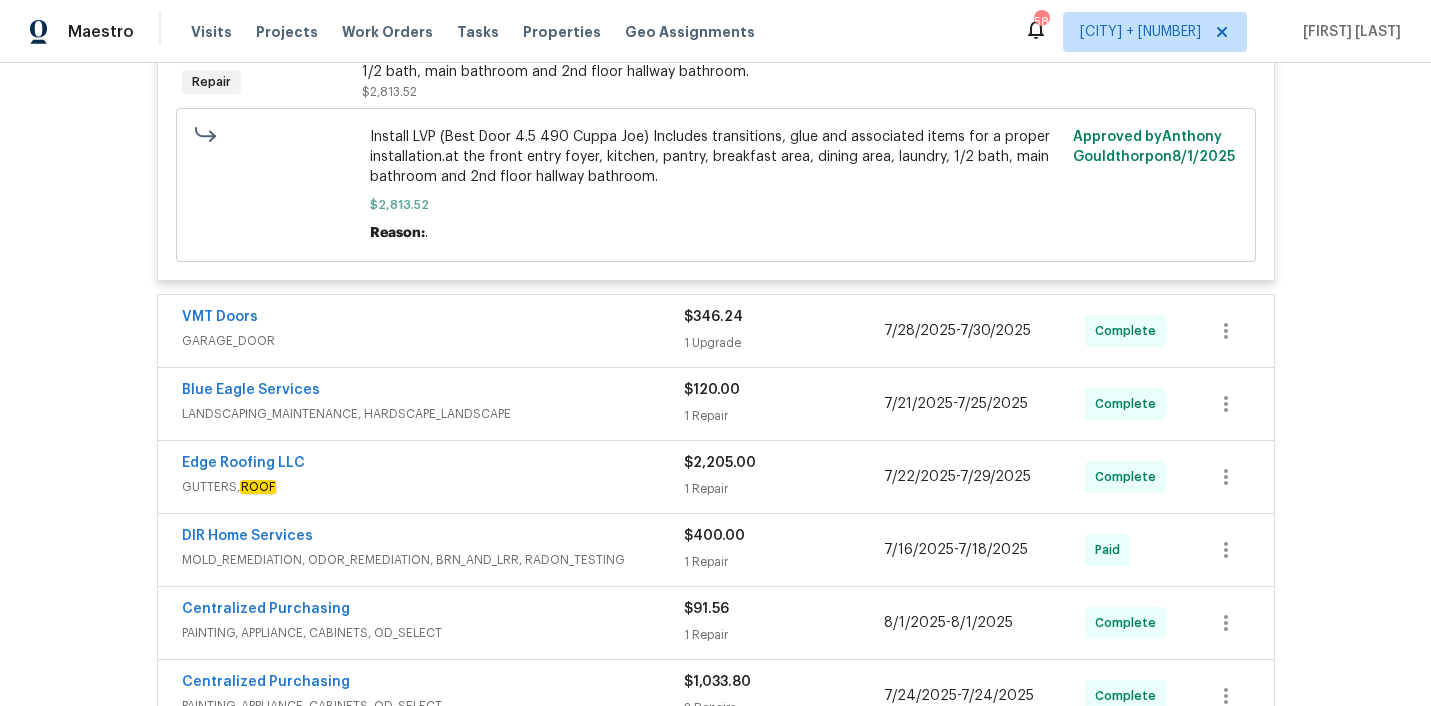 scroll, scrollTop: 3297, scrollLeft: 0, axis: vertical 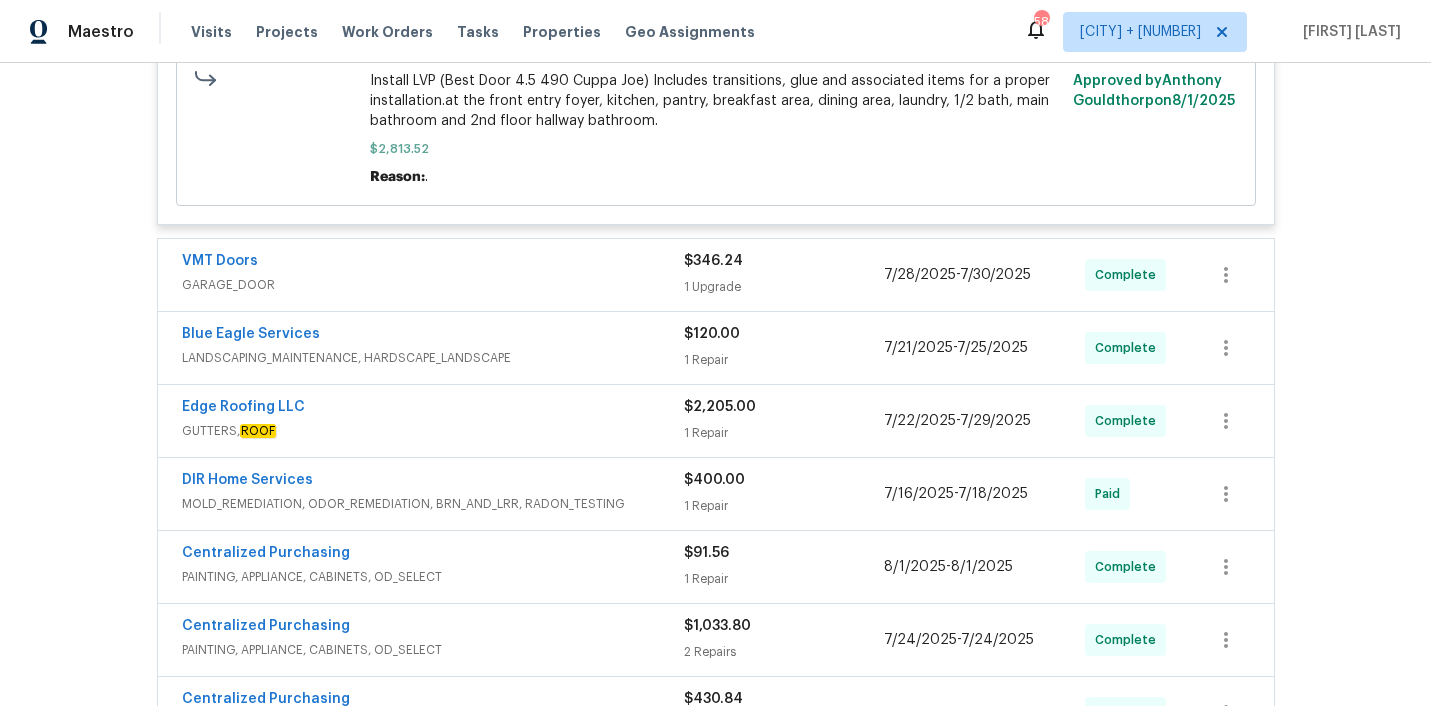 click on "GARAGE_DOOR" at bounding box center [433, 285] 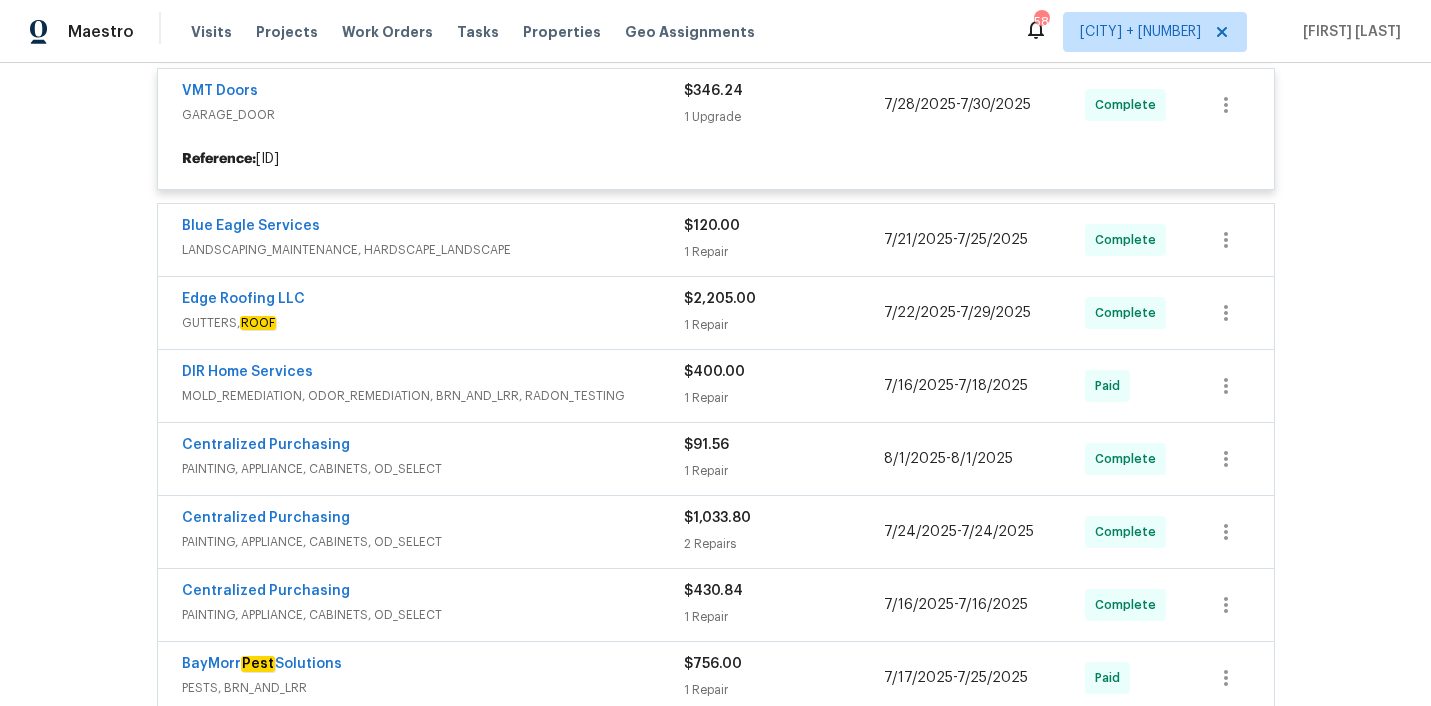 scroll, scrollTop: 3469, scrollLeft: 0, axis: vertical 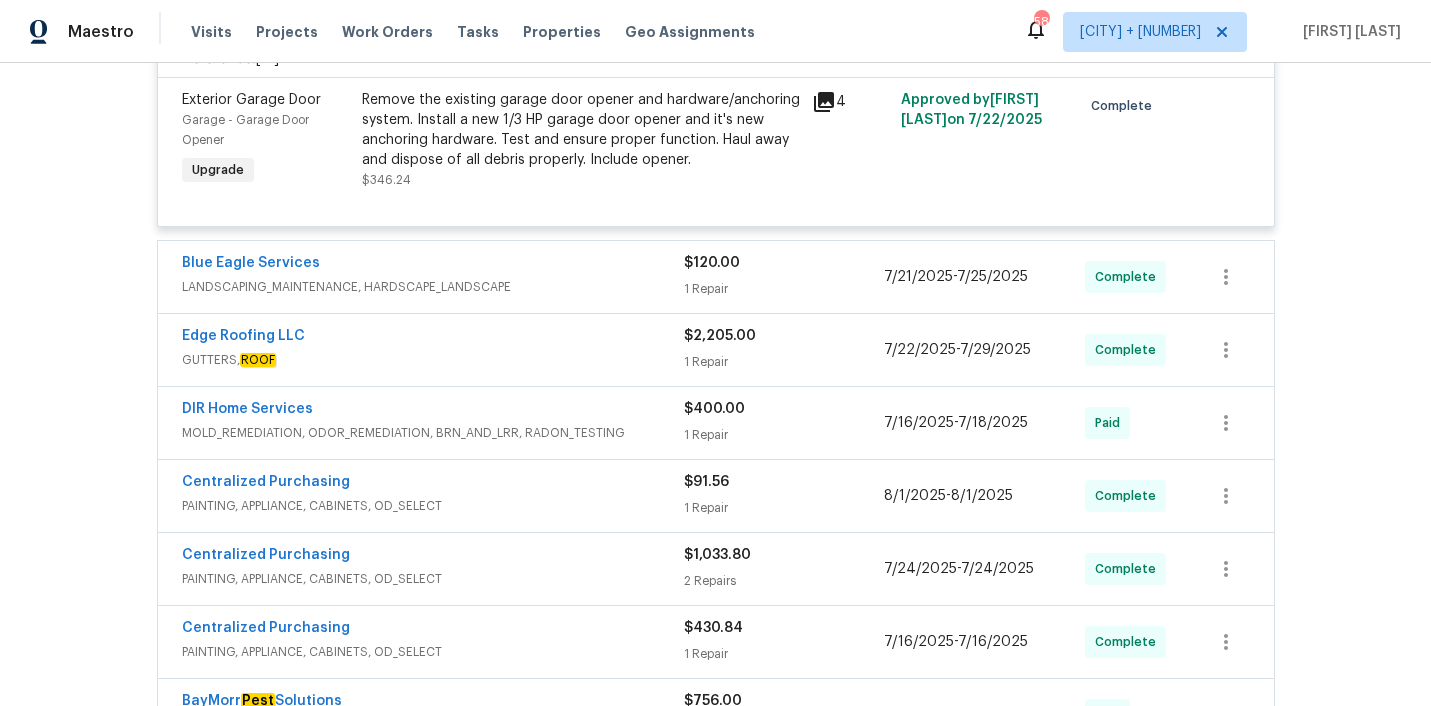 click on "Blue Eagle Services" at bounding box center (433, 265) 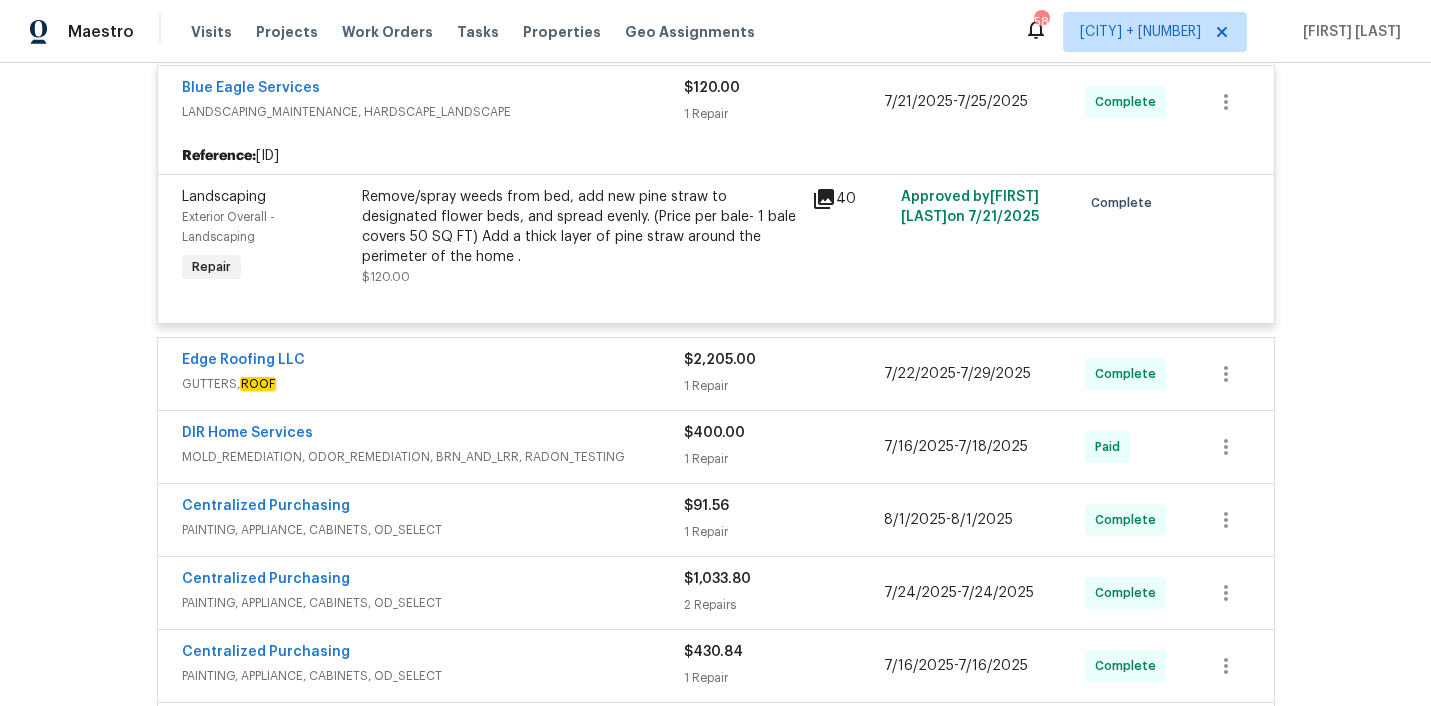 scroll, scrollTop: 3818, scrollLeft: 0, axis: vertical 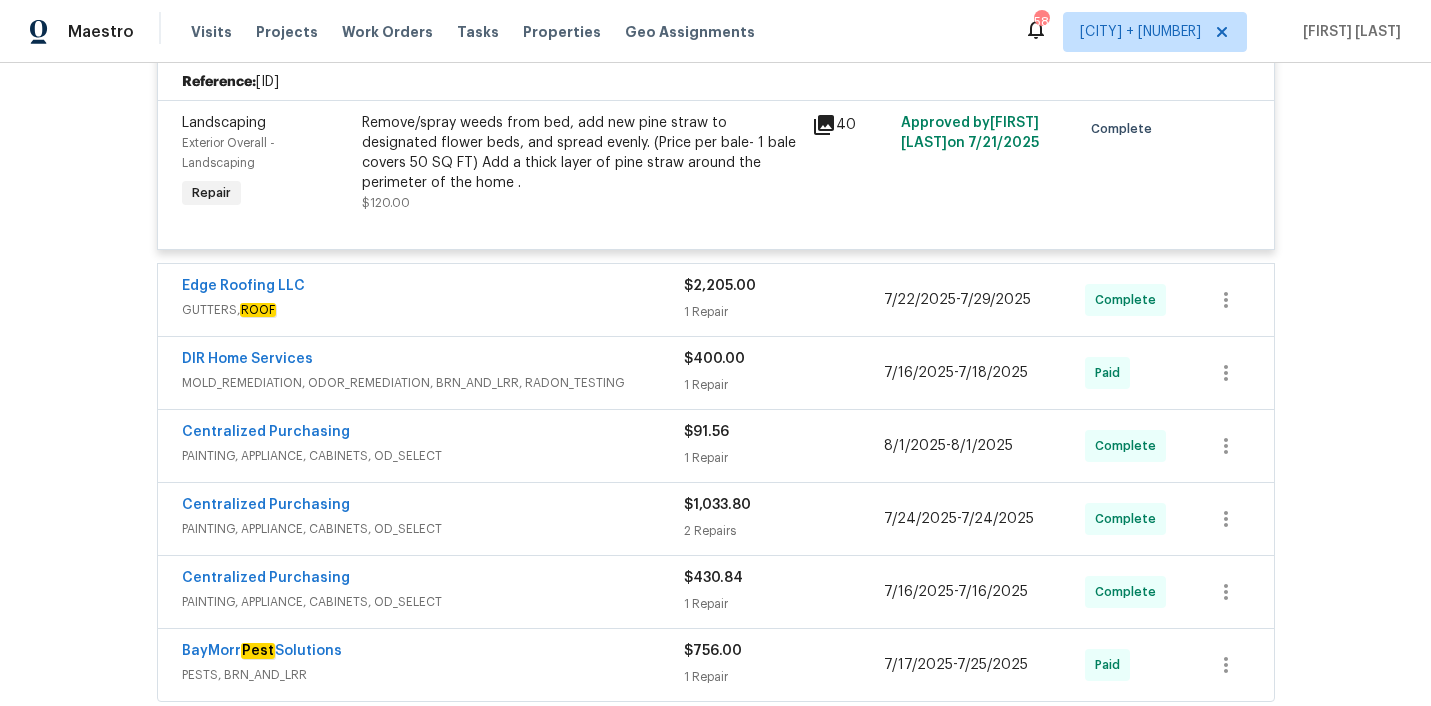 click on "GUTTERS,  ROOF" at bounding box center (433, 310) 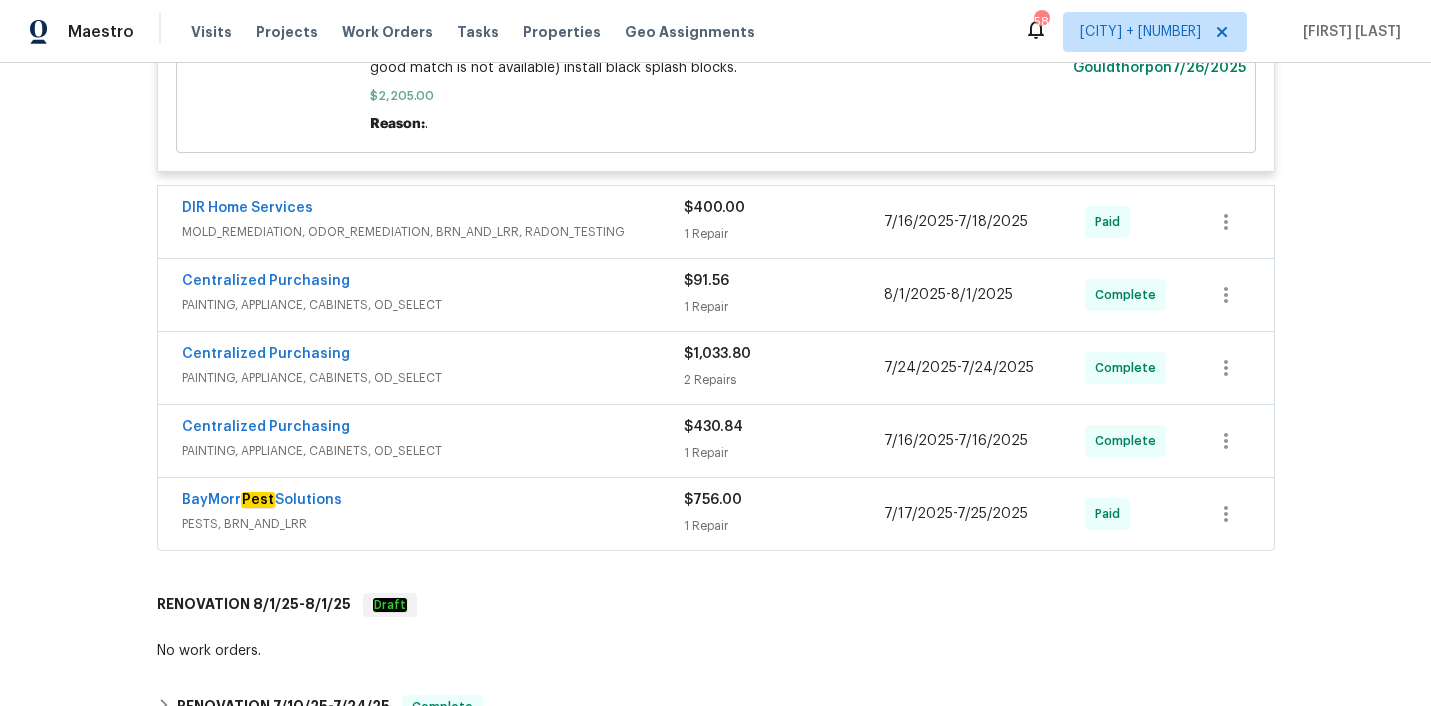 scroll, scrollTop: 4405, scrollLeft: 0, axis: vertical 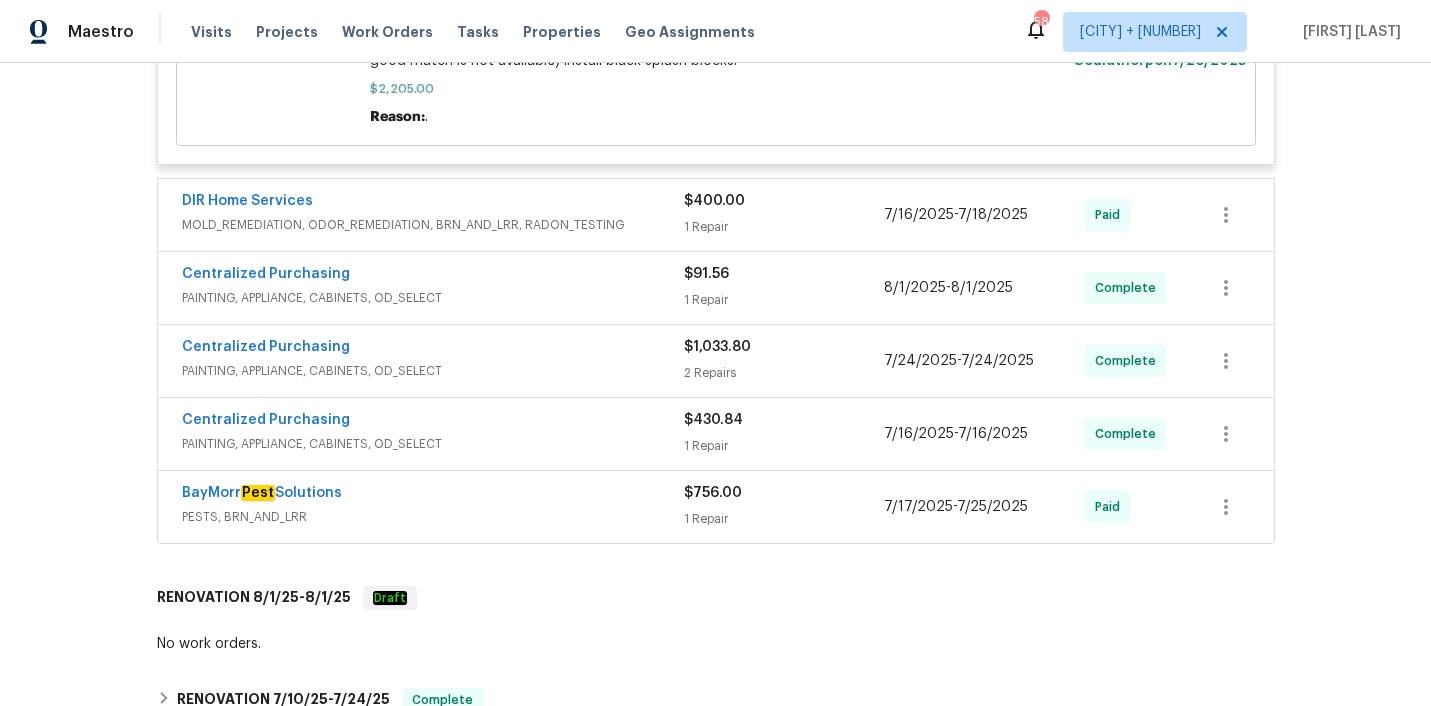 click on "DIR Home Services" at bounding box center [433, 203] 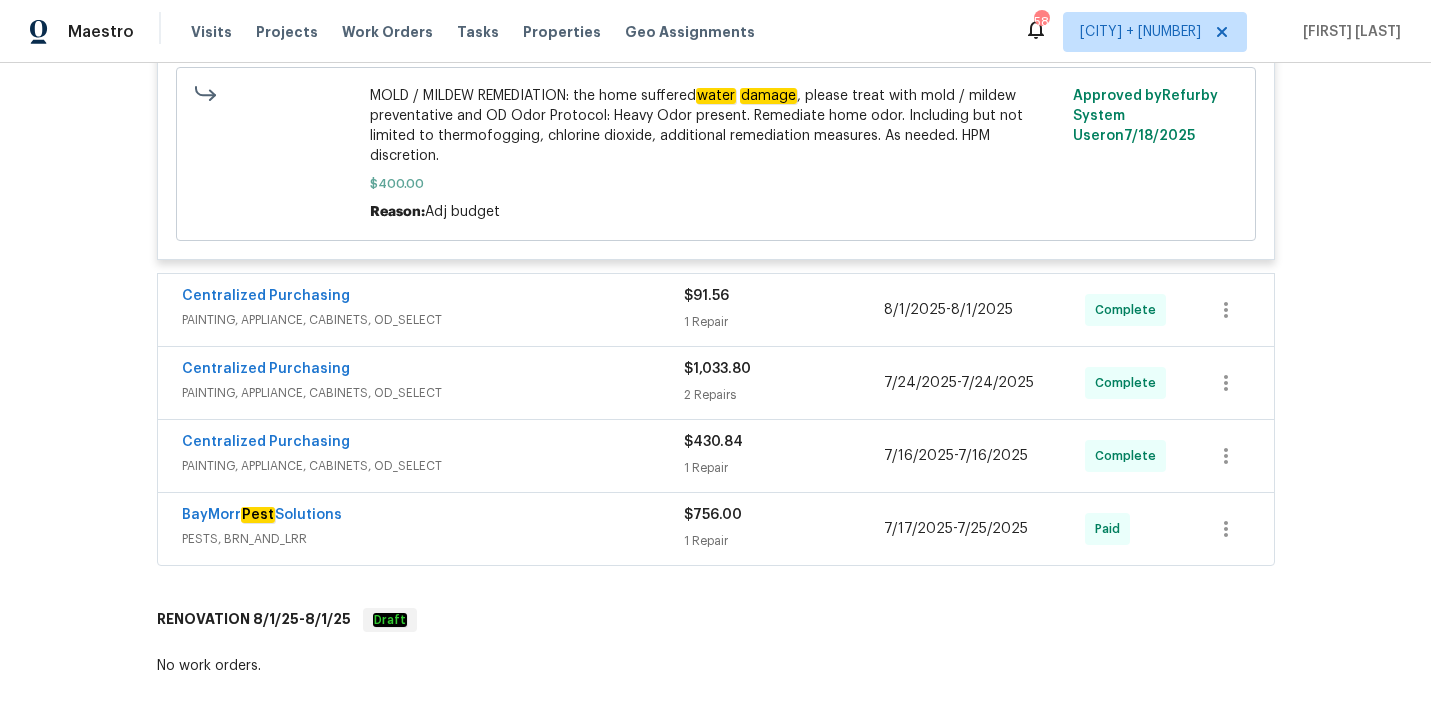 scroll, scrollTop: 4766, scrollLeft: 0, axis: vertical 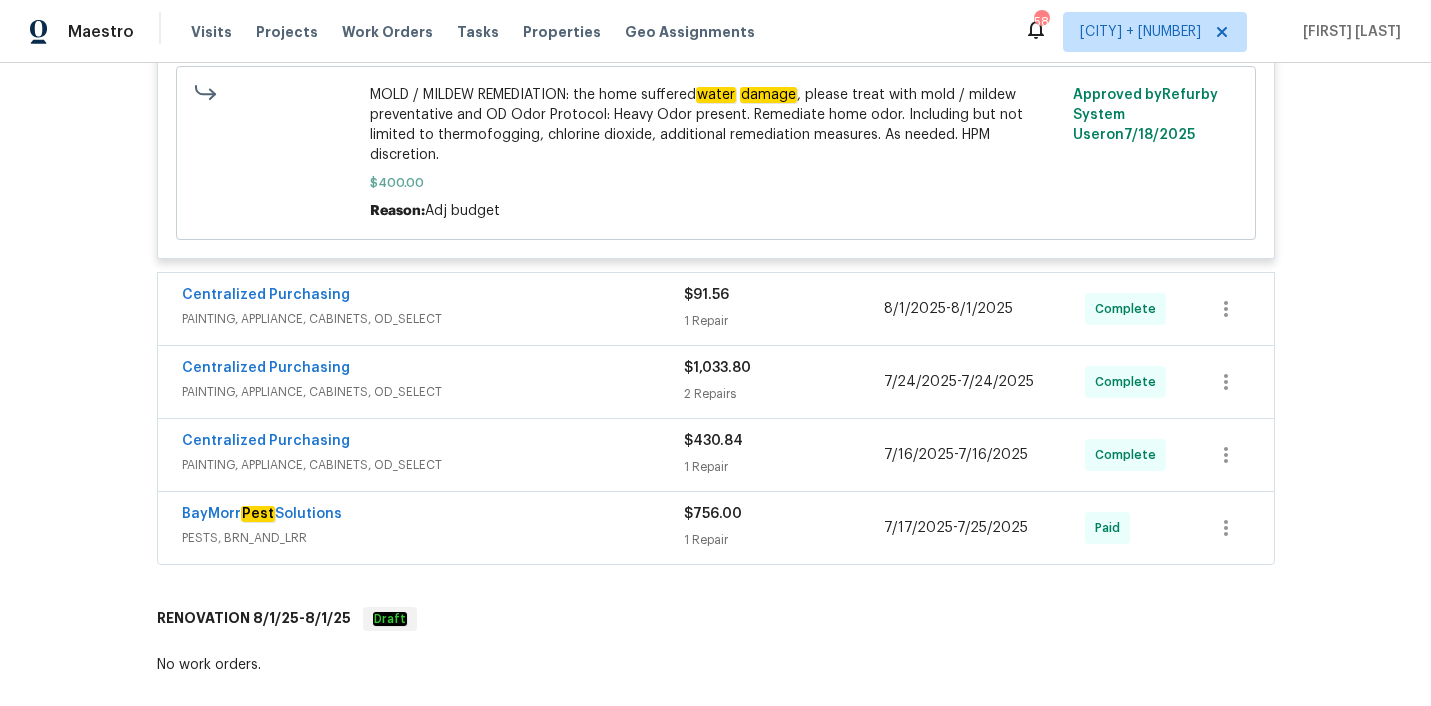 click on "PAINTING, APPLIANCE, CABINETS, OD_SELECT" at bounding box center [433, 319] 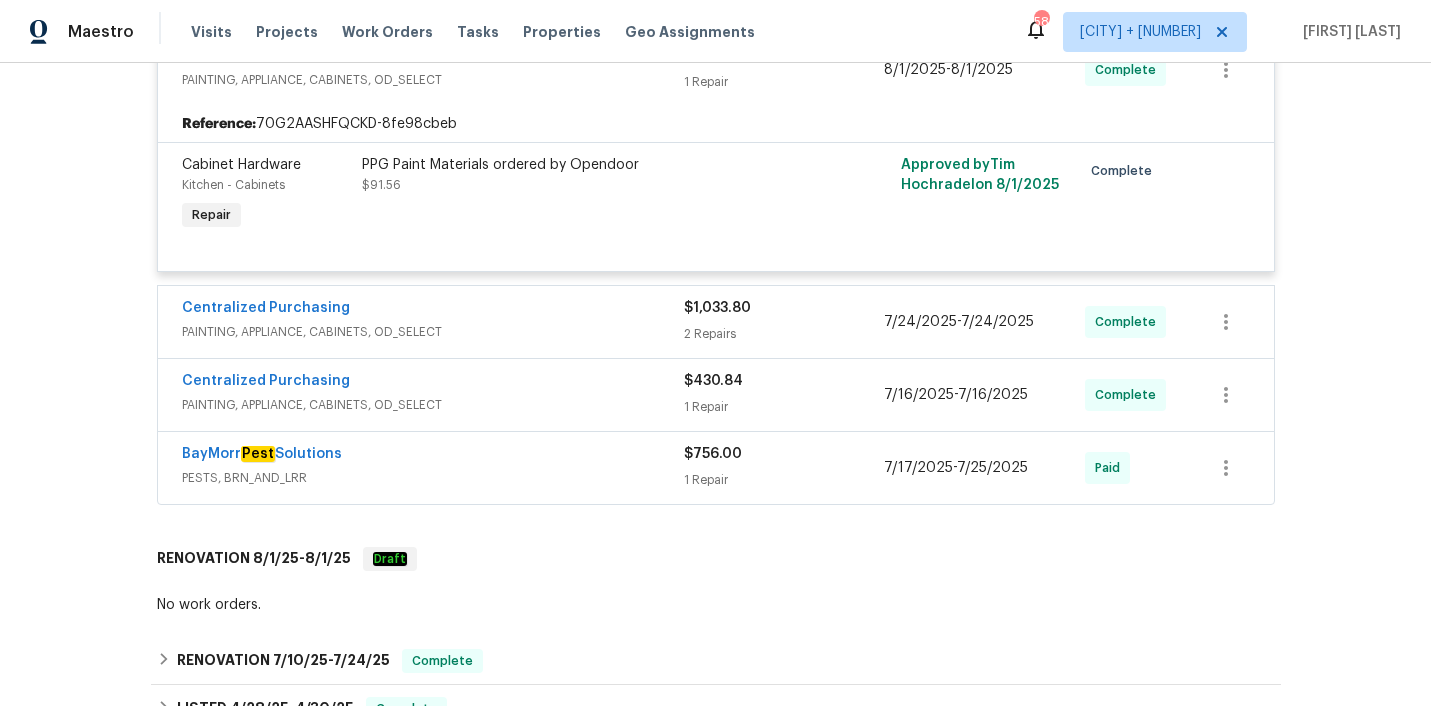 scroll, scrollTop: 5008, scrollLeft: 0, axis: vertical 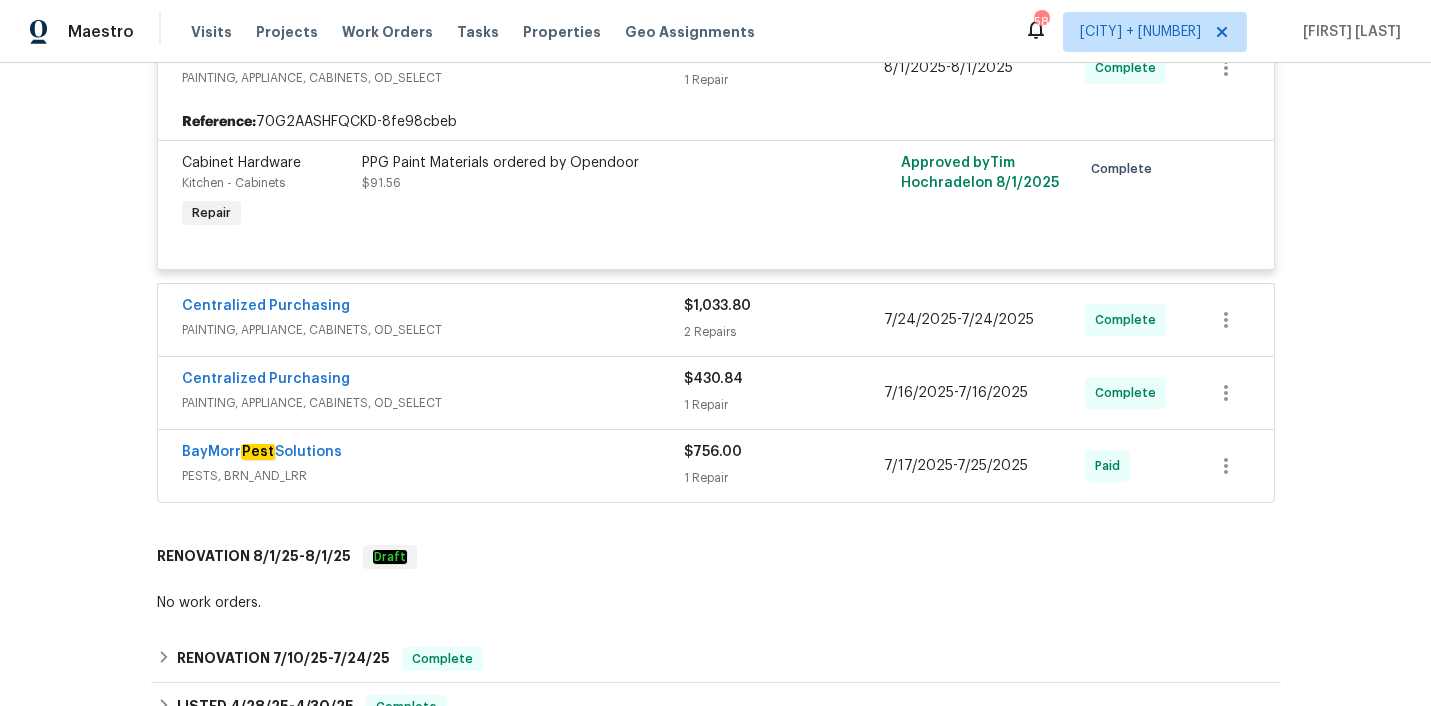 click on "PAINTING, APPLIANCE, CABINETS, OD_SELECT" at bounding box center [433, 330] 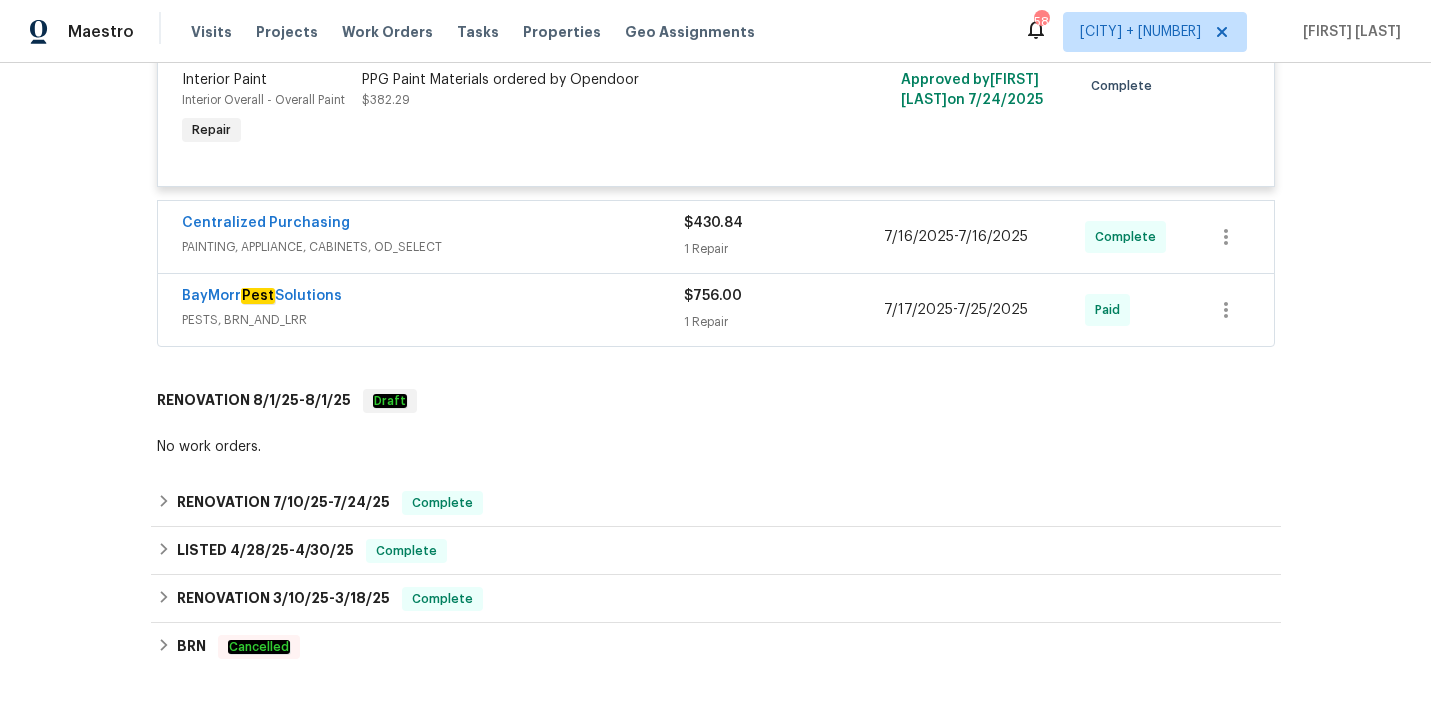 scroll, scrollTop: 5501, scrollLeft: 0, axis: vertical 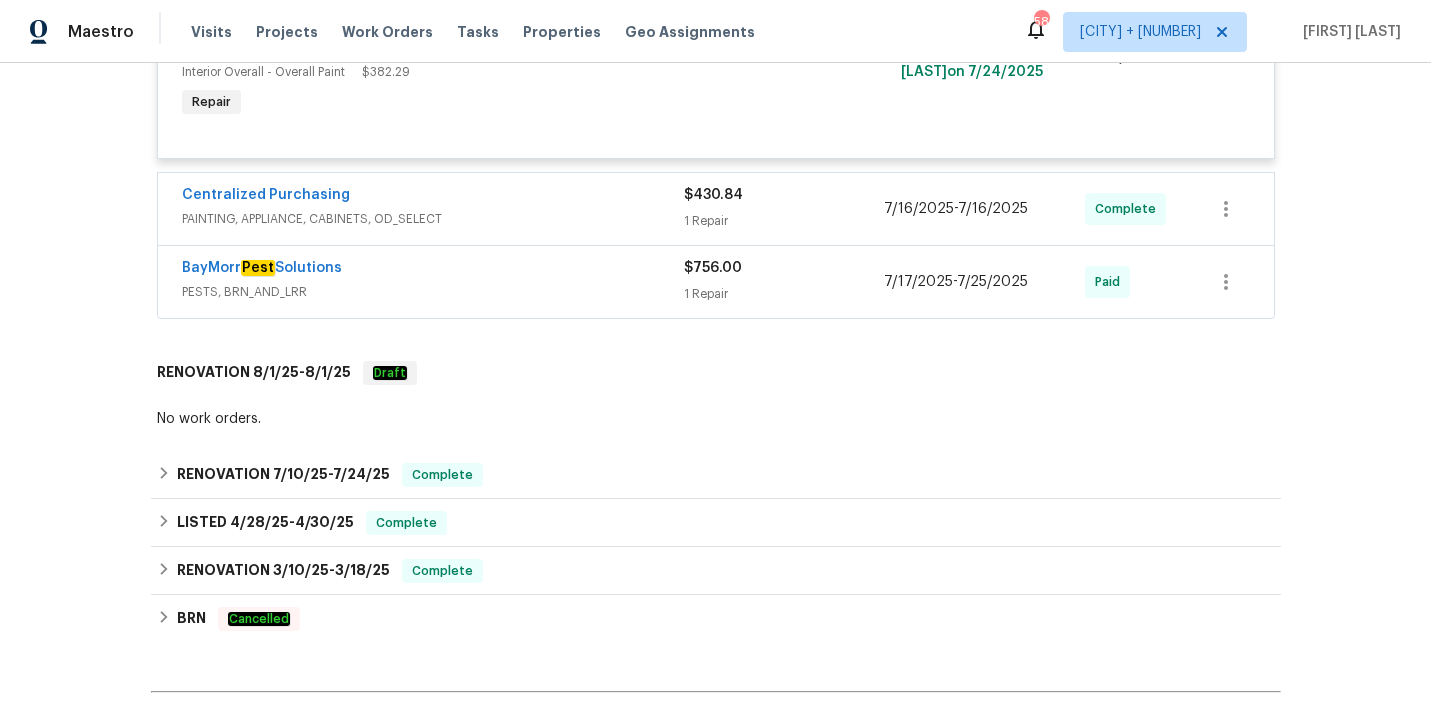 click on "PAINTING, APPLIANCE, CABINETS, OD_SELECT" at bounding box center (433, 219) 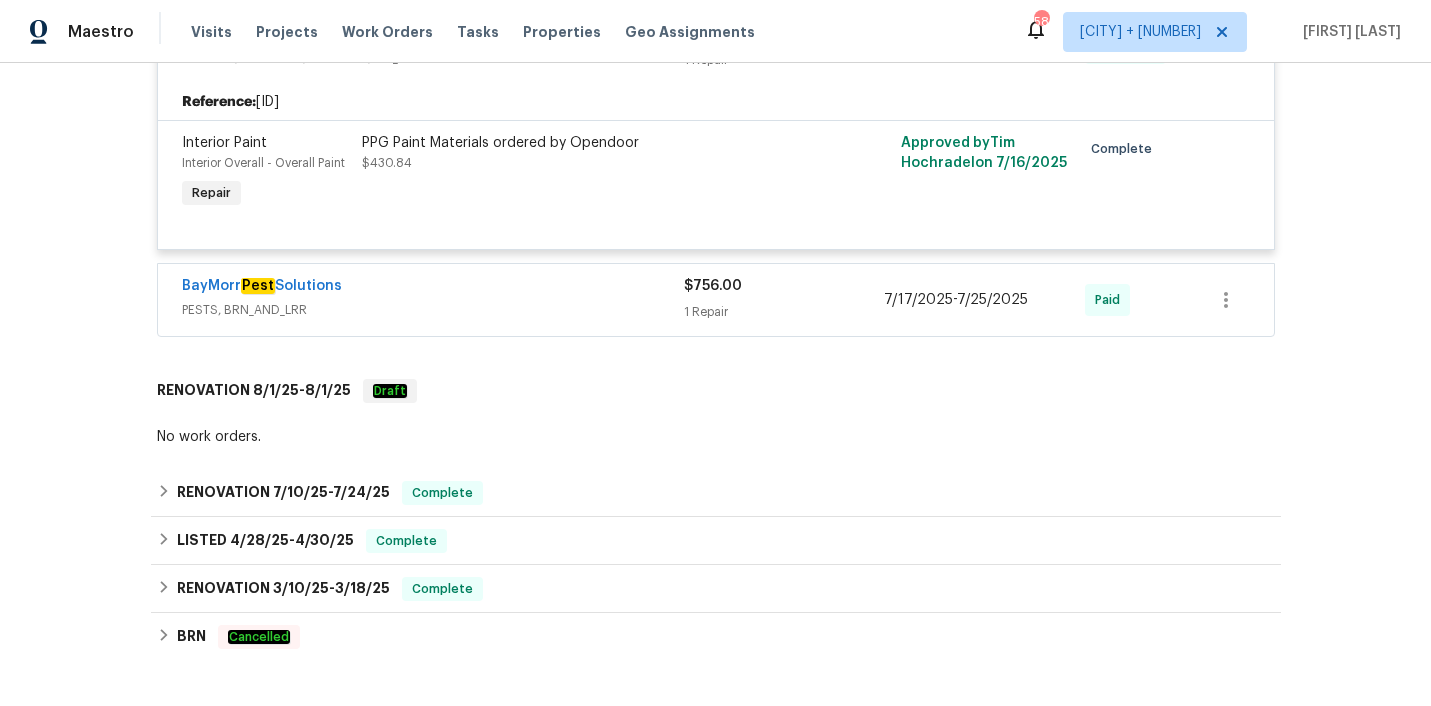 scroll, scrollTop: 5667, scrollLeft: 0, axis: vertical 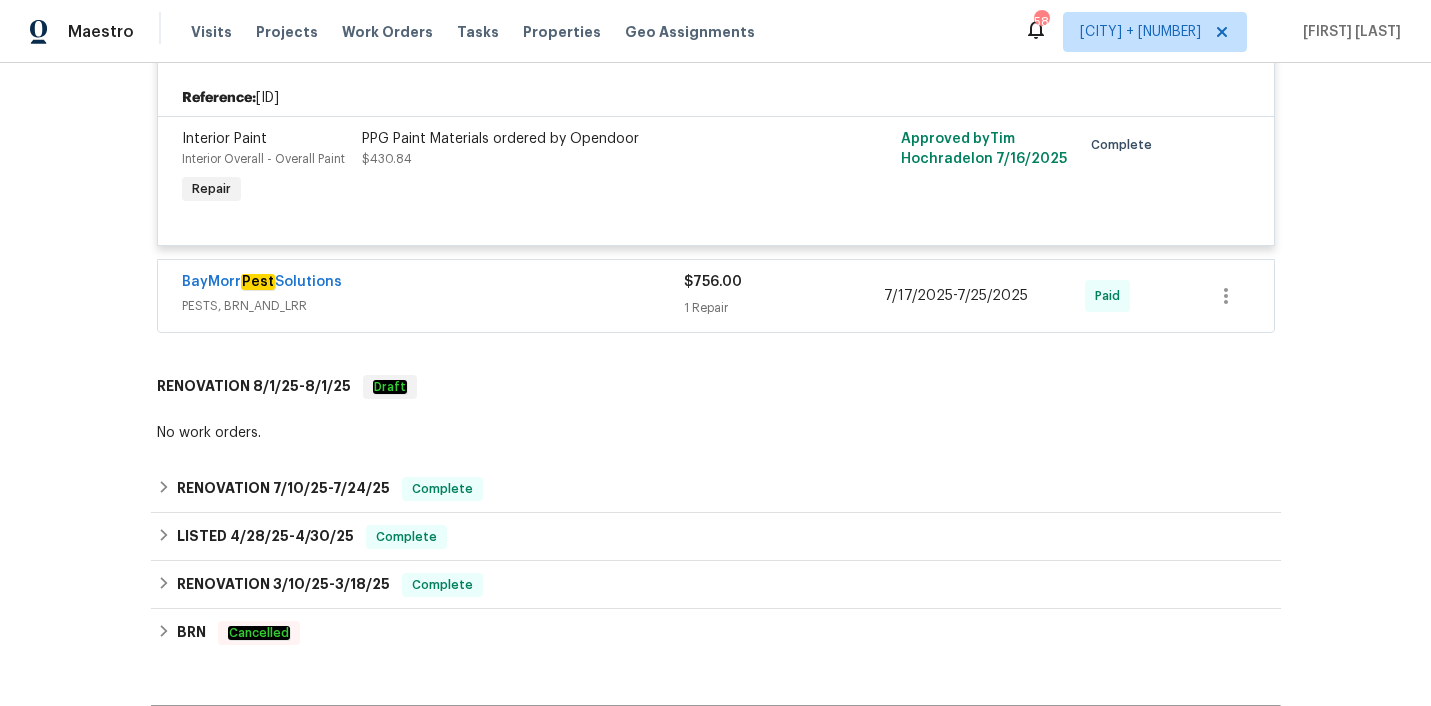 click on "BayMorr  Pest  Solutions" at bounding box center [433, 284] 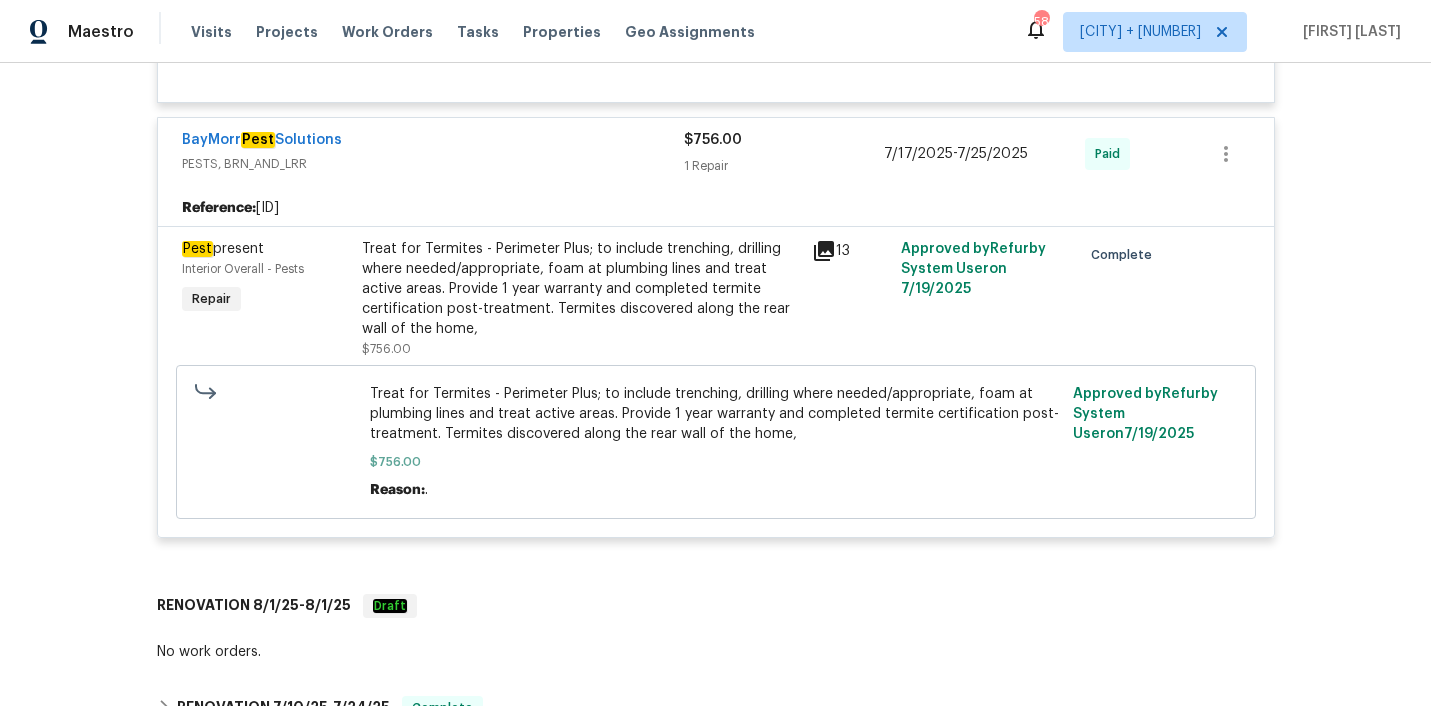 scroll, scrollTop: 6075, scrollLeft: 0, axis: vertical 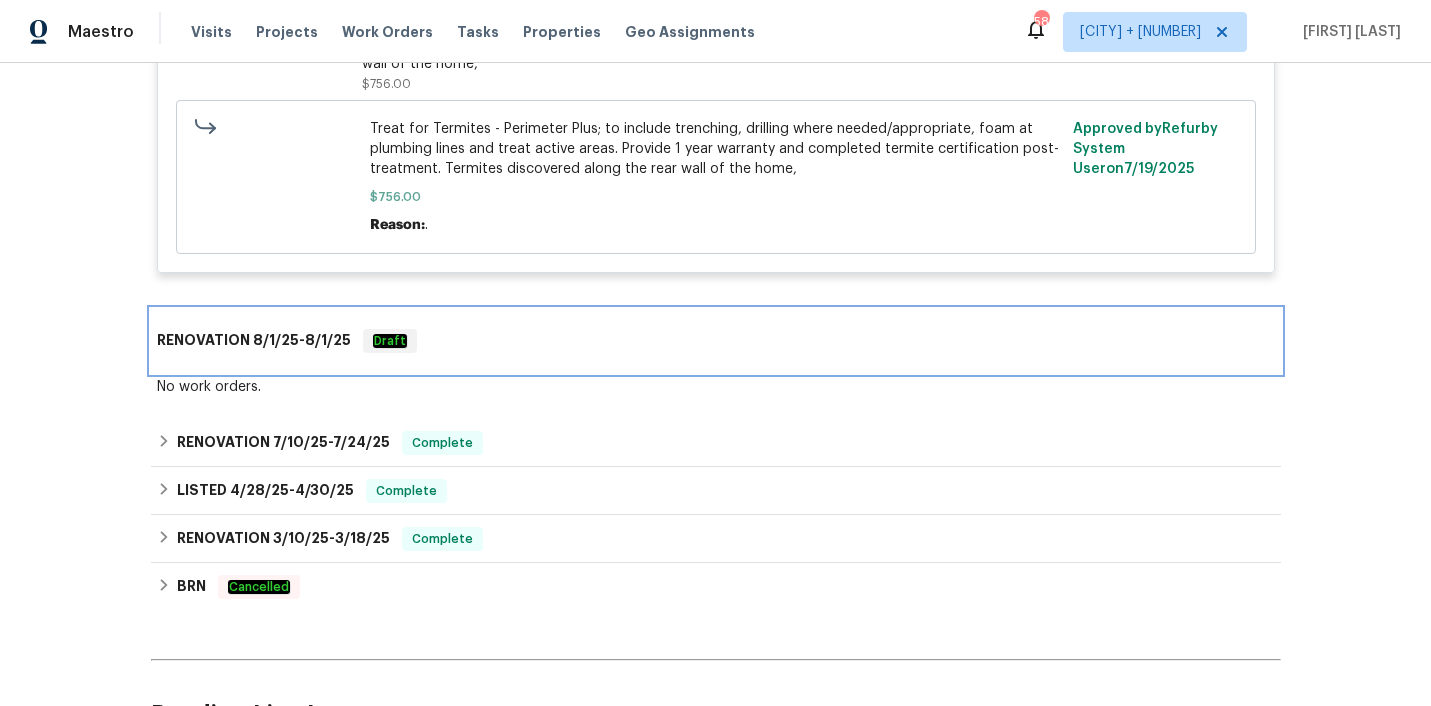click on "RENOVATION   [DATE]  -  [DATE] Draft" at bounding box center [716, 341] 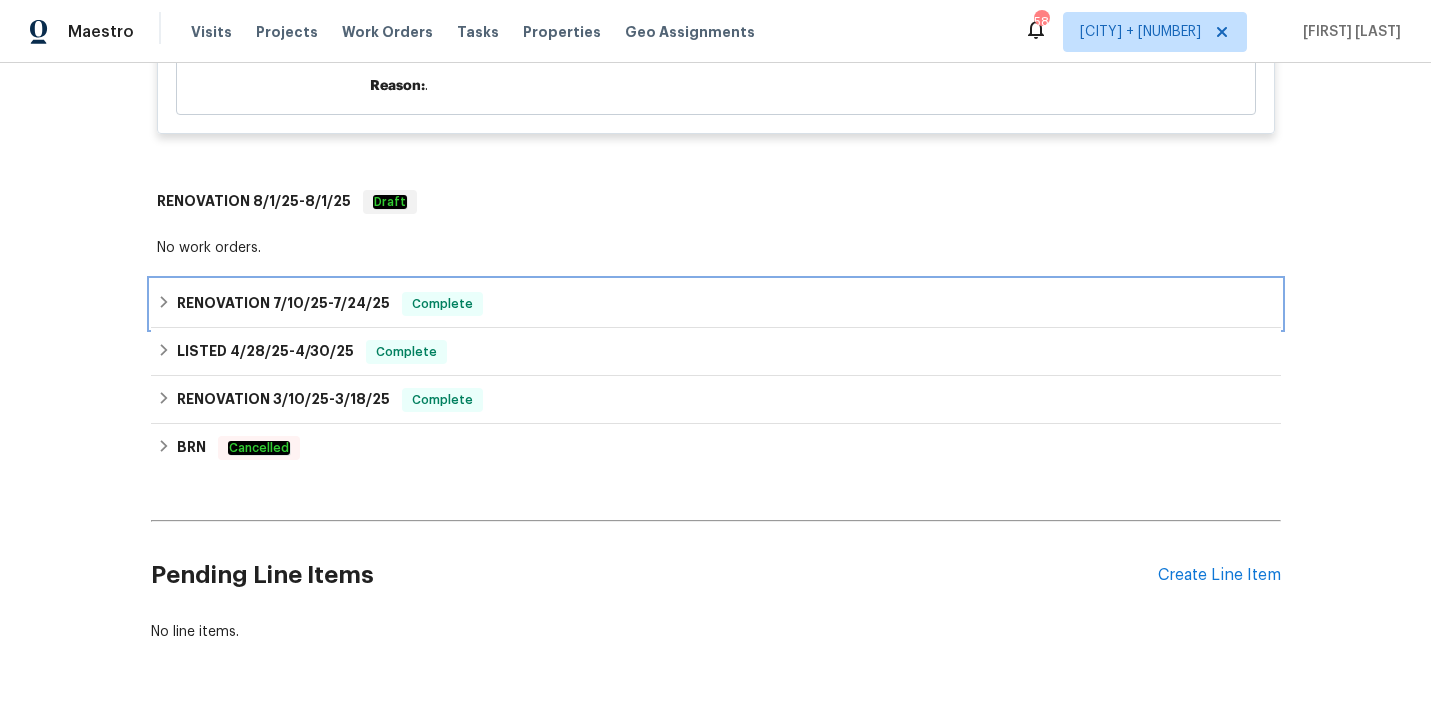 click on "RENOVATION   [DATE]  -  [DATE] Complete" at bounding box center (716, 304) 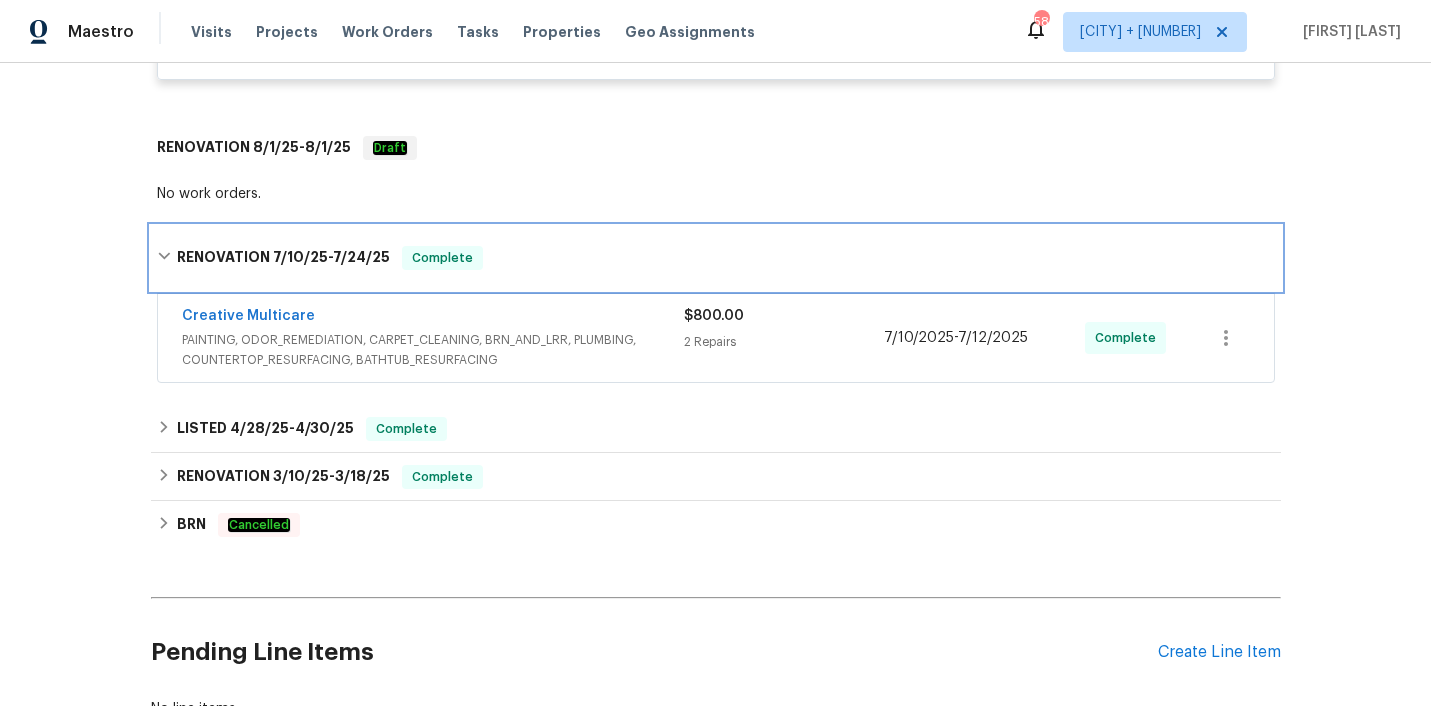 scroll, scrollTop: 6271, scrollLeft: 0, axis: vertical 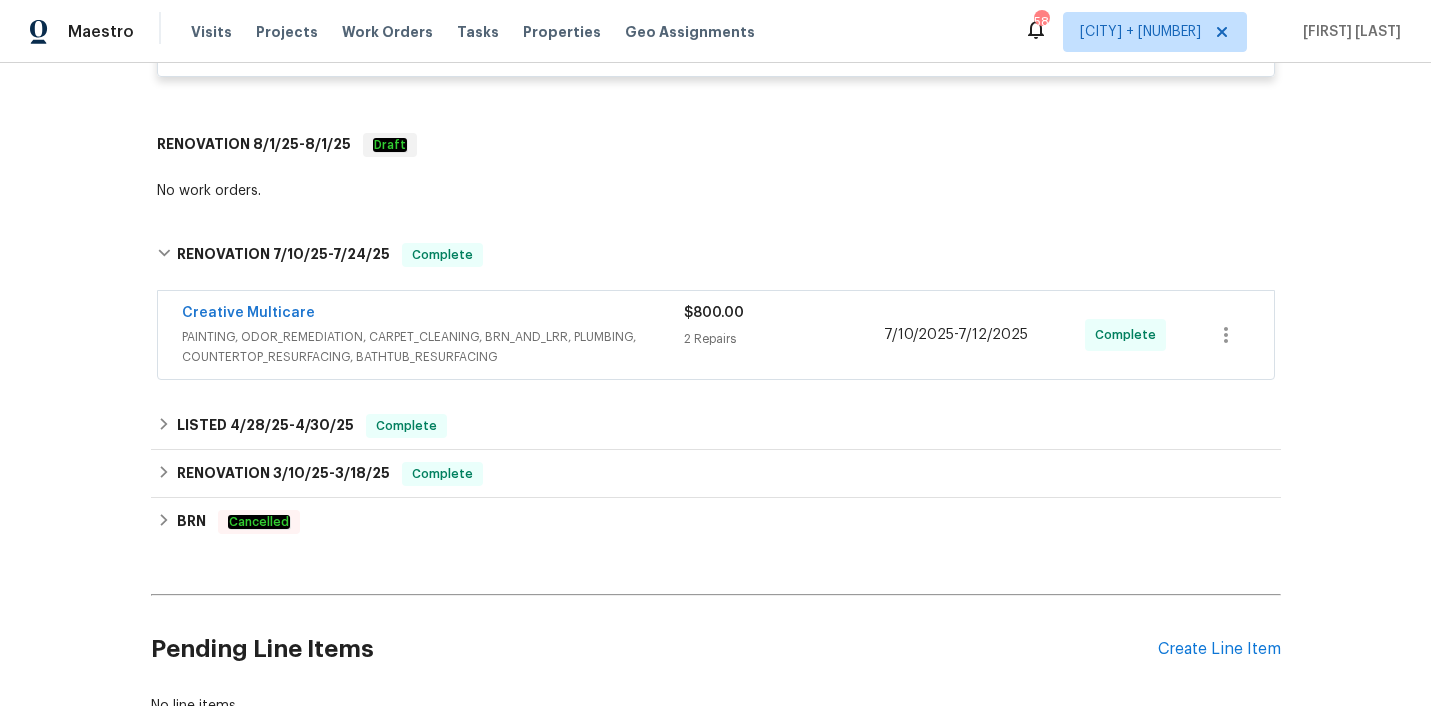 click on "PAINTING, ODOR_REMEDIATION, CARPET_CLEANING, BRN_AND_LRR, PLUMBING, COUNTERTOP_RESURFACING, BATHTUB_RESURFACING" at bounding box center (433, 347) 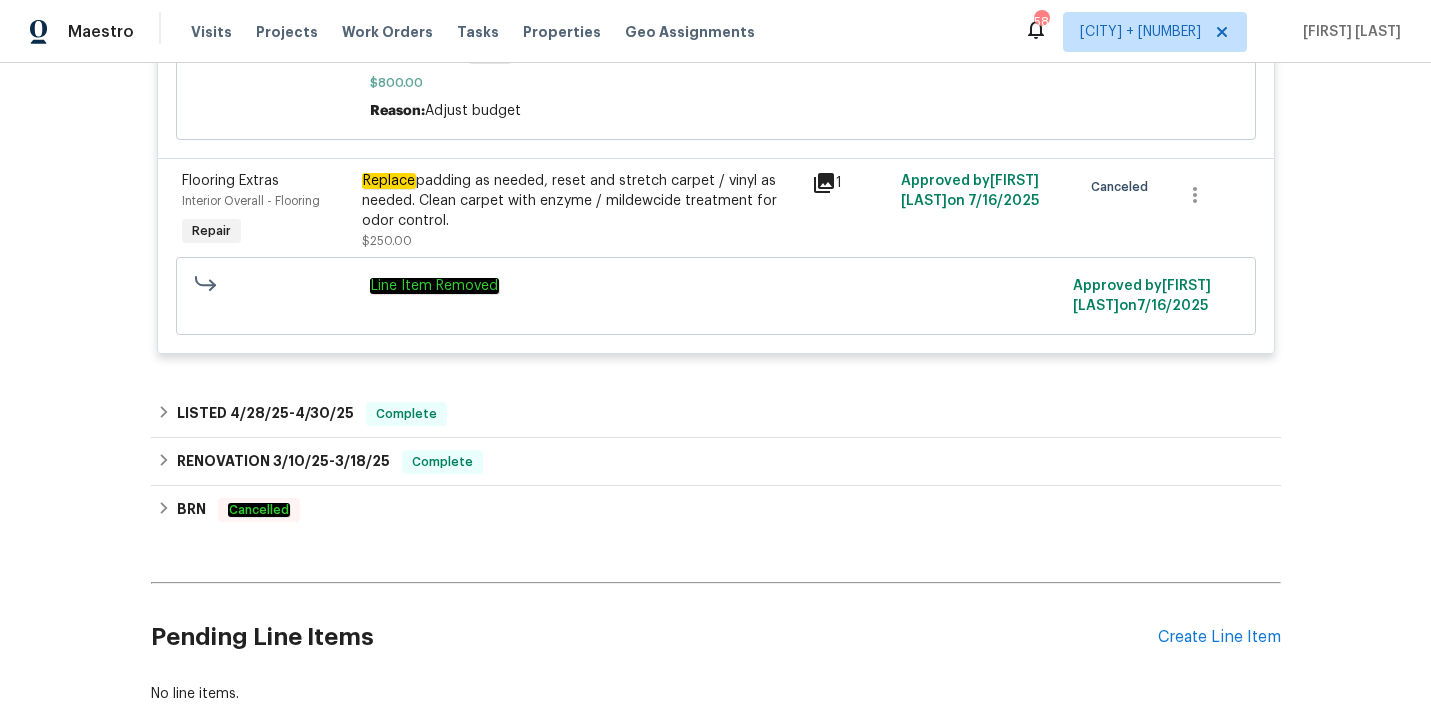 scroll, scrollTop: 7211, scrollLeft: 0, axis: vertical 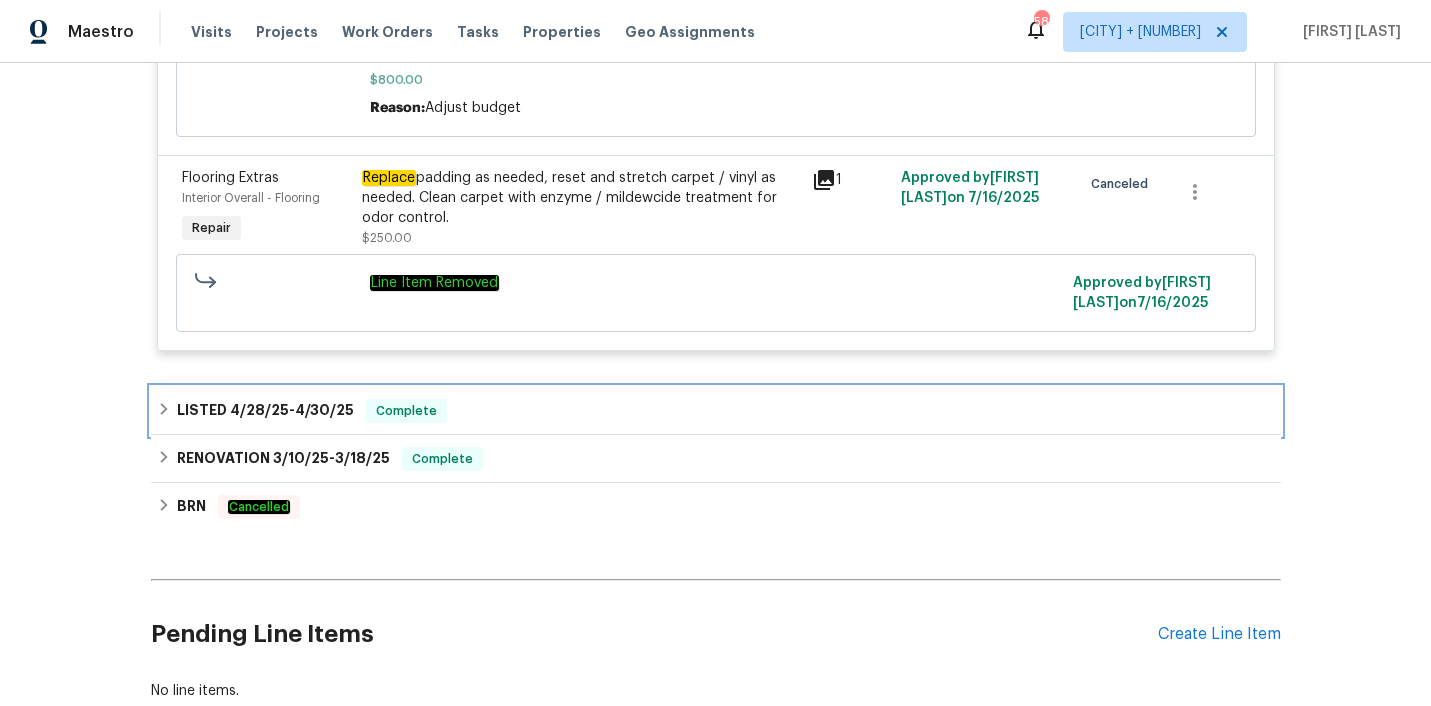 click on "LISTED   [DATE]  -  [DATE] Complete" at bounding box center [716, 411] 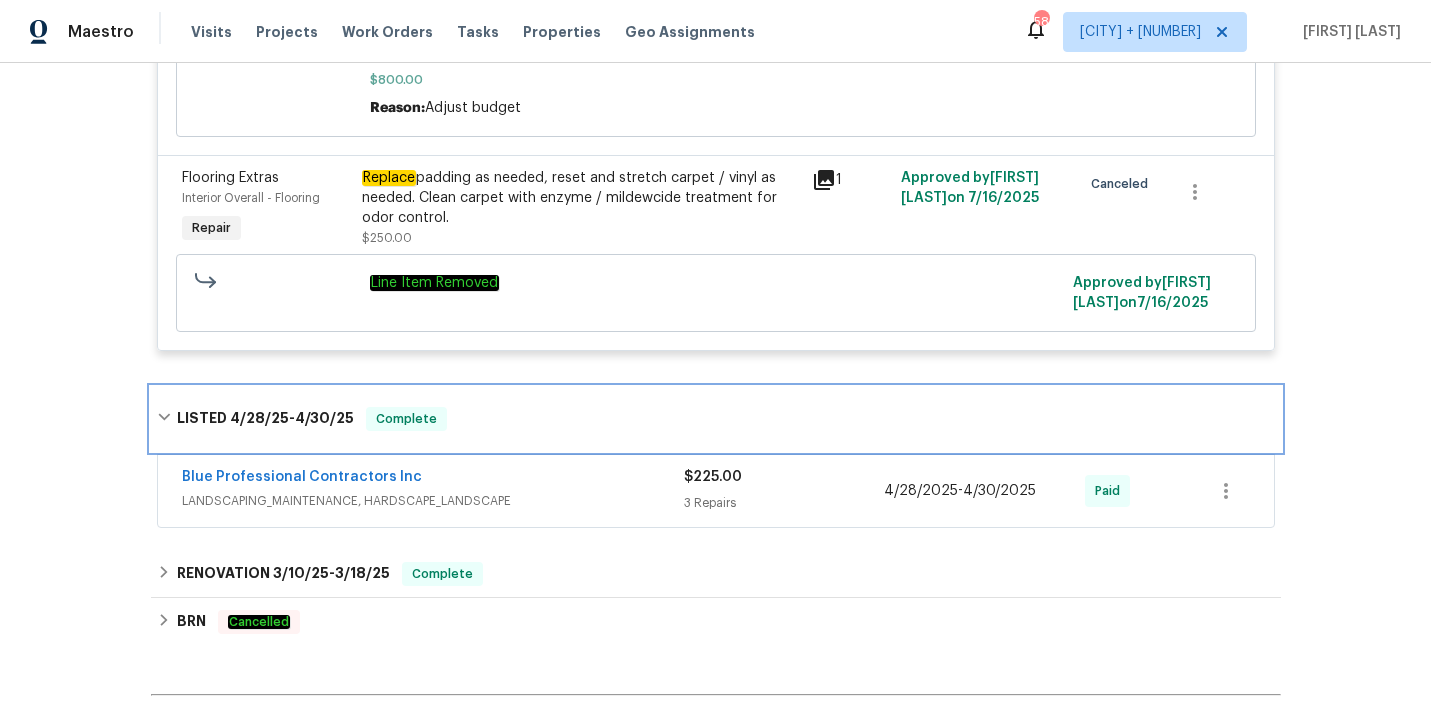 scroll, scrollTop: 7352, scrollLeft: 0, axis: vertical 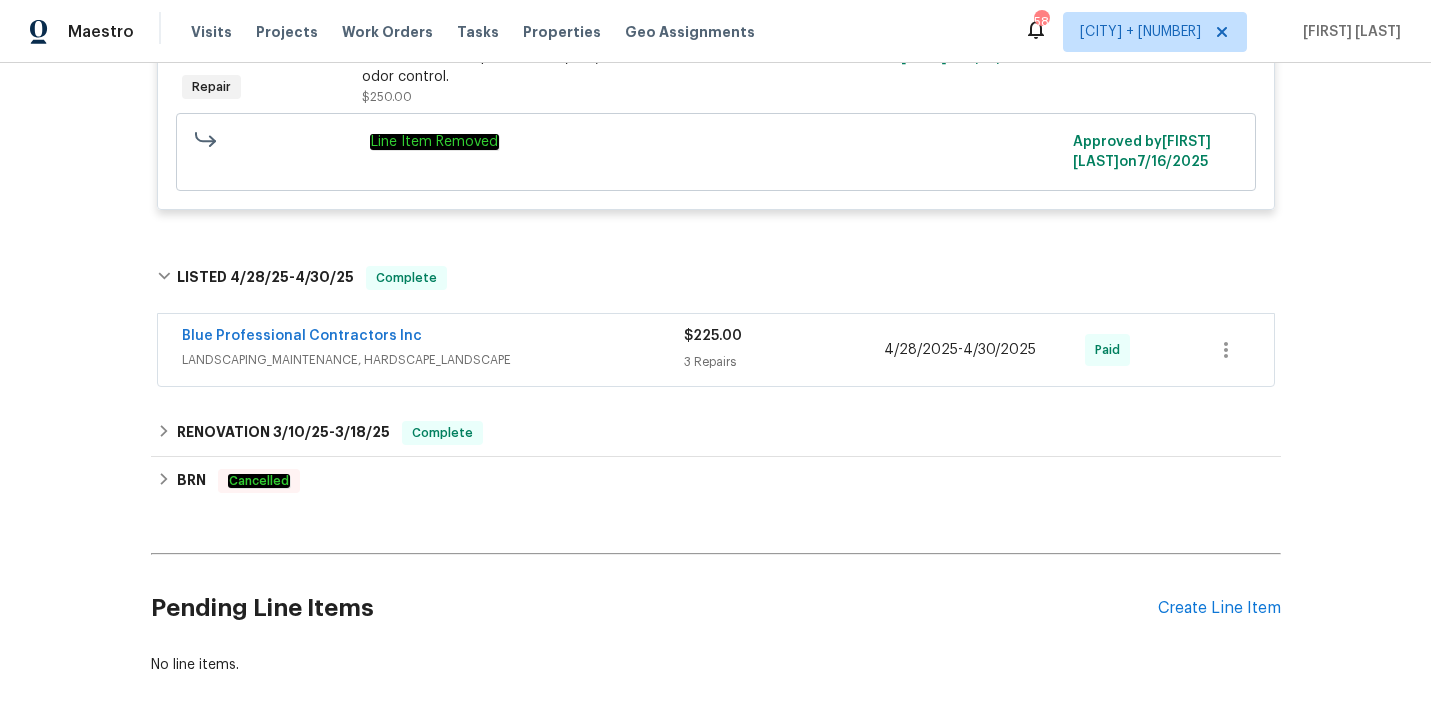 click on "Blue Professional Contractors Inc" at bounding box center (433, 338) 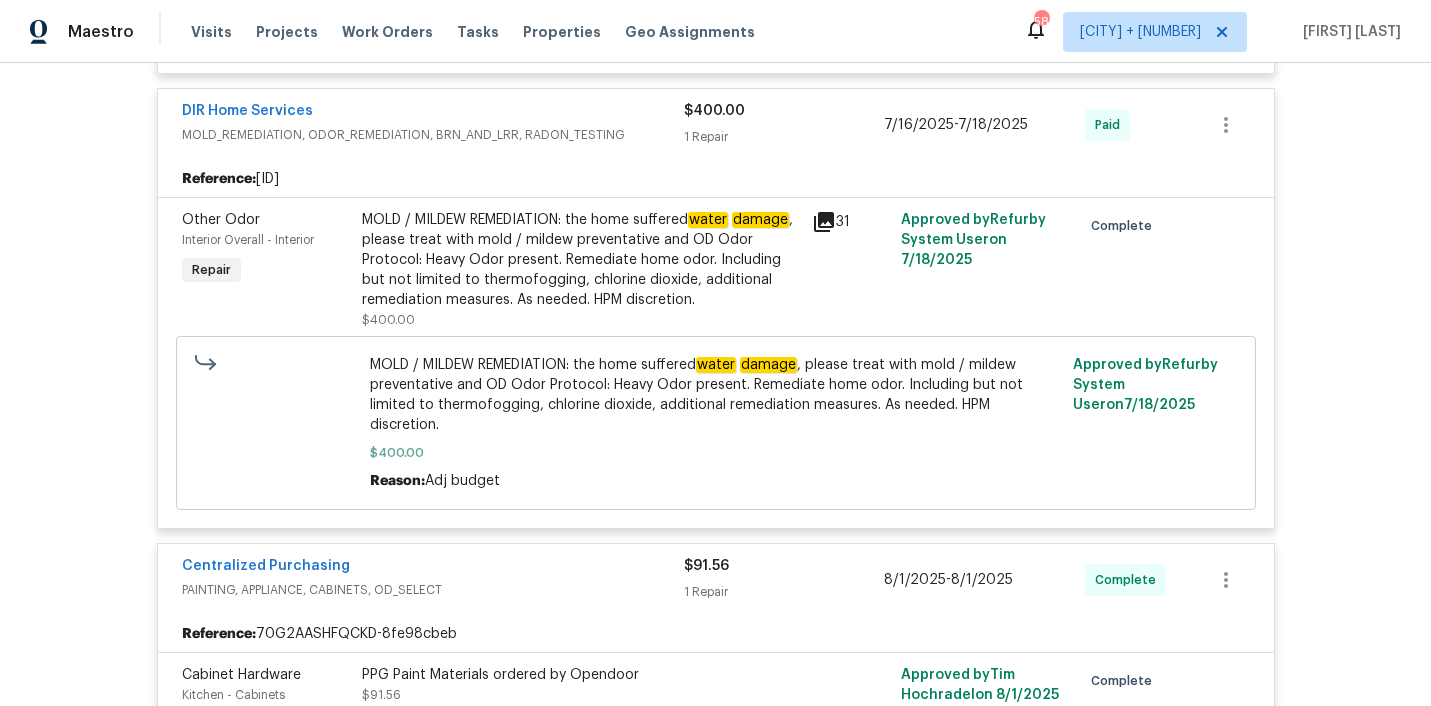 scroll, scrollTop: 4501, scrollLeft: 0, axis: vertical 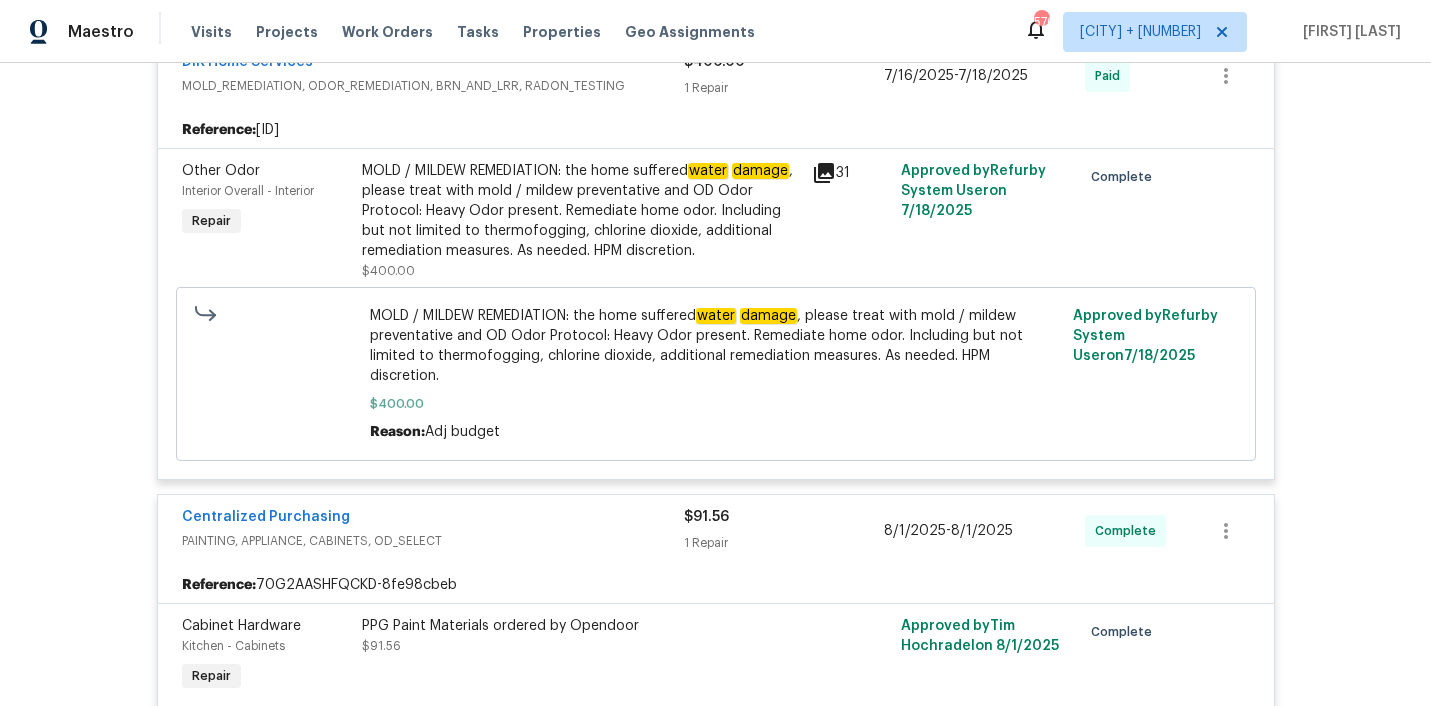 click on "MOLD / MILDEW REMEDIATION: the home suffered water damage , please treat with mold / mildew preventative and OD Odor Protocol: Heavy Odor present. Remediate home odor. Including but not limited to thermofogging, chlorine dioxide, additional remediation measures. As needed. HPM discretion." at bounding box center [581, 211] 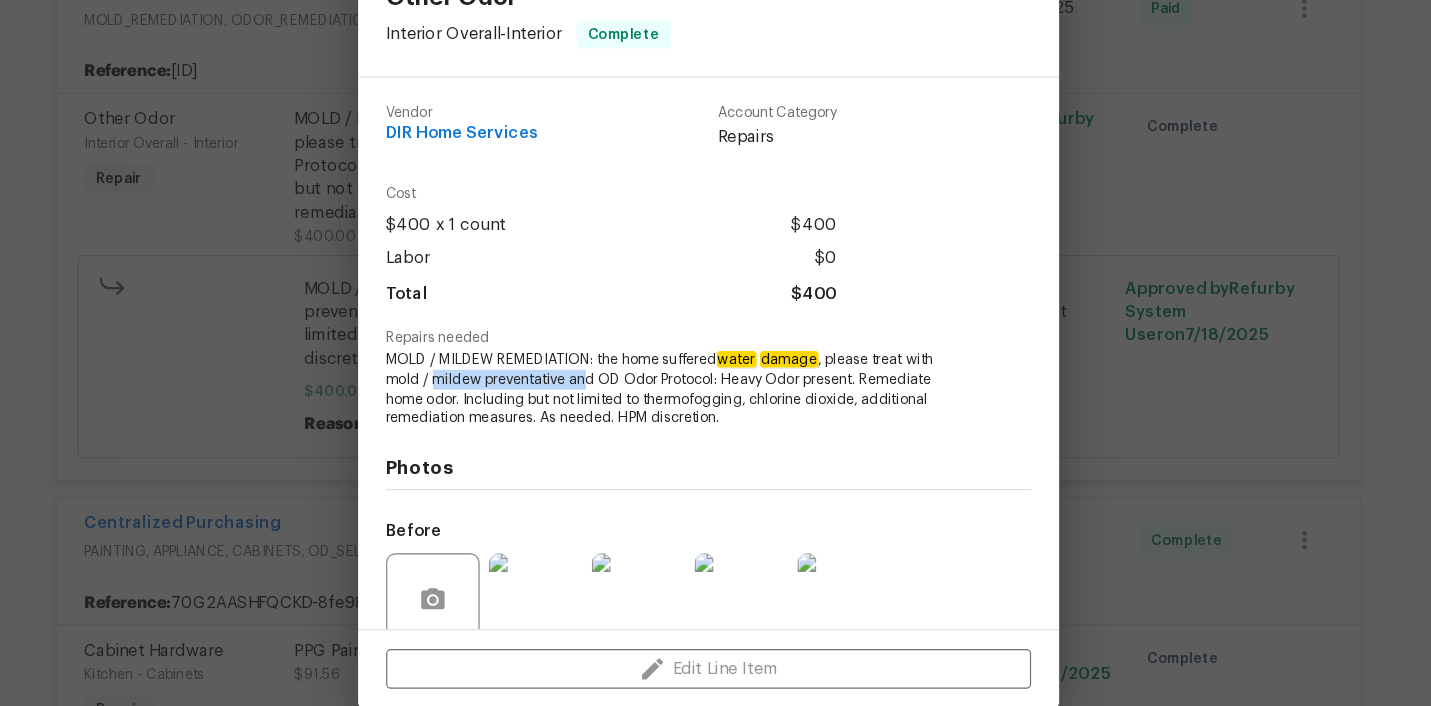 drag, startPoint x: 479, startPoint y: 394, endPoint x: 608, endPoint y: 389, distance: 129.09686 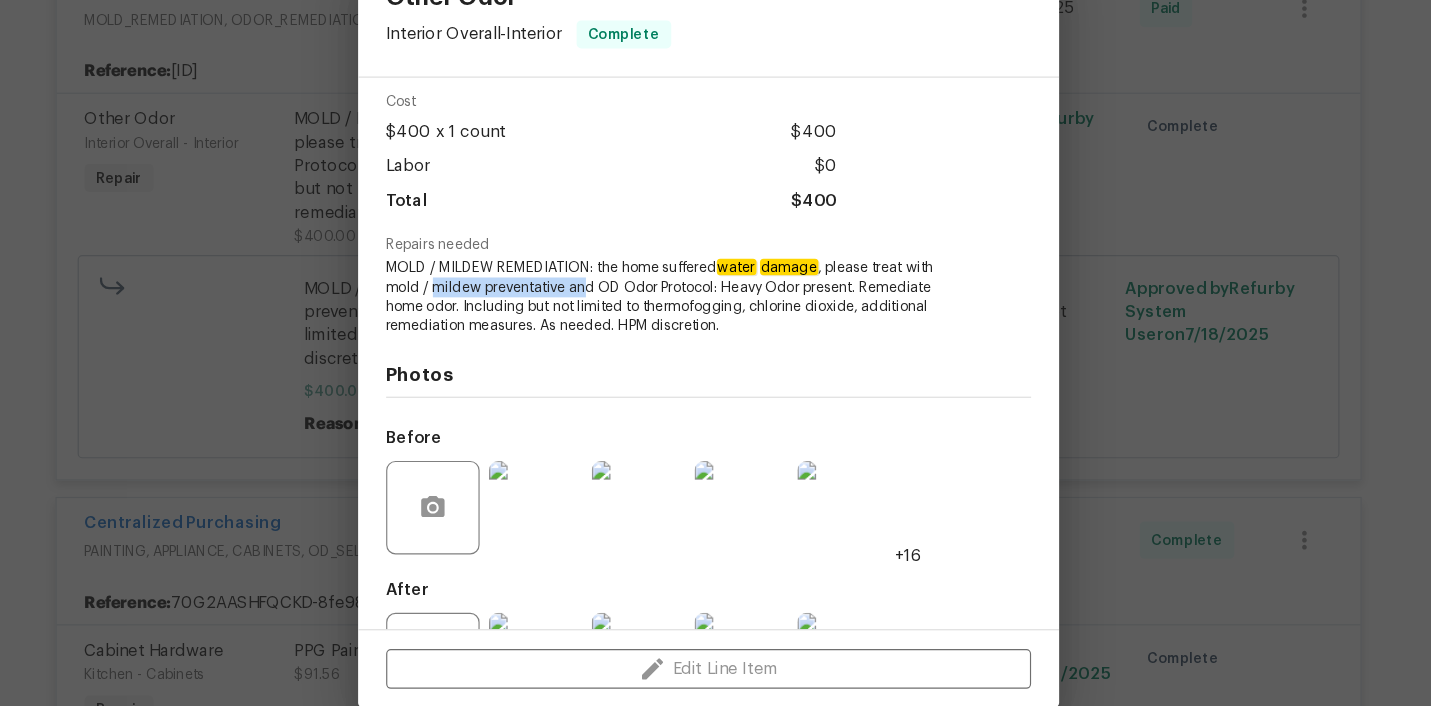 scroll, scrollTop: 165, scrollLeft: 0, axis: vertical 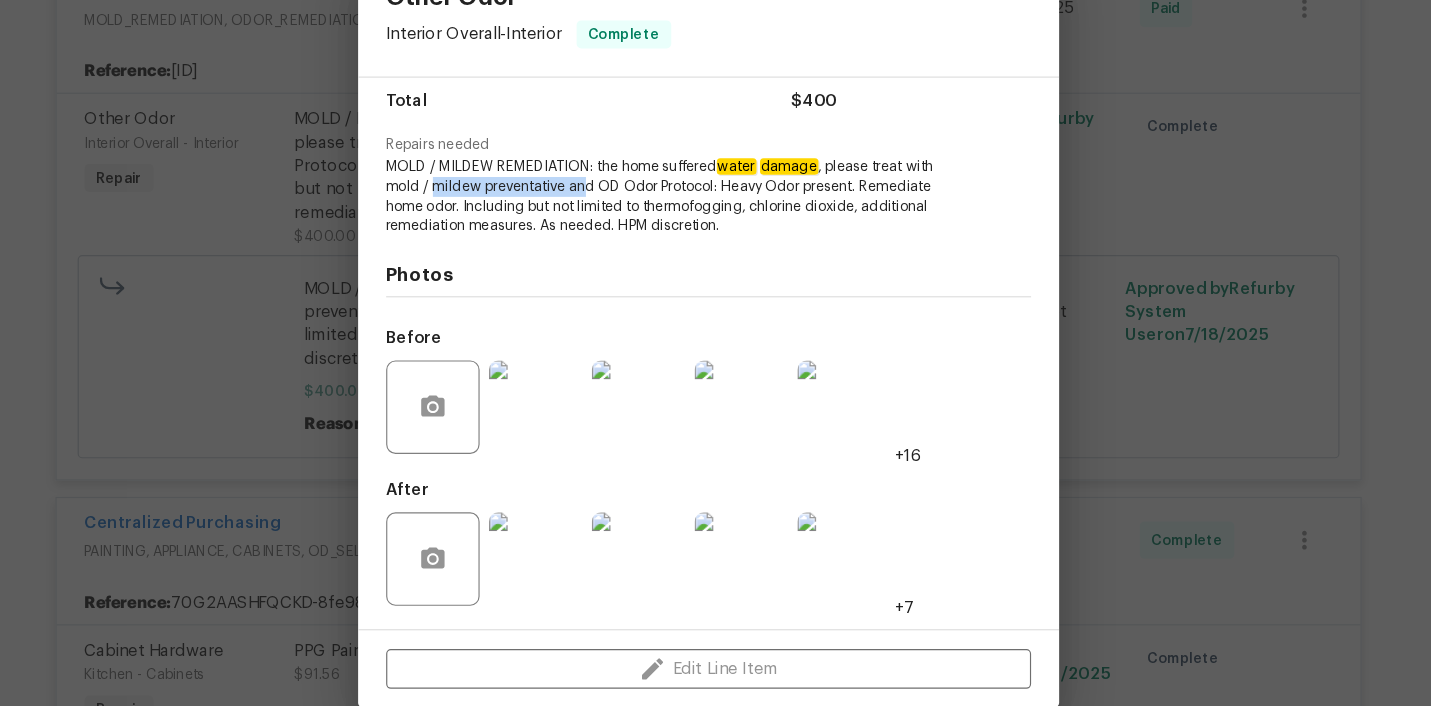 click at bounding box center [568, 417] 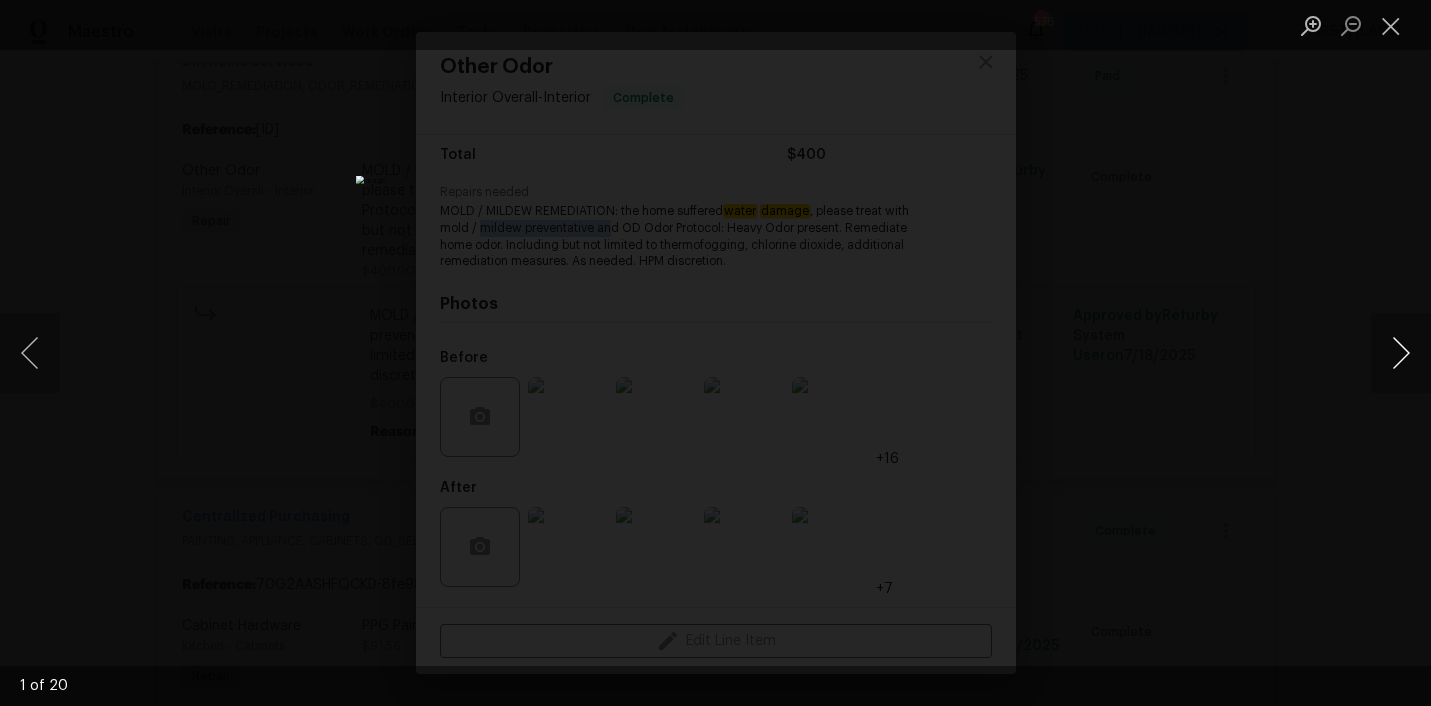 click at bounding box center (1401, 353) 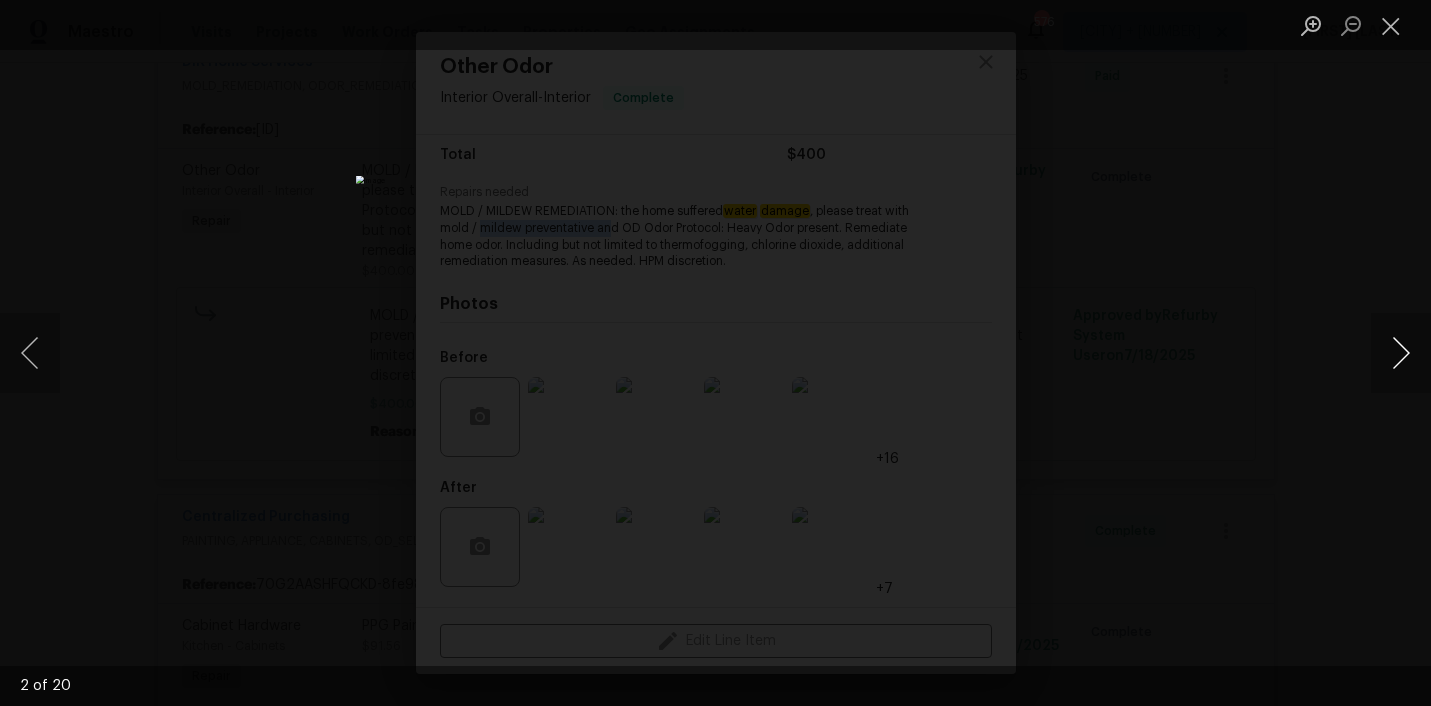 click at bounding box center (1401, 353) 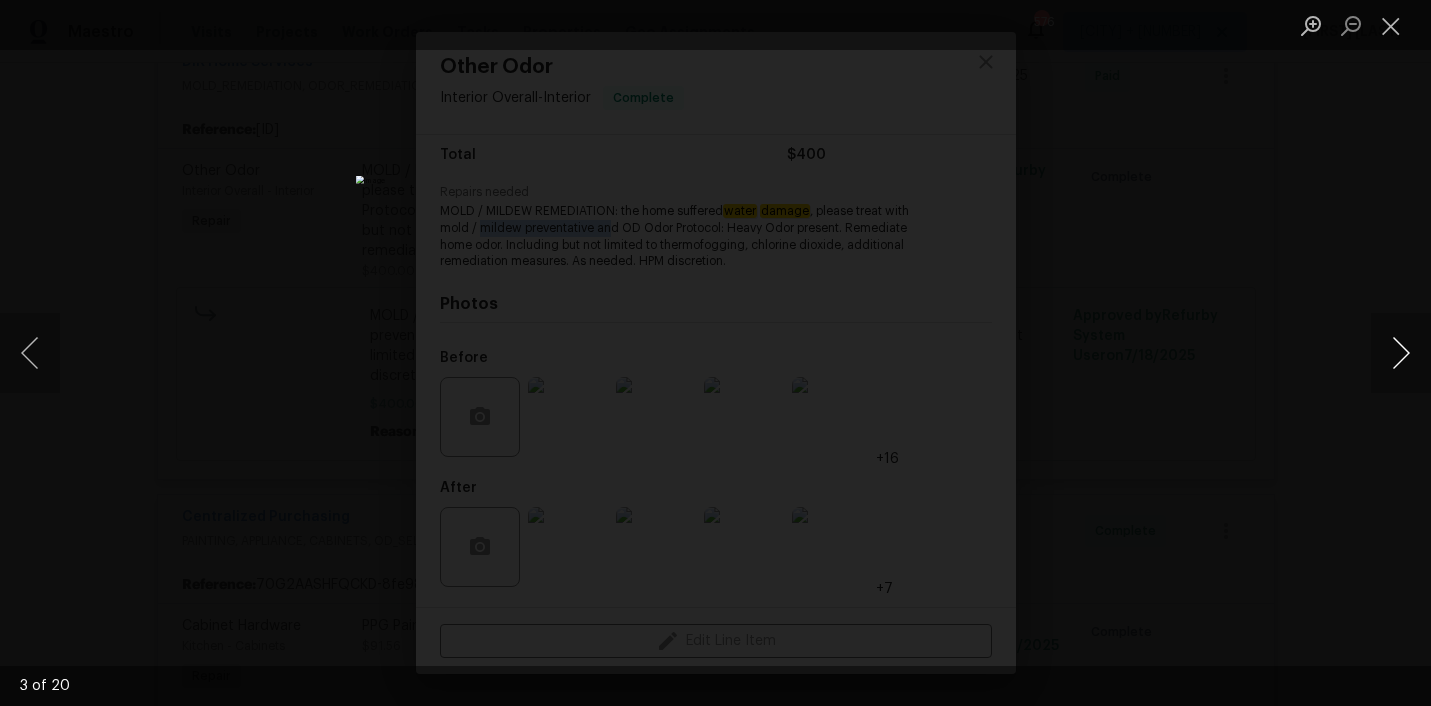 click at bounding box center (1401, 353) 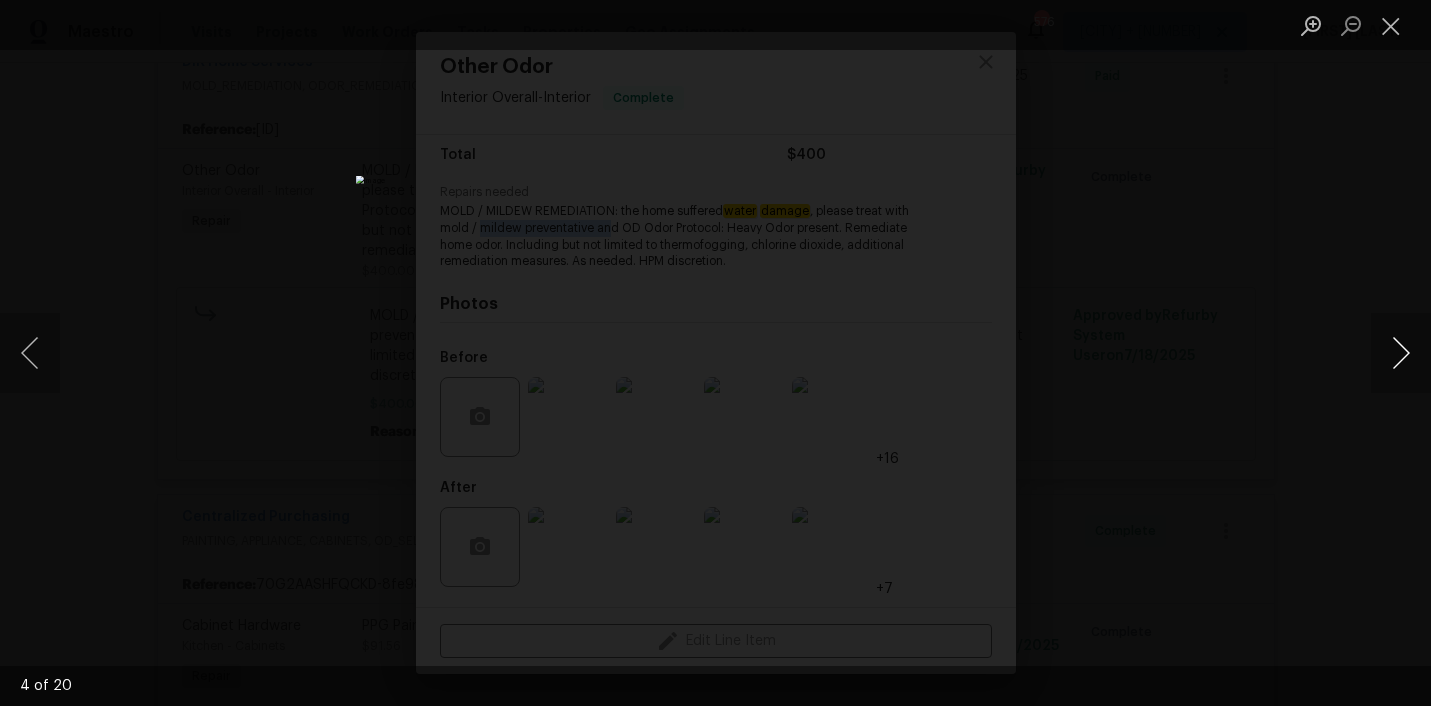 click at bounding box center (1401, 353) 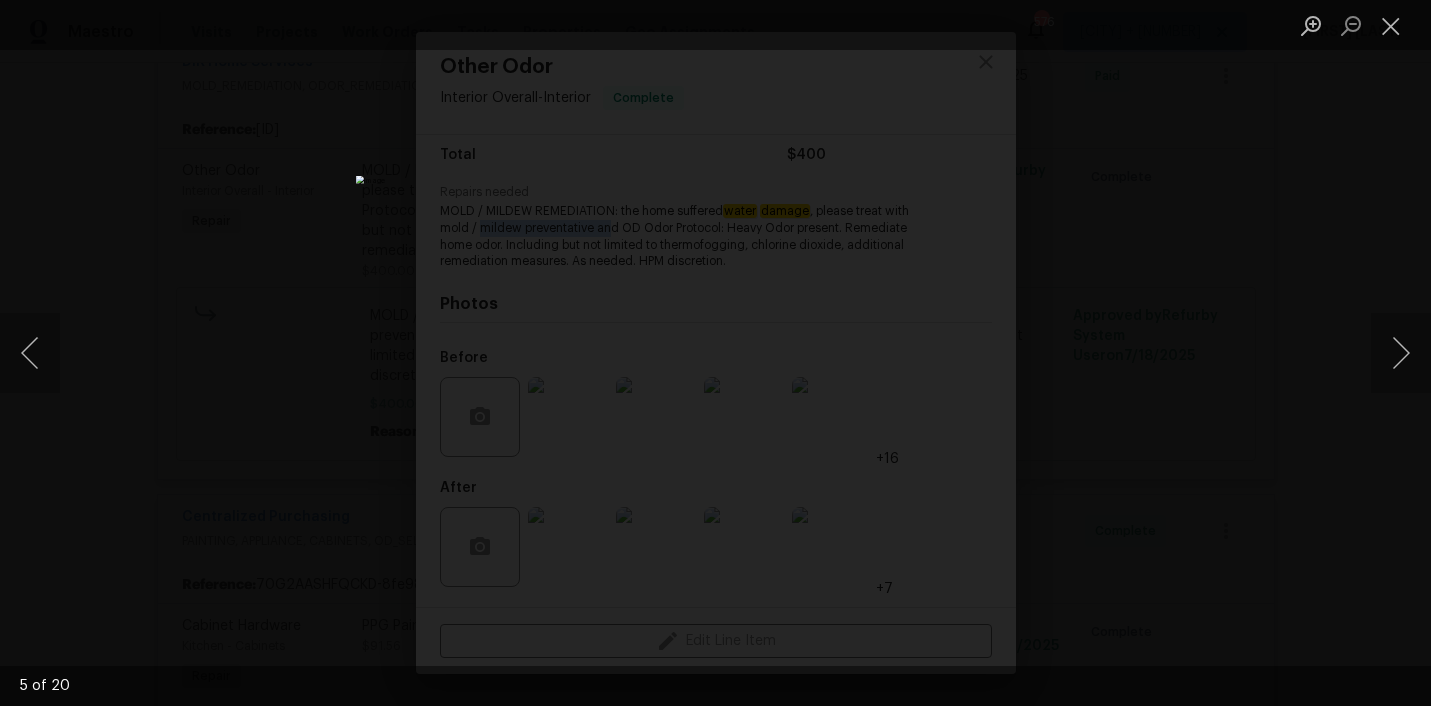 click at bounding box center [715, 353] 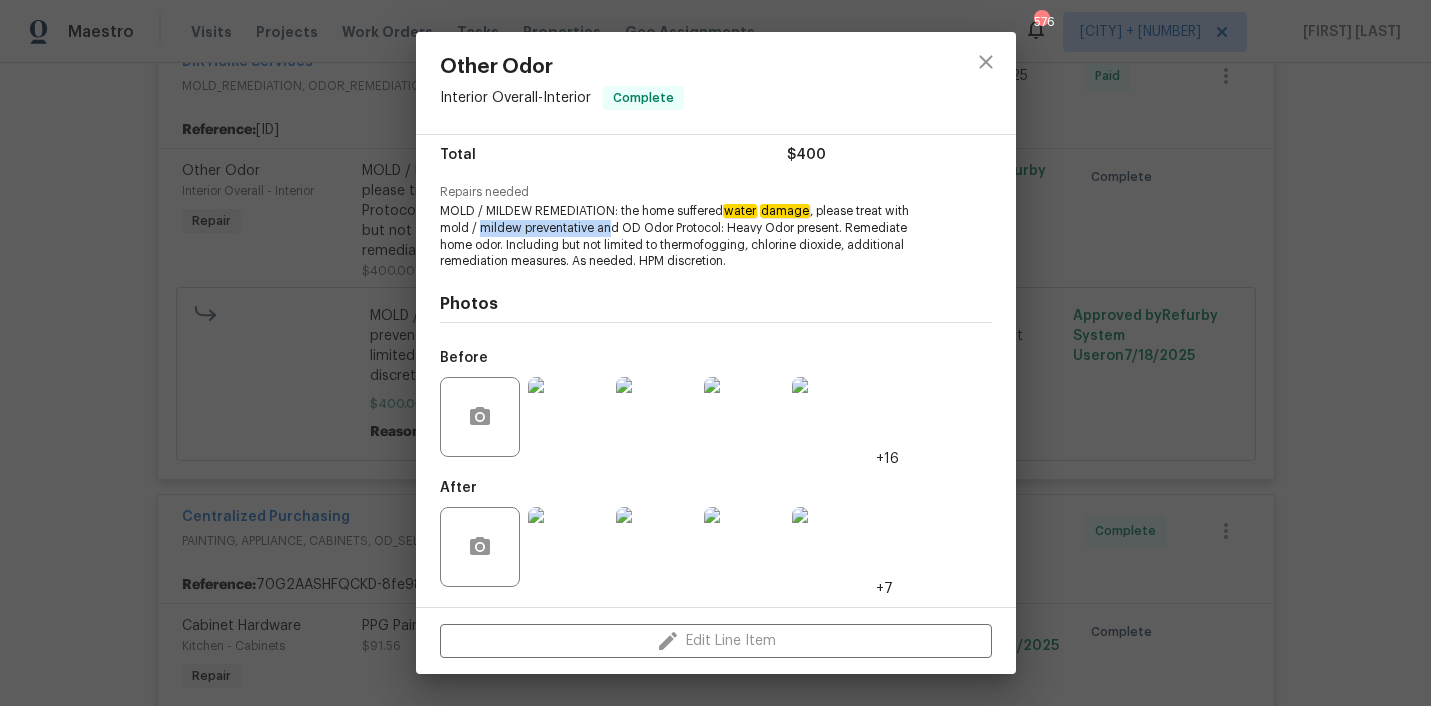 click at bounding box center [568, 547] 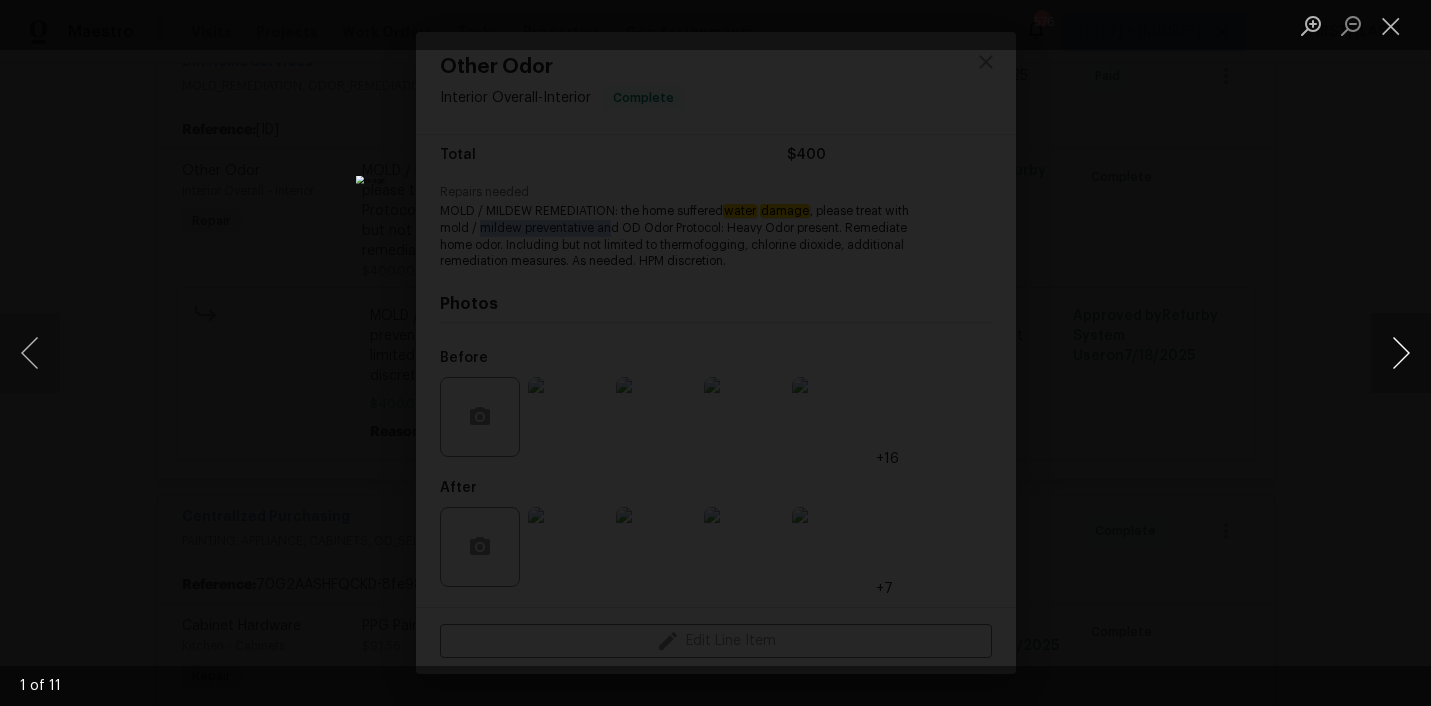 click at bounding box center (1401, 353) 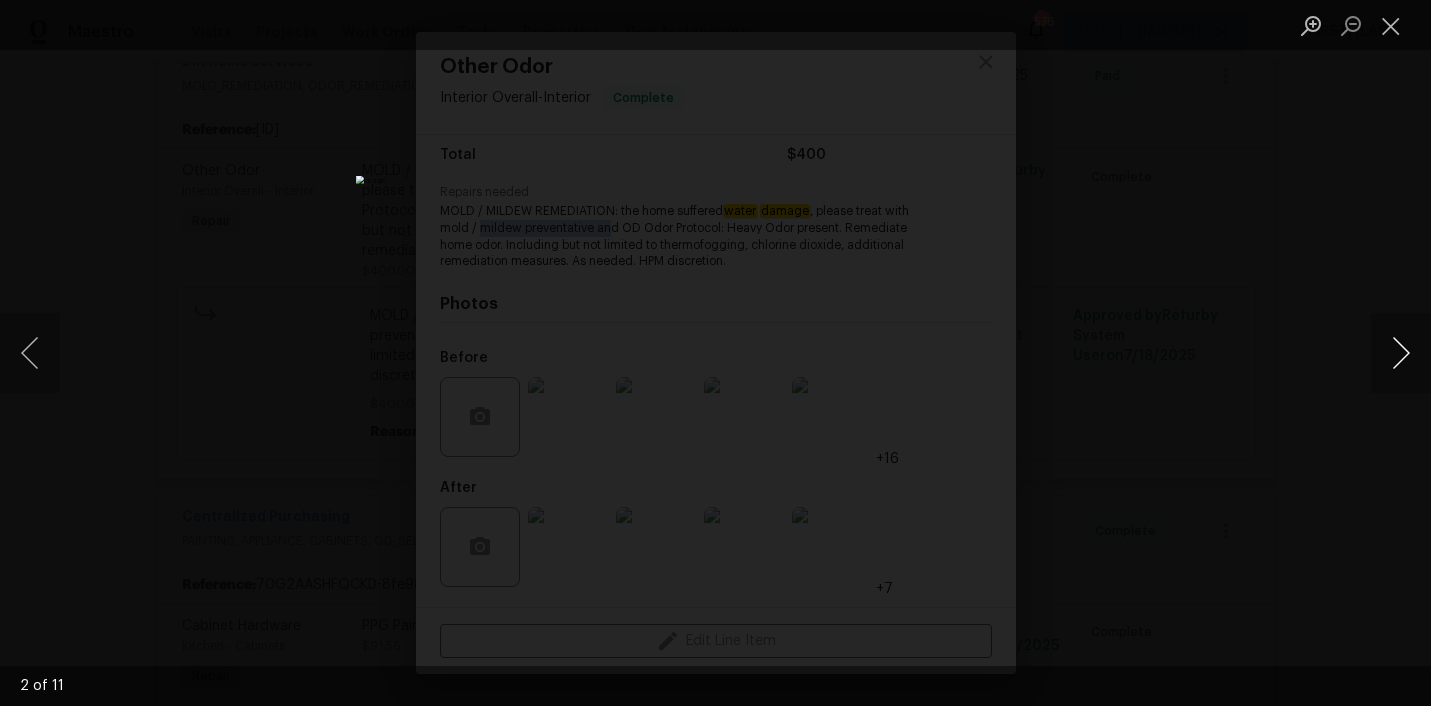 click at bounding box center [1401, 353] 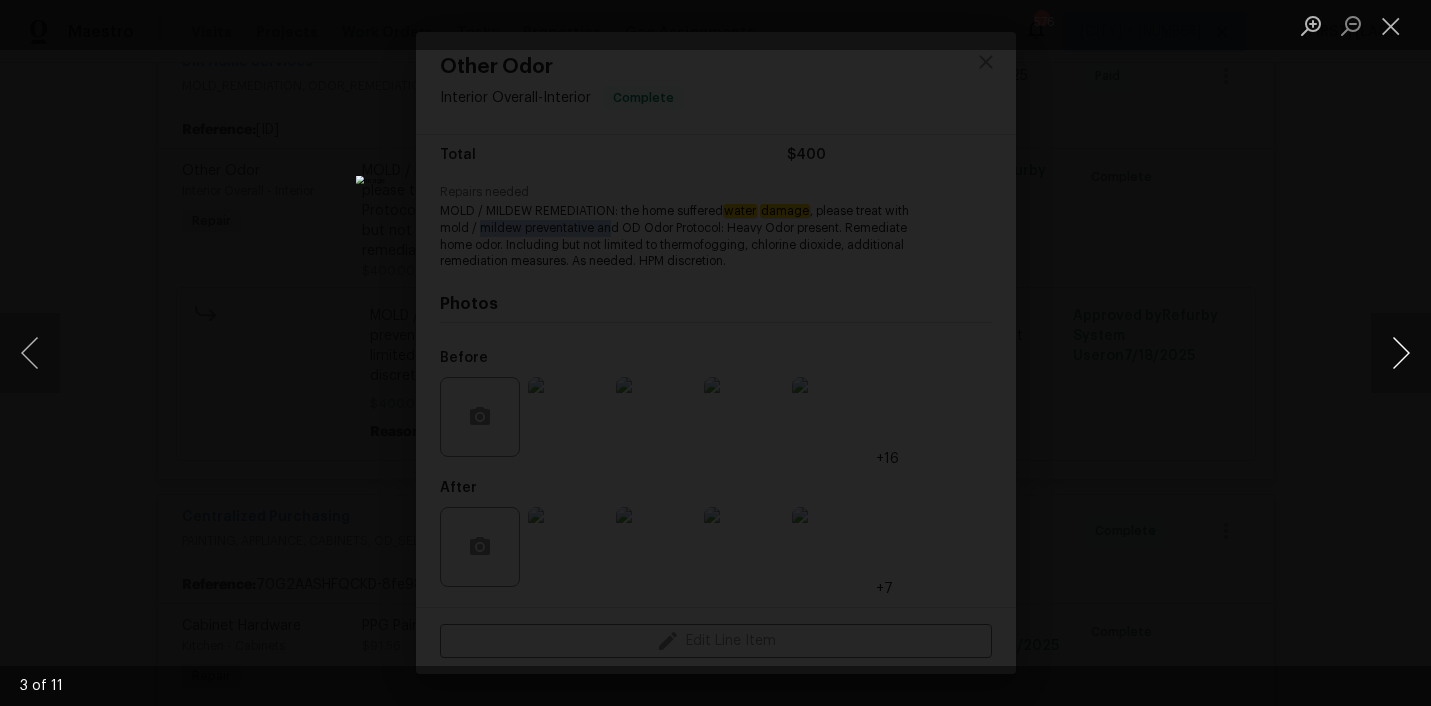 click at bounding box center [1401, 353] 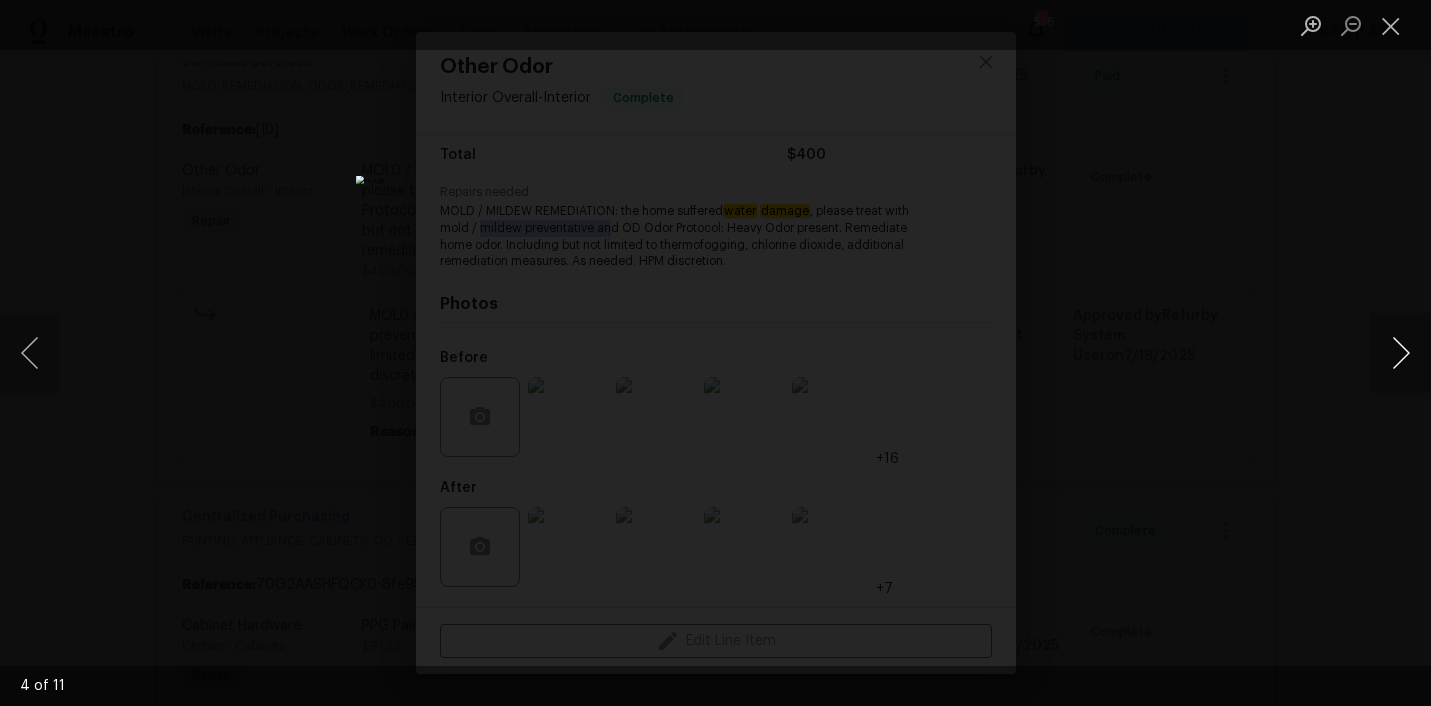click at bounding box center (1401, 353) 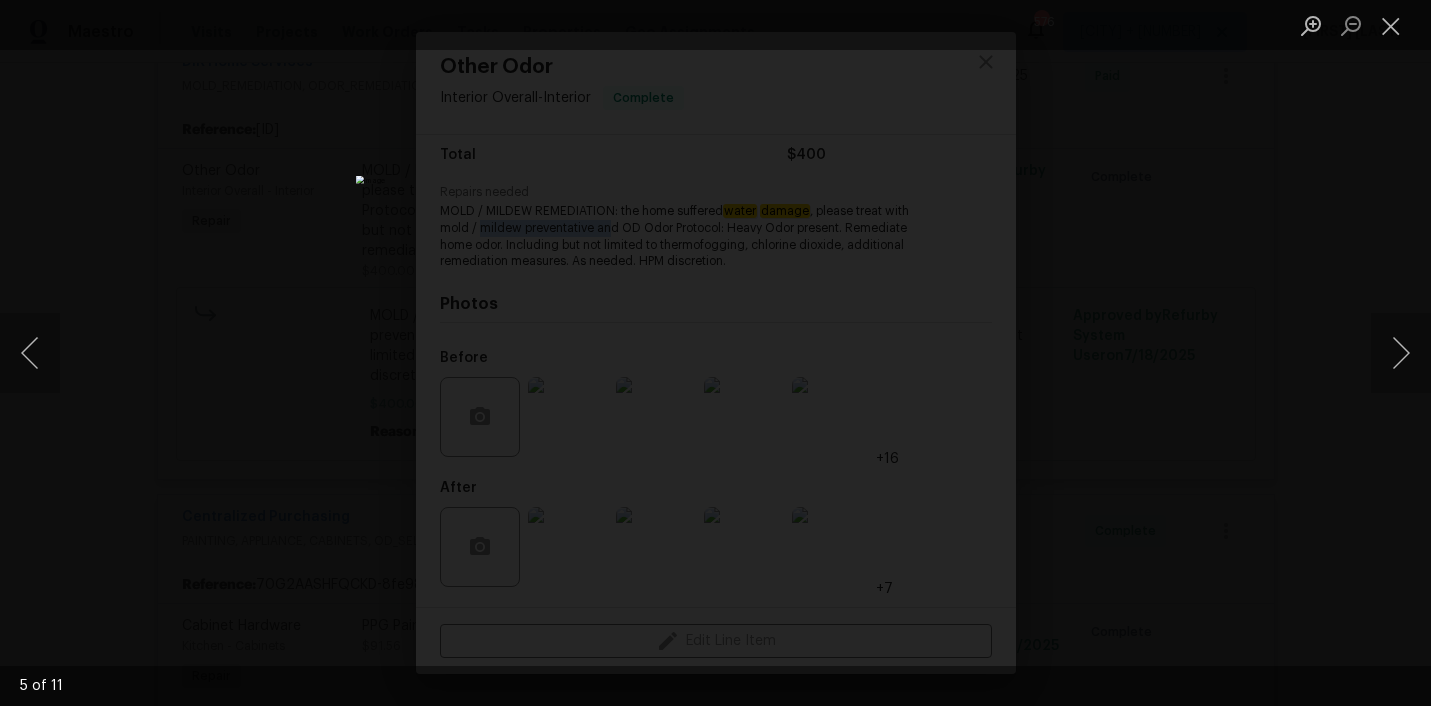 click at bounding box center [715, 353] 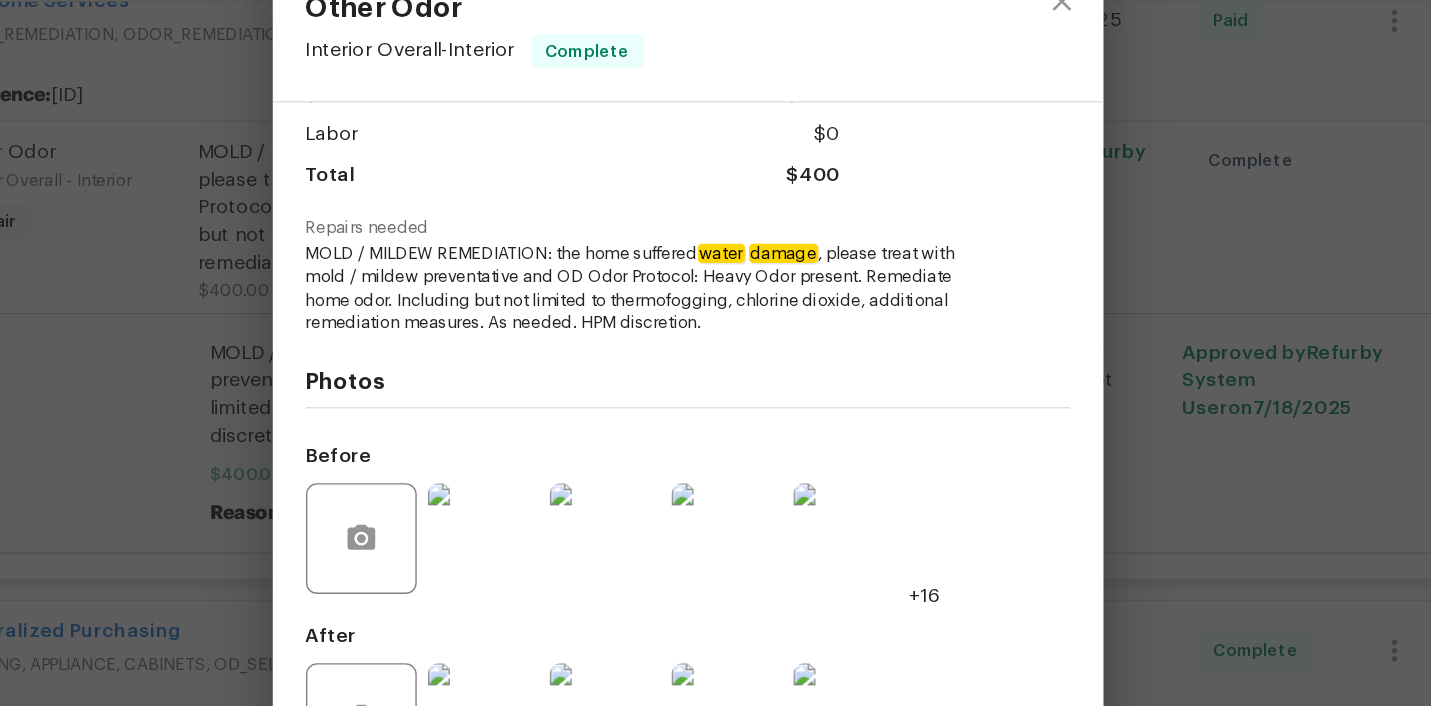 scroll, scrollTop: 116, scrollLeft: 0, axis: vertical 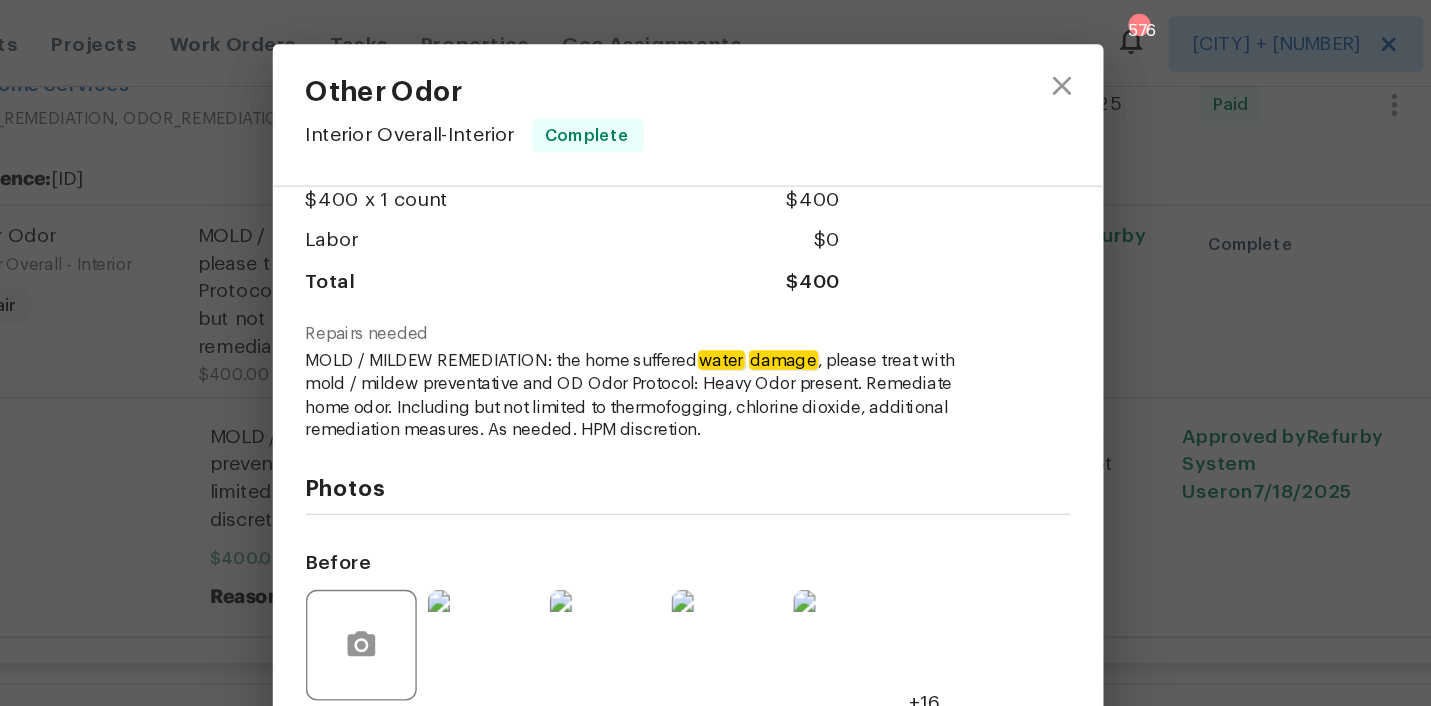 click on "Other Odor Interior Overall - Interior Complete Vendor DIR Home Services Account Category Repairs Cost $[PRICE] x [NUMBER] count $[PRICE] Labor $[PRICE] Total $[PRICE] Repairs needed MOLD / MILDEW REMEDIATION: the home suffered water damage , please treat with mold / mildew preventative and OD Odor Protocol: Heavy Odor present. Remediate home odor. Including but not limited to thermofogging, chlorine dioxide, additional remediation measures. As needed. HPM discretion. Photos Before +[NUMBER] After +[NUMBER] Edit Line Item" at bounding box center (715, 353) 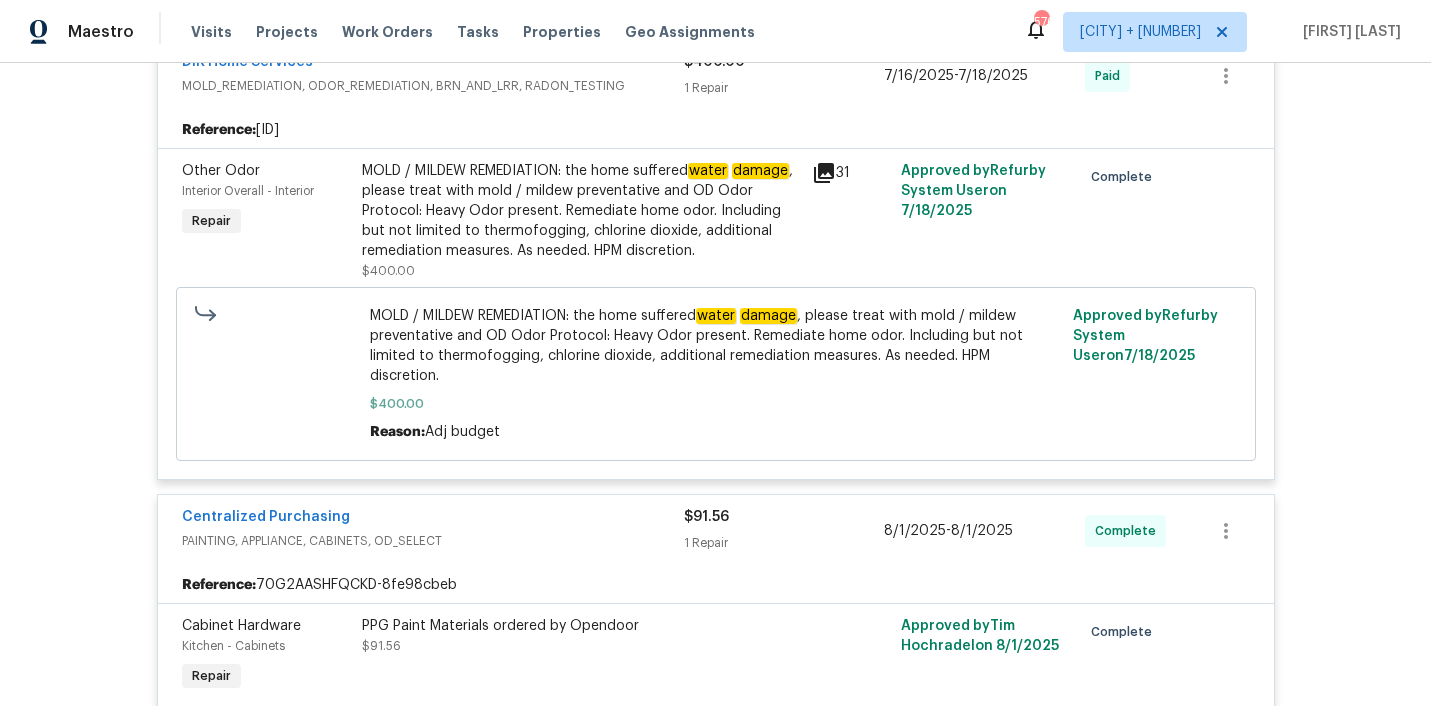 click at bounding box center (277, 374) 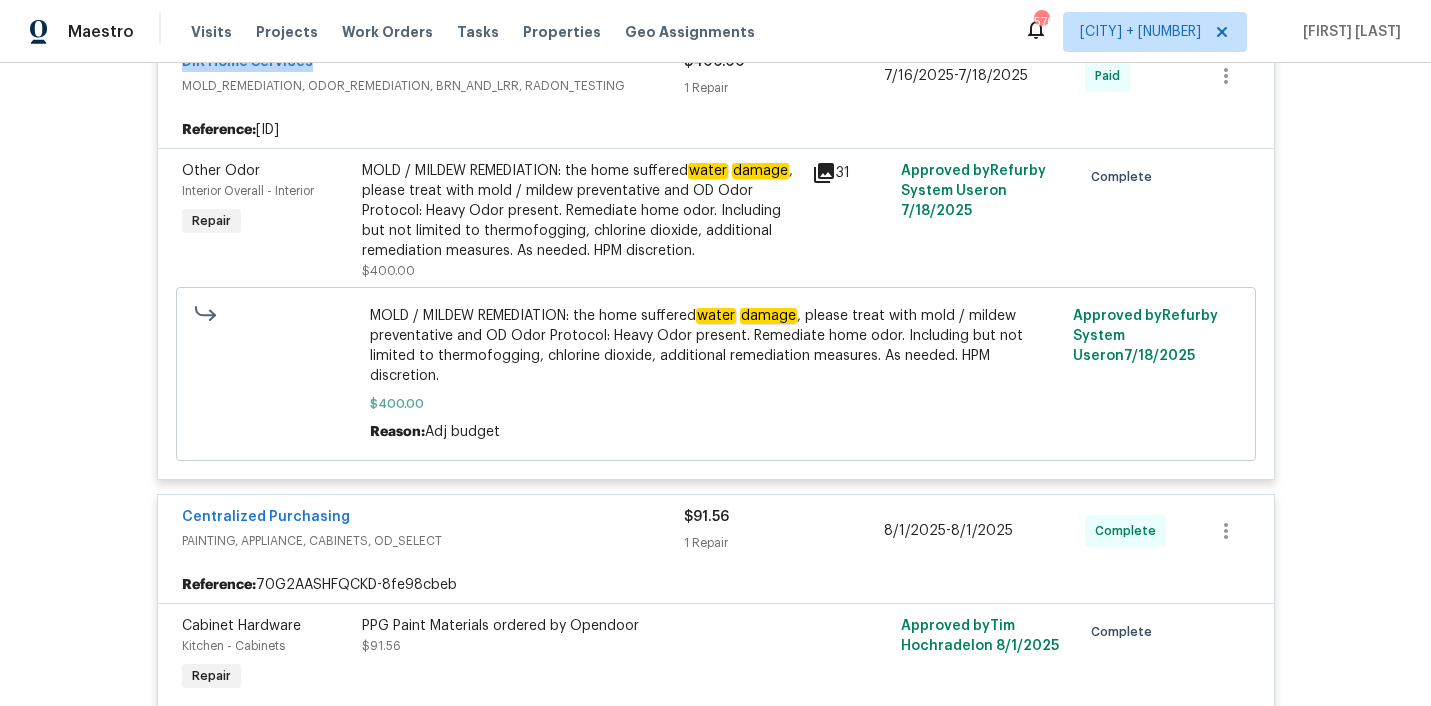 drag, startPoint x: 174, startPoint y: 97, endPoint x: 333, endPoint y: 101, distance: 159.05031 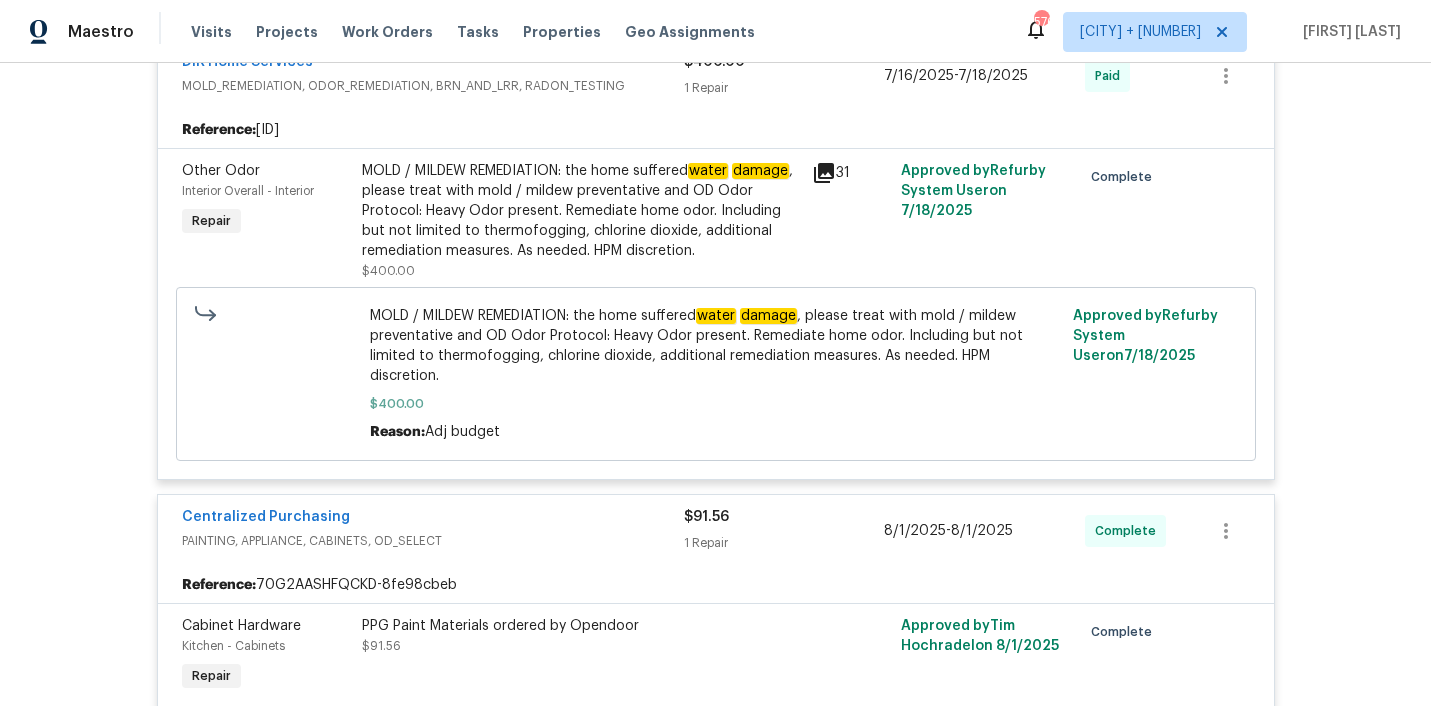 click on "Back to all projects [NUMBER] [STREET], [CITY], [STATE] [POSTAL_CODE] [NUMBER] Beds | [NUMBER] [BATHS] | Total: [NUMBER] ft² | Above Grade: [NUMBER] ft² | Basement Finished: N/A | [NUMBER] Seen today Actions Last Visit Date [DATE] by [FIRST] [LAST] Project Listed [DATE] - [DATE] In Progress Visits Work Orders Maintenance Notes Condition Adjustments Costs Photos Floor Plans Cases LISTED [DATE] - [DATE] In Progress Glen Property Maintenance LLC GENERAL_CONTRACTOR $[PRICE] [NUMBER] Repairs | [NUMBER] Upgrade [DATE] - [DATE] In Progress Reference: [ID] Interior Trim Interior Addition - Interior Trim Repair Remove, prep area and replace baseboard and [NUMBER] half round up to [NUMBER] LF. Fill all nail holes, caulk terminations/unions and dispose of all debris $[PRICE] [NUMBER] Approved by Refurby System User on [DATE] Accepted Kitchen Cabinets Interior Overall - Cabinets Upgrade $[PRICE] [NUMBER] Approved by [FIRST] [LAST] on [DATE] Accepted Demo Interior Interior Overall - Demolition Repair $[PRICE] [NUMBER] Approved by on" at bounding box center (715, 384) 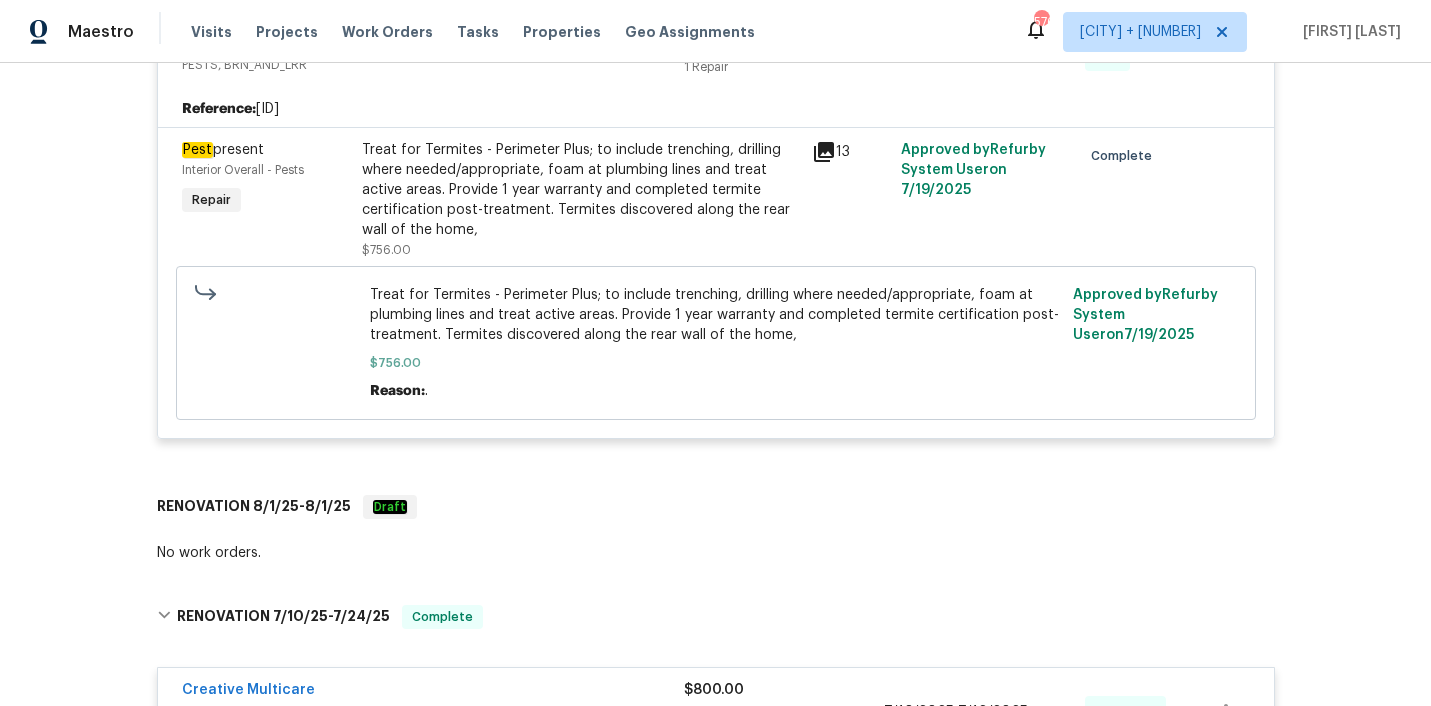 scroll, scrollTop: 5690, scrollLeft: 0, axis: vertical 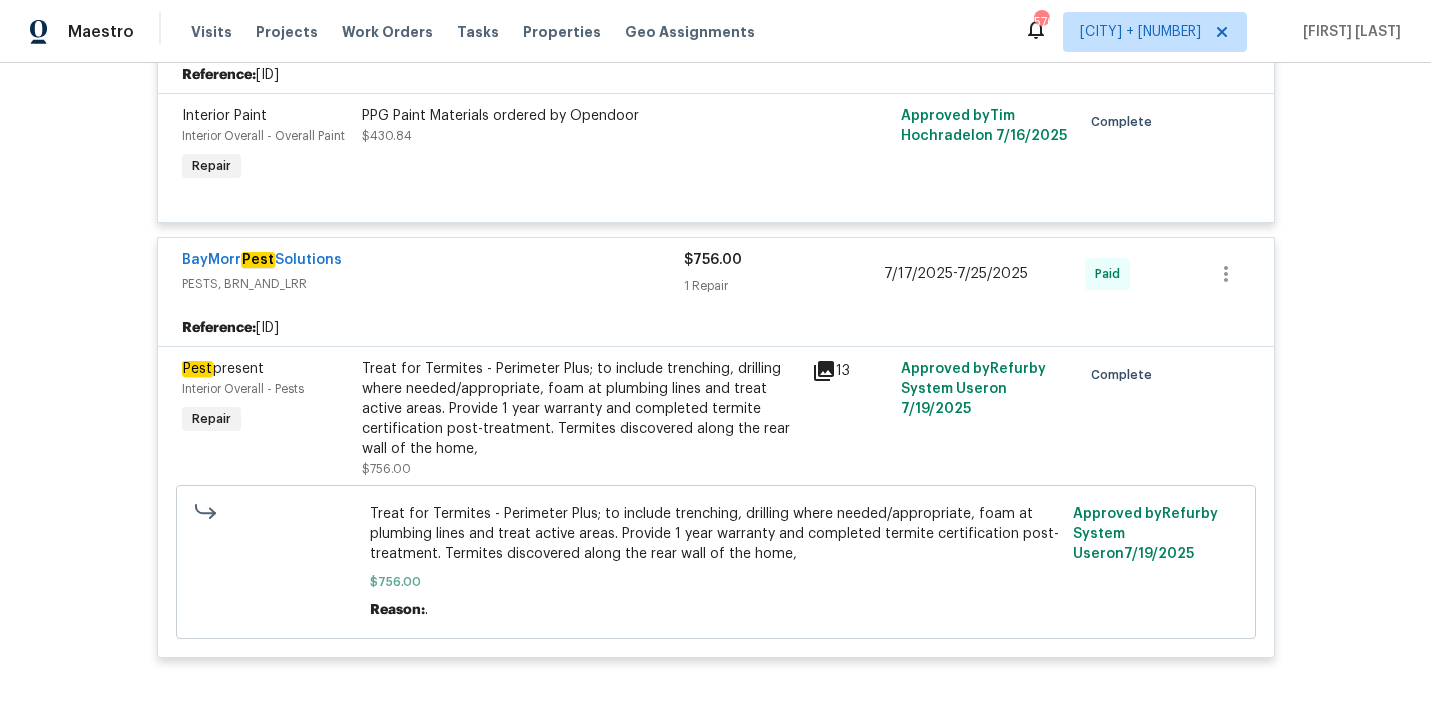 drag, startPoint x: 195, startPoint y: 287, endPoint x: 359, endPoint y: 286, distance: 164.00305 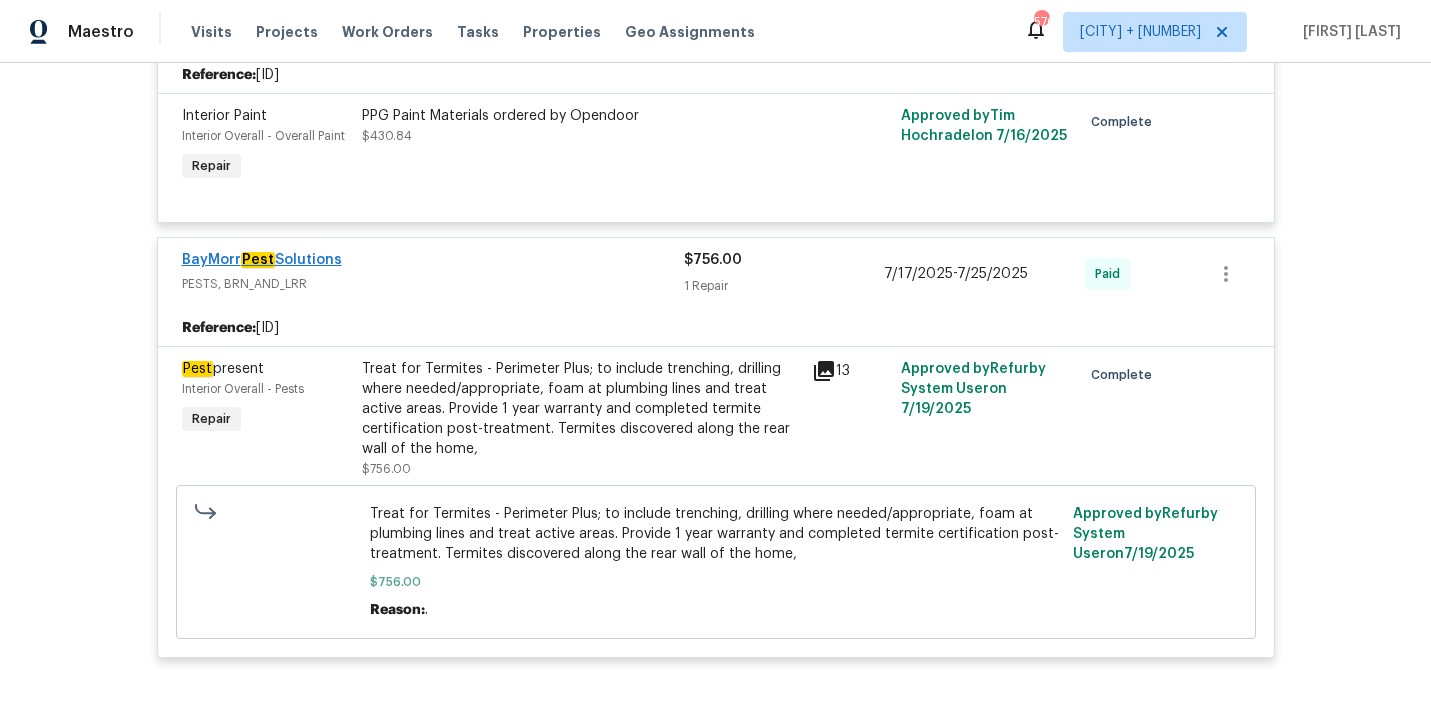 drag, startPoint x: 359, startPoint y: 286, endPoint x: 183, endPoint y: 282, distance: 176.04546 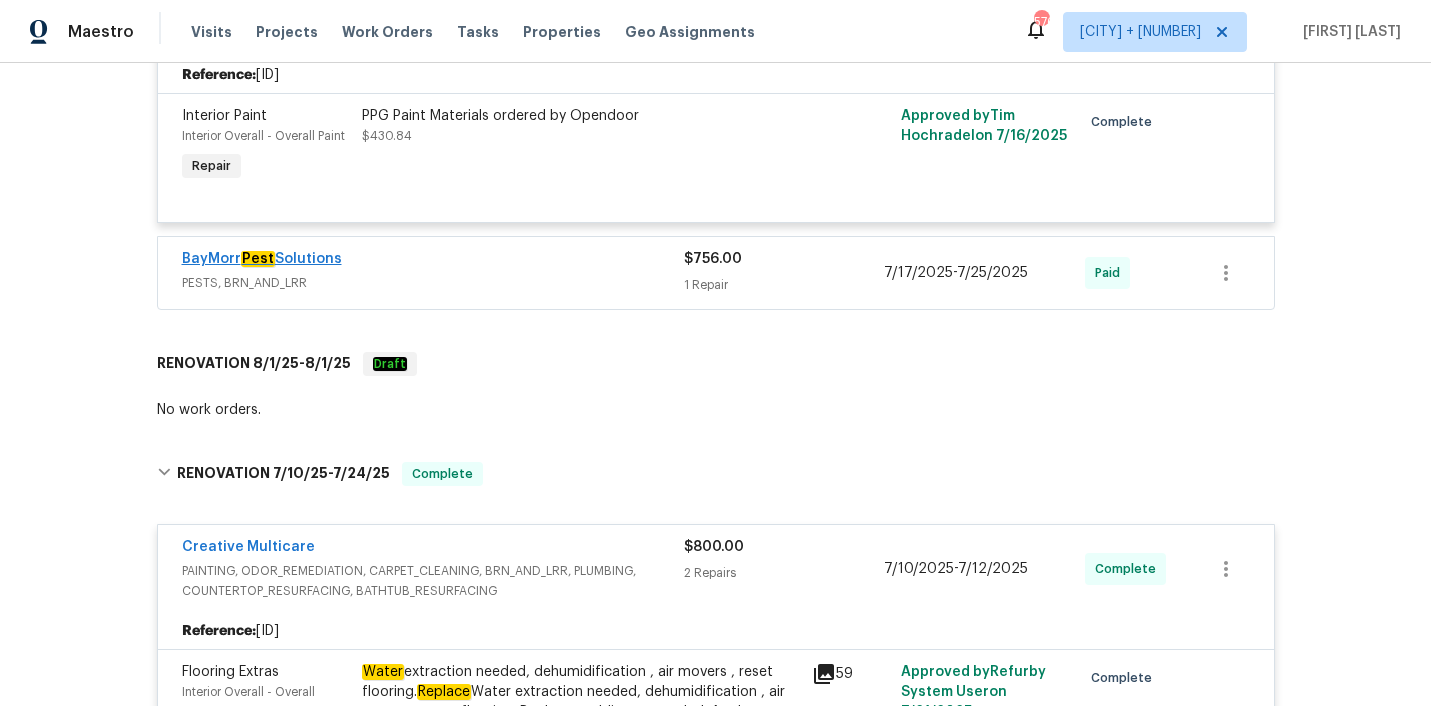 copy on "BayMorr  Pest  Solutions" 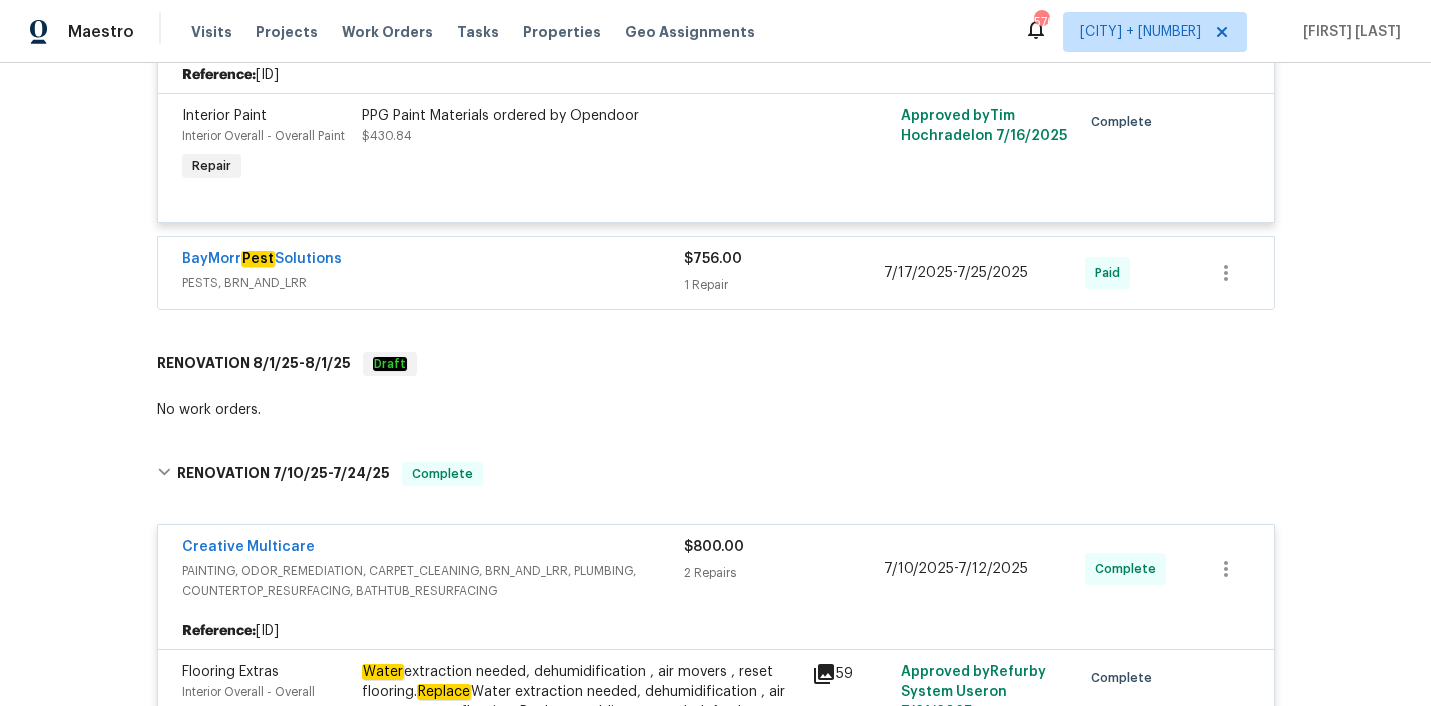 click on "PESTS, BRN_AND_LRR" at bounding box center (433, 283) 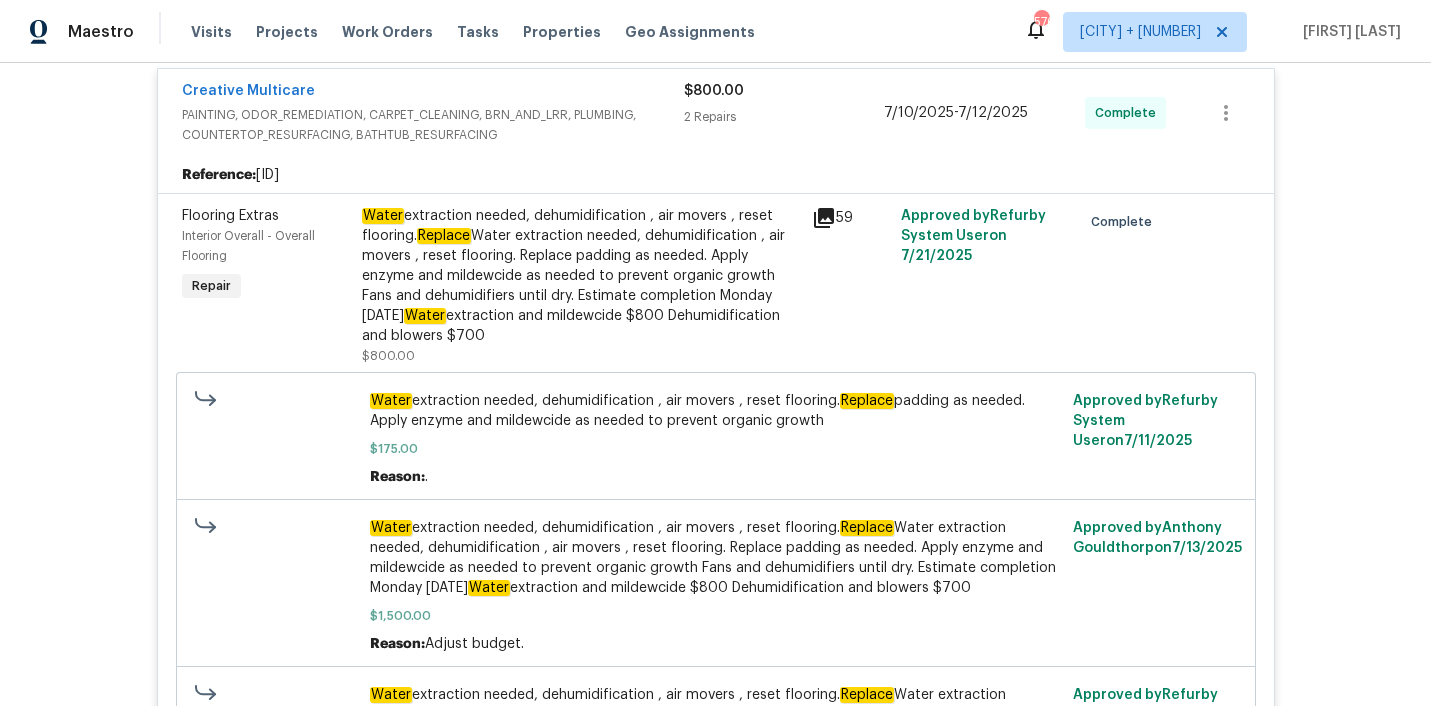 scroll, scrollTop: 6501, scrollLeft: 0, axis: vertical 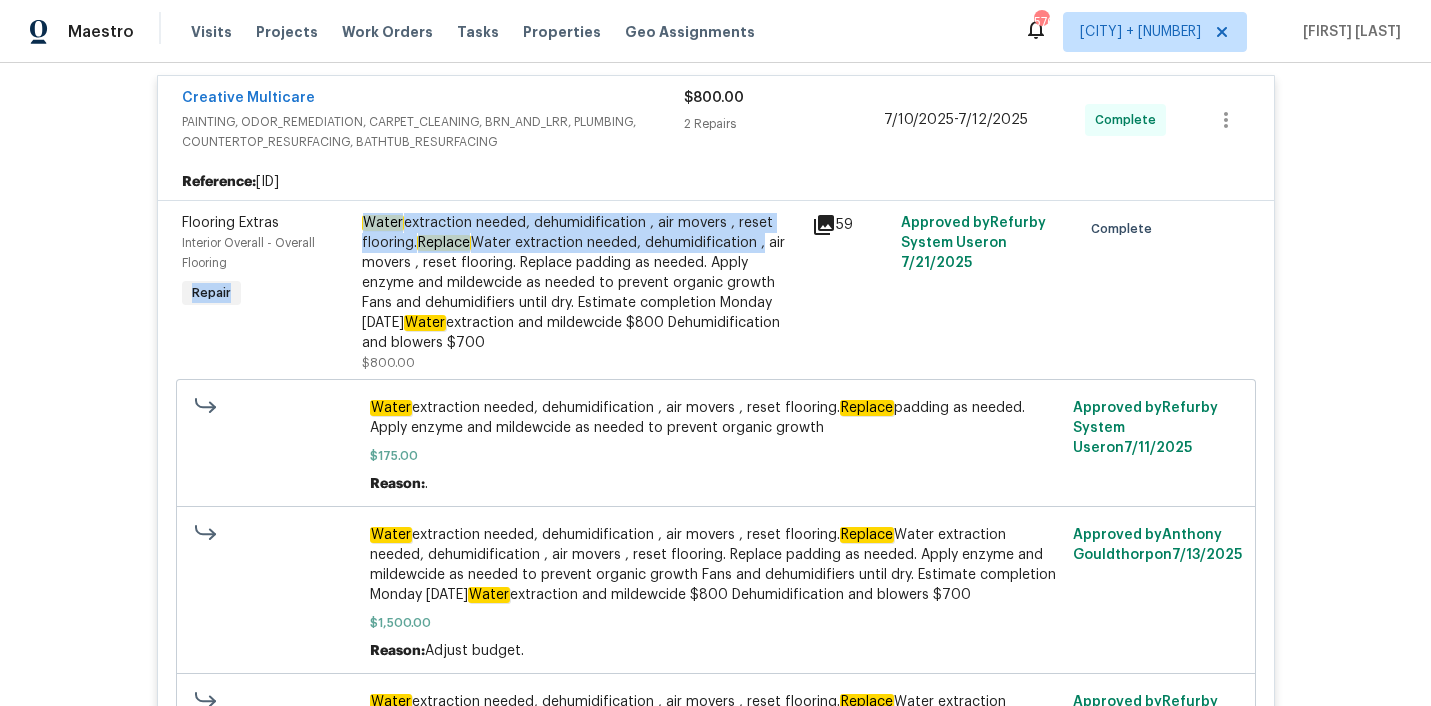 drag, startPoint x: 354, startPoint y: 284, endPoint x: 396, endPoint y: 290, distance: 42.426407 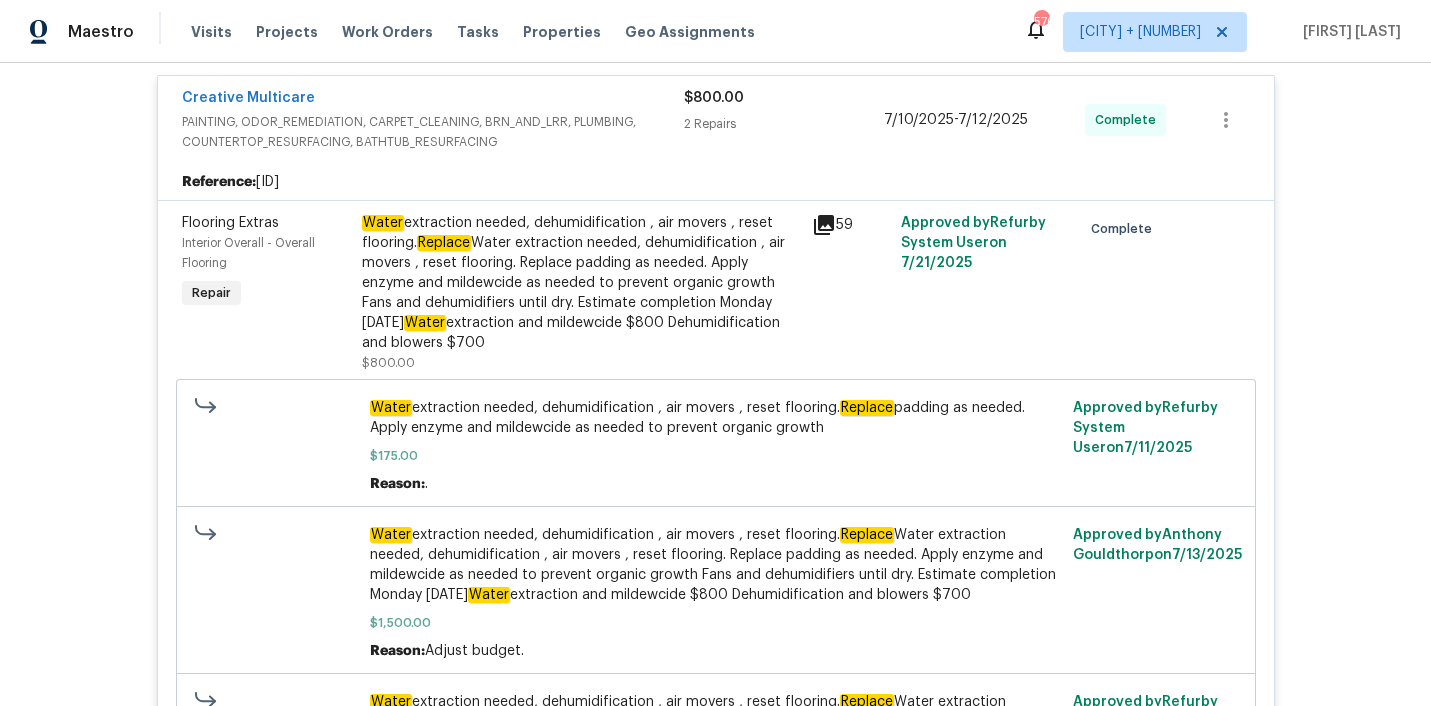 click on "Water extraction needed, dehumidification , air movers , reset flooring. Replace padding as needed. Apply enzyme and mildewcide as needed to prevent organic growth
Fans and dehumidifiers until dry. Estimate completion Monday [DATE]
Water extraction and mildewcide $[PRICE]
Dehumidification and blowers $[PRICE]" at bounding box center (581, 283) 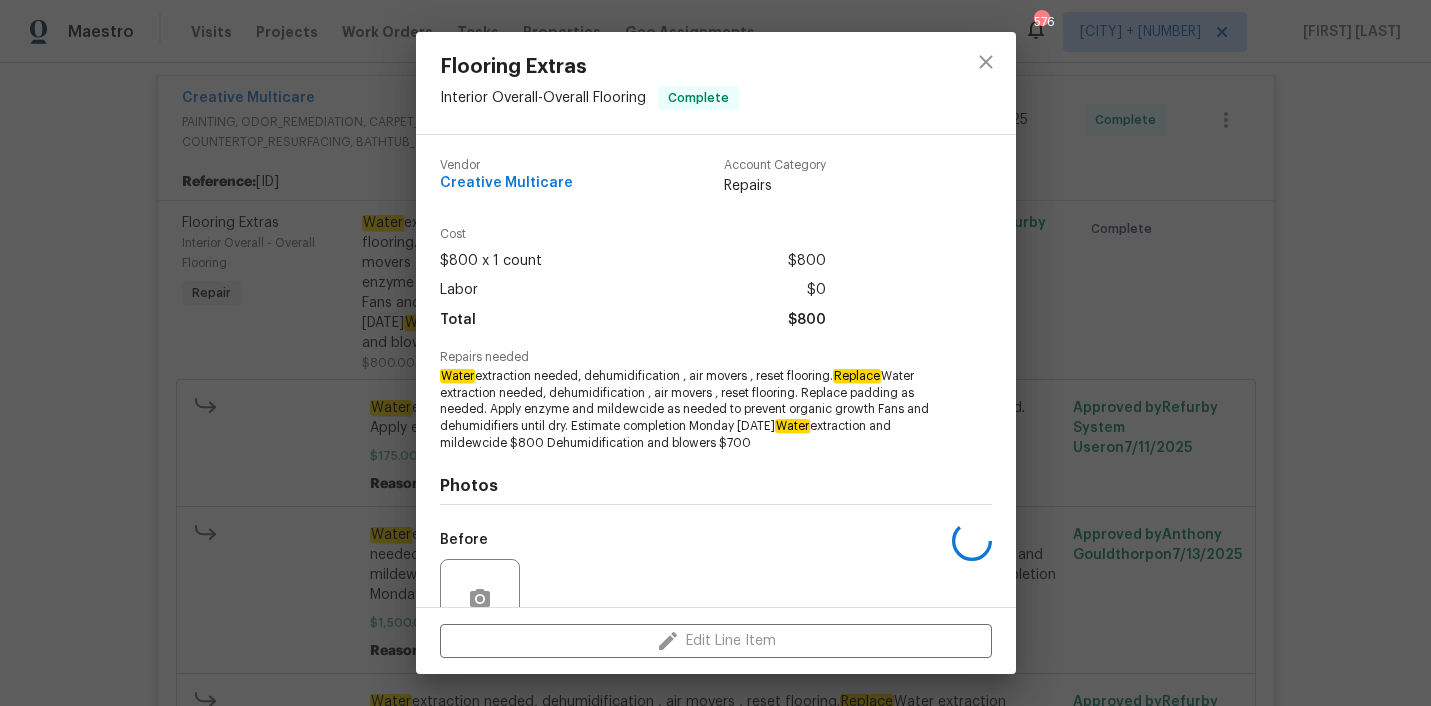 scroll, scrollTop: 165, scrollLeft: 0, axis: vertical 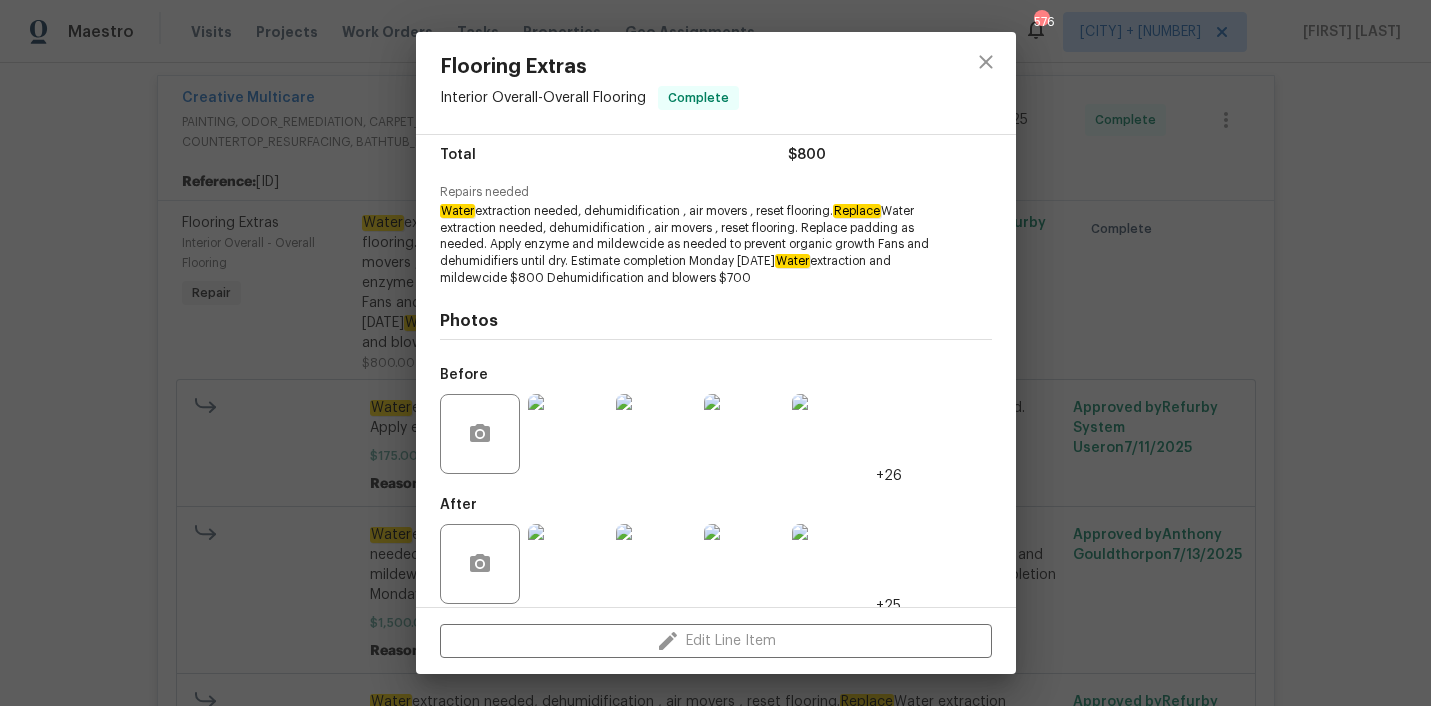 click at bounding box center (568, 434) 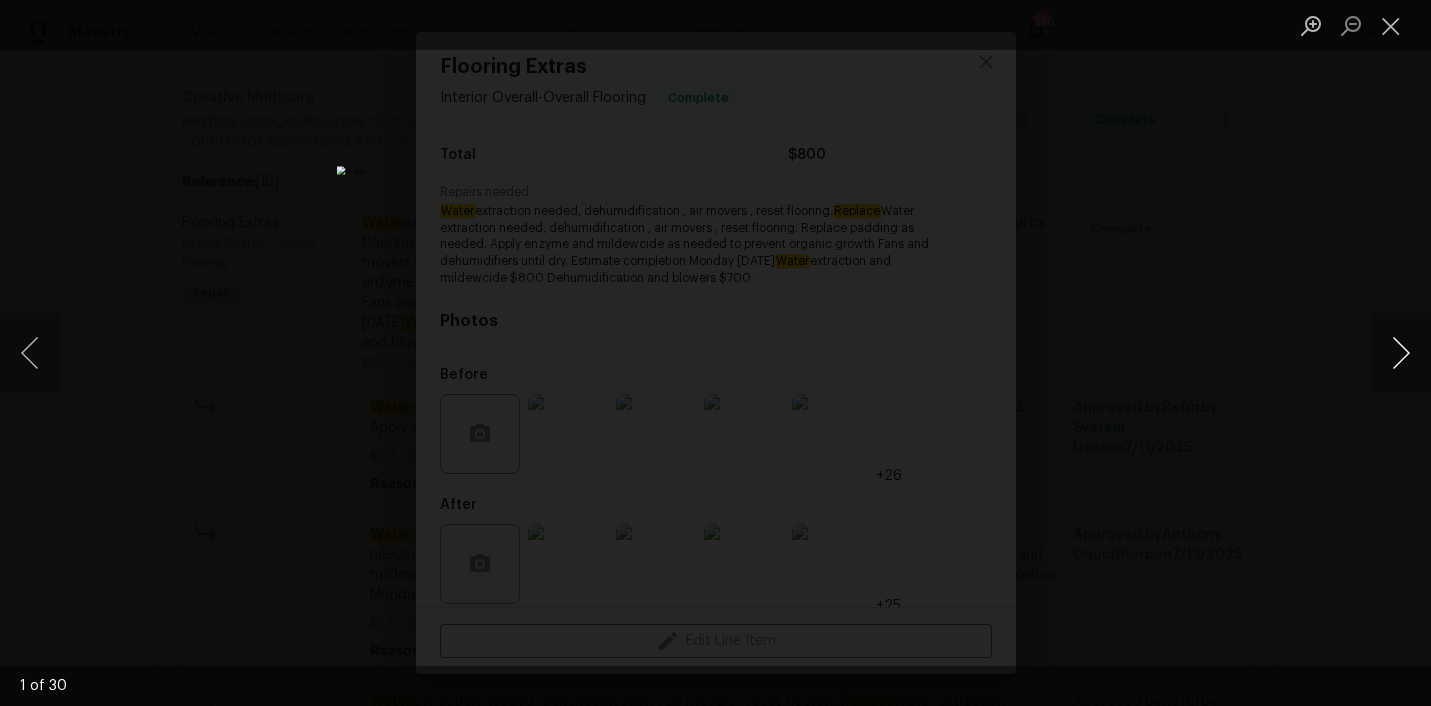 click at bounding box center (1401, 353) 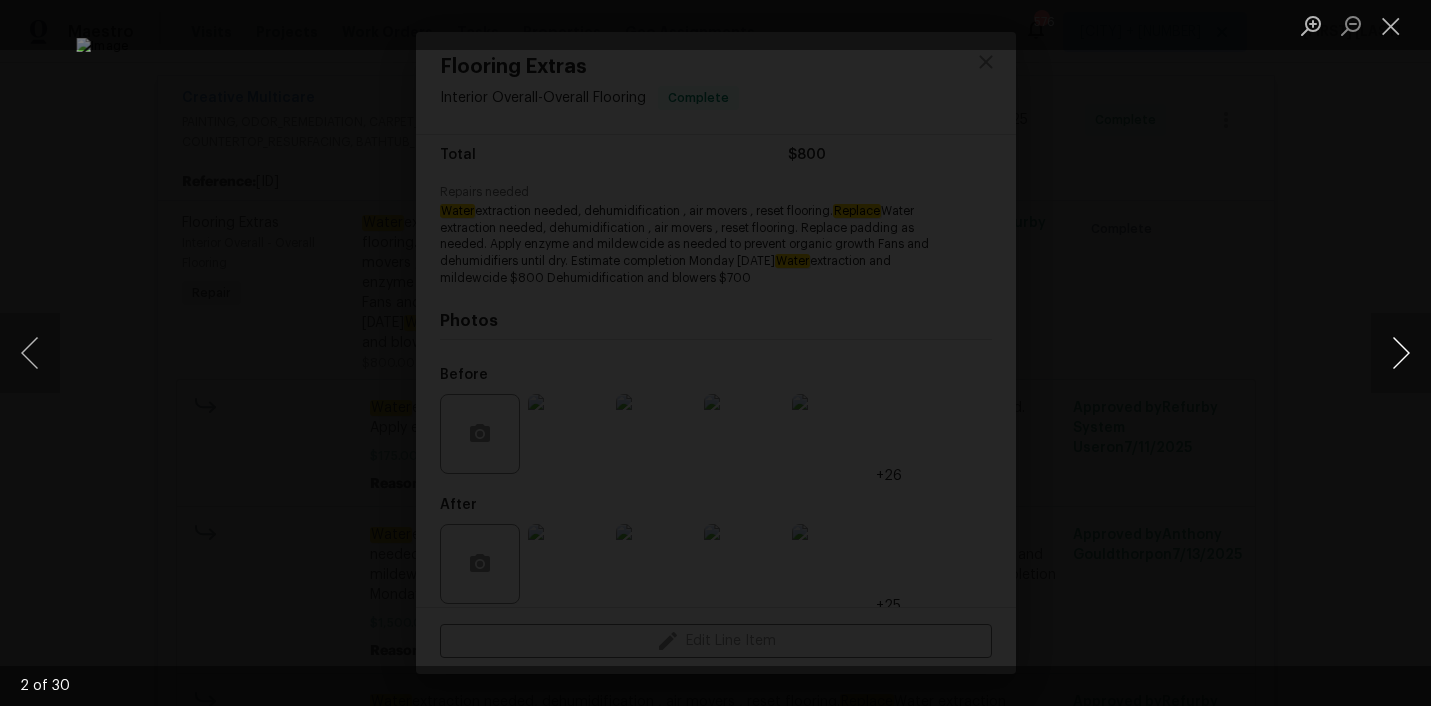 click at bounding box center [1401, 353] 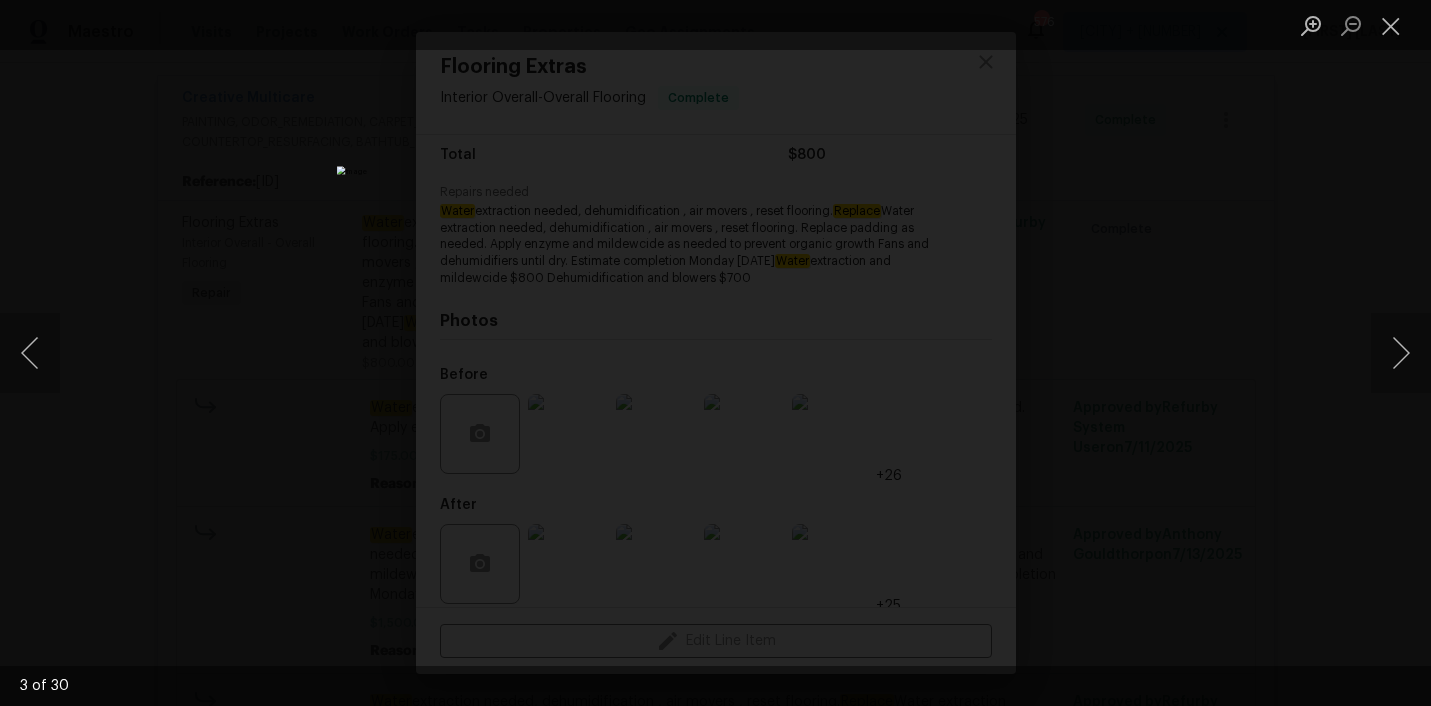click at bounding box center (715, 353) 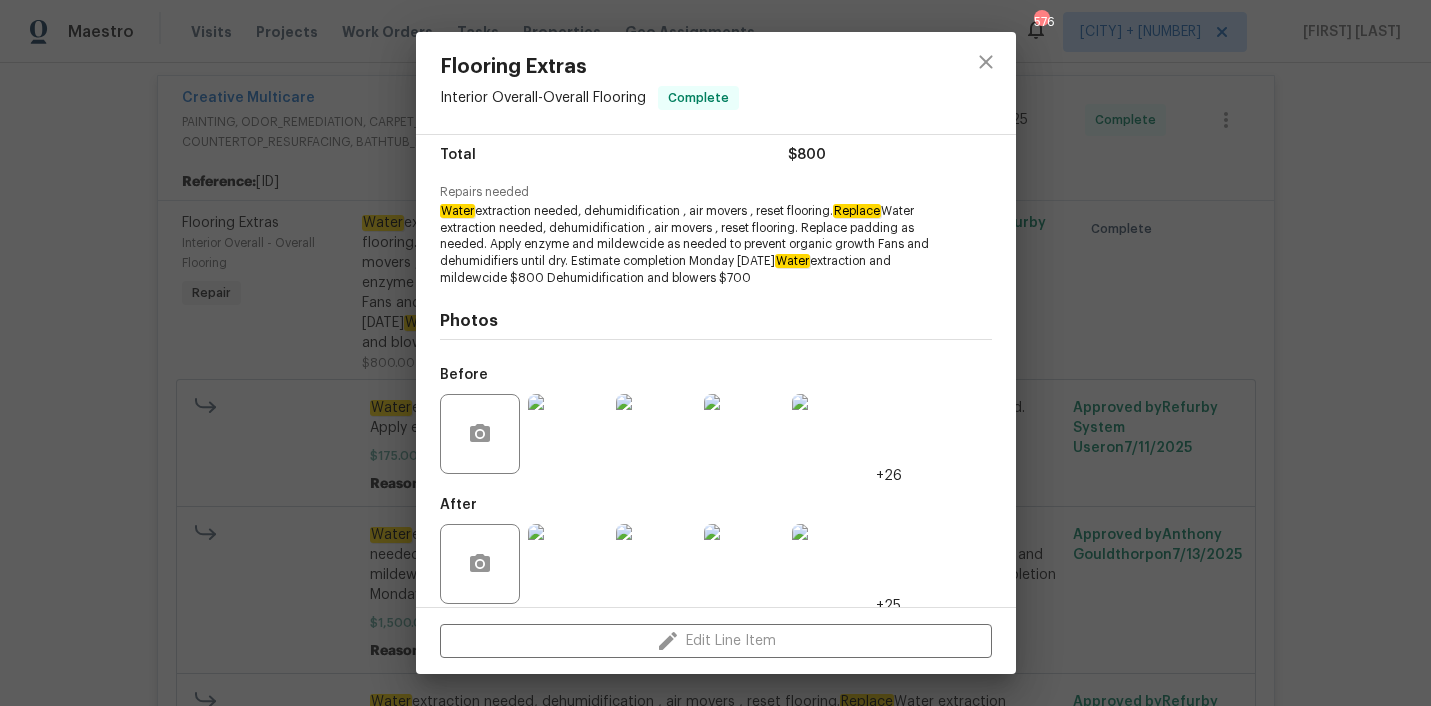 click on "Flooring Extras Interior Overall - Overall Flooring Complete Vendor Creative Multicare Account Category Repairs Cost $[PRICE] x [NUMBER] count $[PRICE] Labor $[PRICE] Total $[PRICE] Repairs needed Water extraction needed, dehumidification , air movers , reset flooring. Replace padding as needed. Apply enzyme and mildewcide as needed to prevent organic growth
Fans and dehumidifiers until dry. Estimate completion Monday [DATE]
Water extraction and mildewcide $[PRICE]
Dehumidification and blowers $[PRICE] Photos Before +[NUMBER] After +[NUMBER] Edit Line Item" at bounding box center (715, 353) 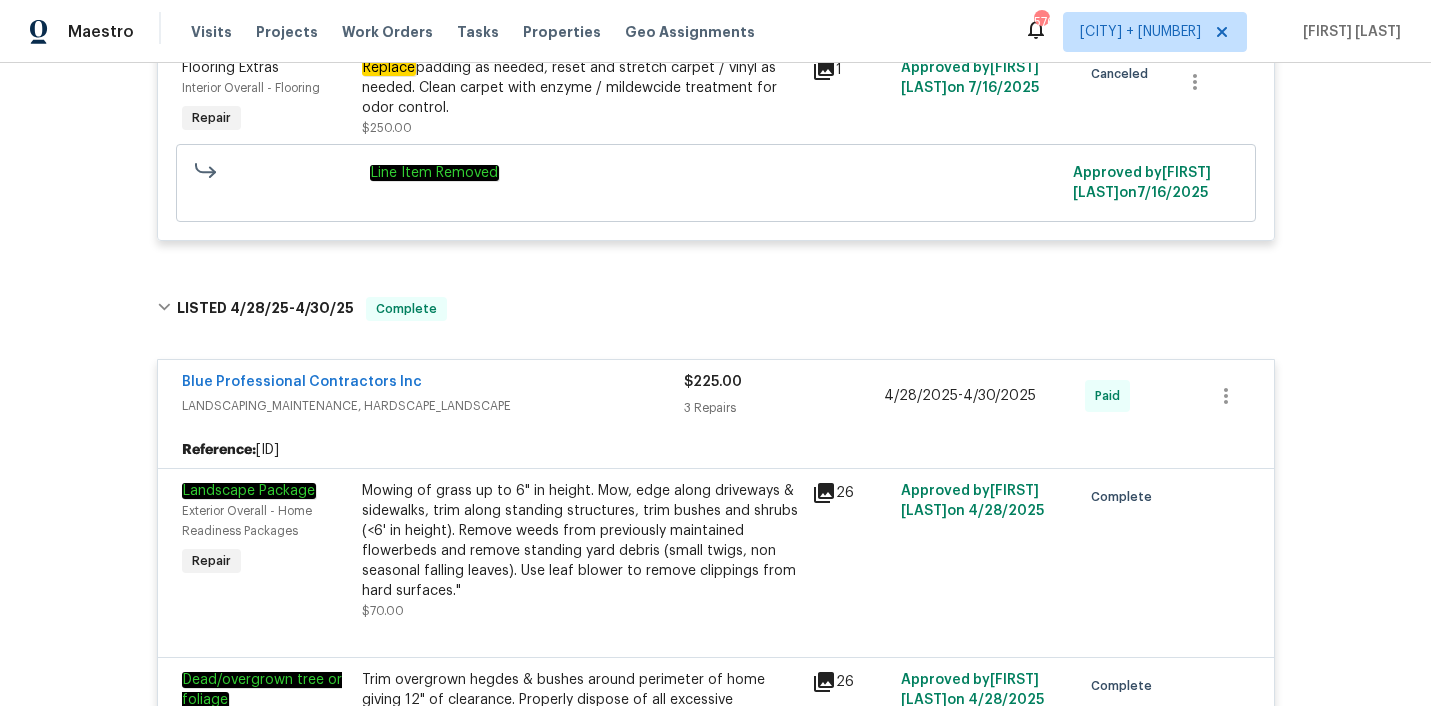 scroll, scrollTop: 7056, scrollLeft: 0, axis: vertical 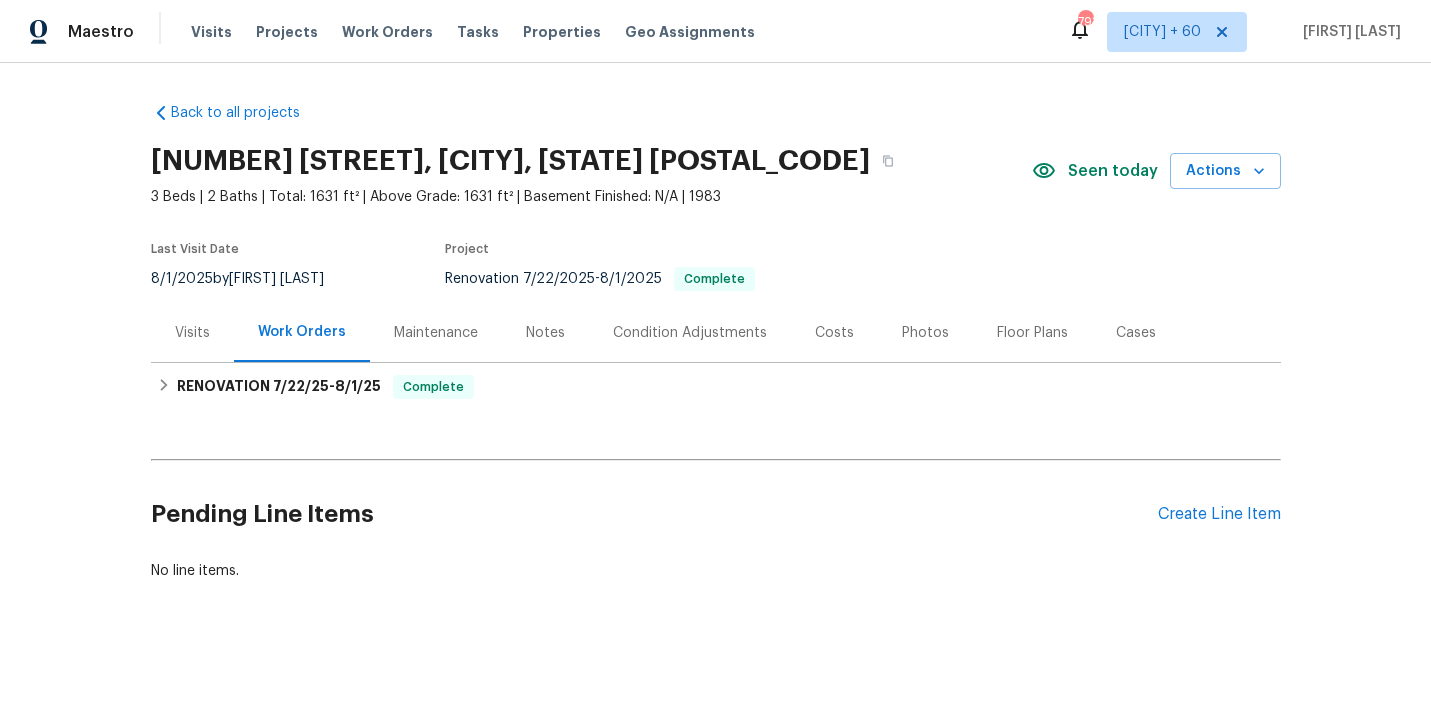 click on "Visits" at bounding box center [192, 332] 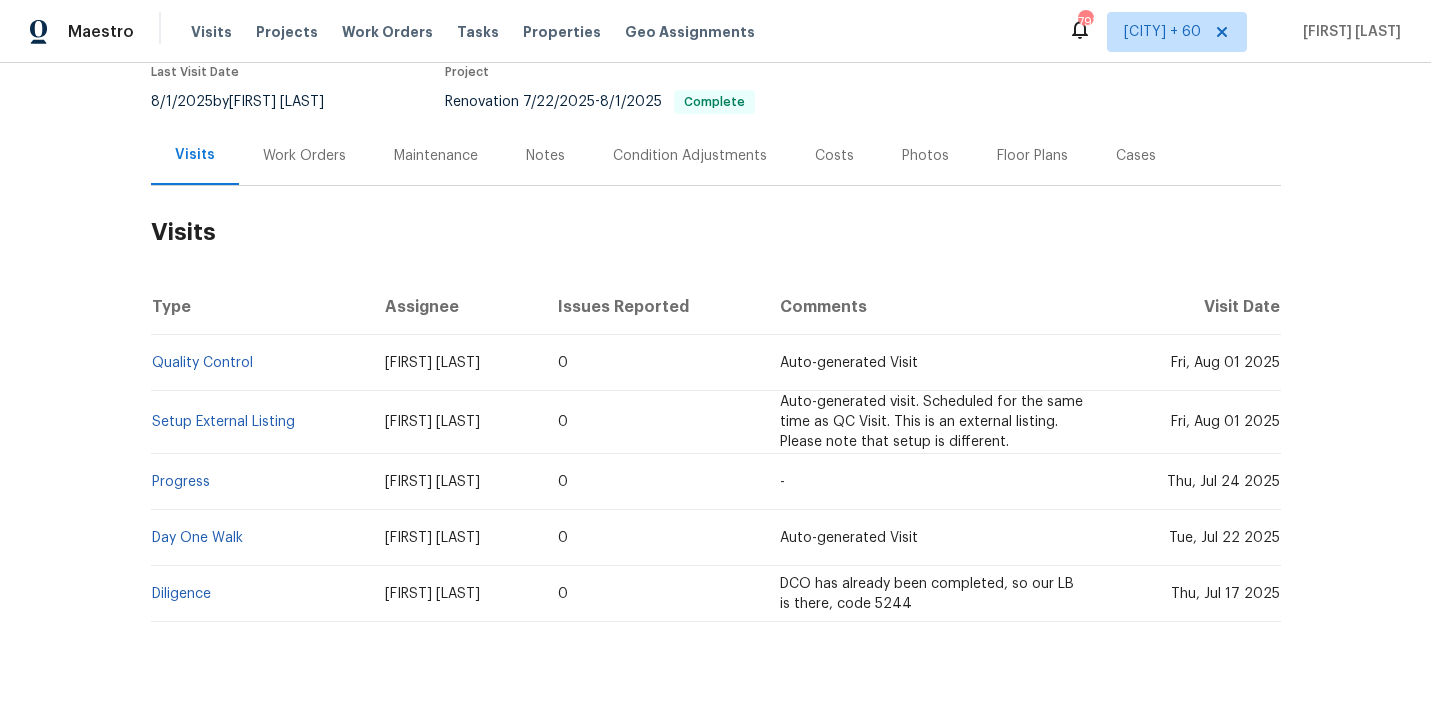 scroll, scrollTop: 229, scrollLeft: 0, axis: vertical 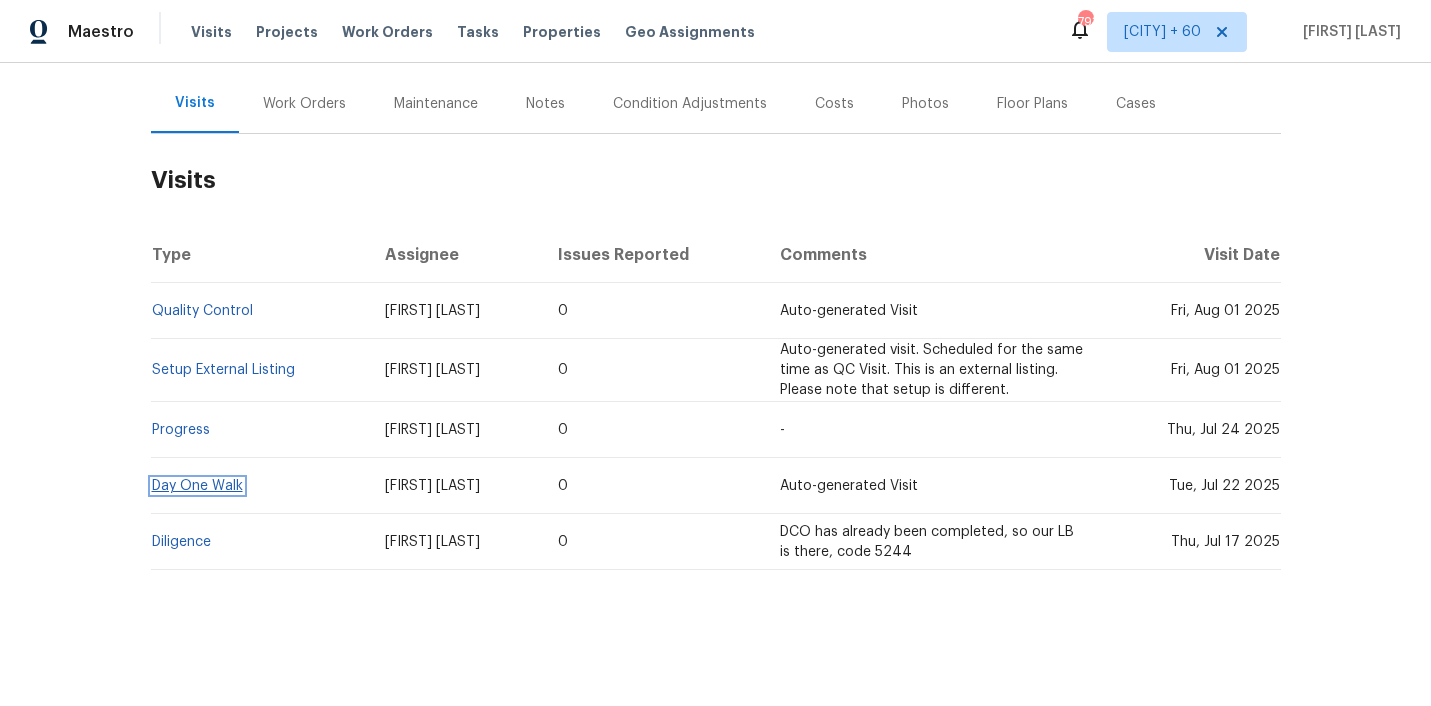 click on "Day One Walk" at bounding box center (197, 486) 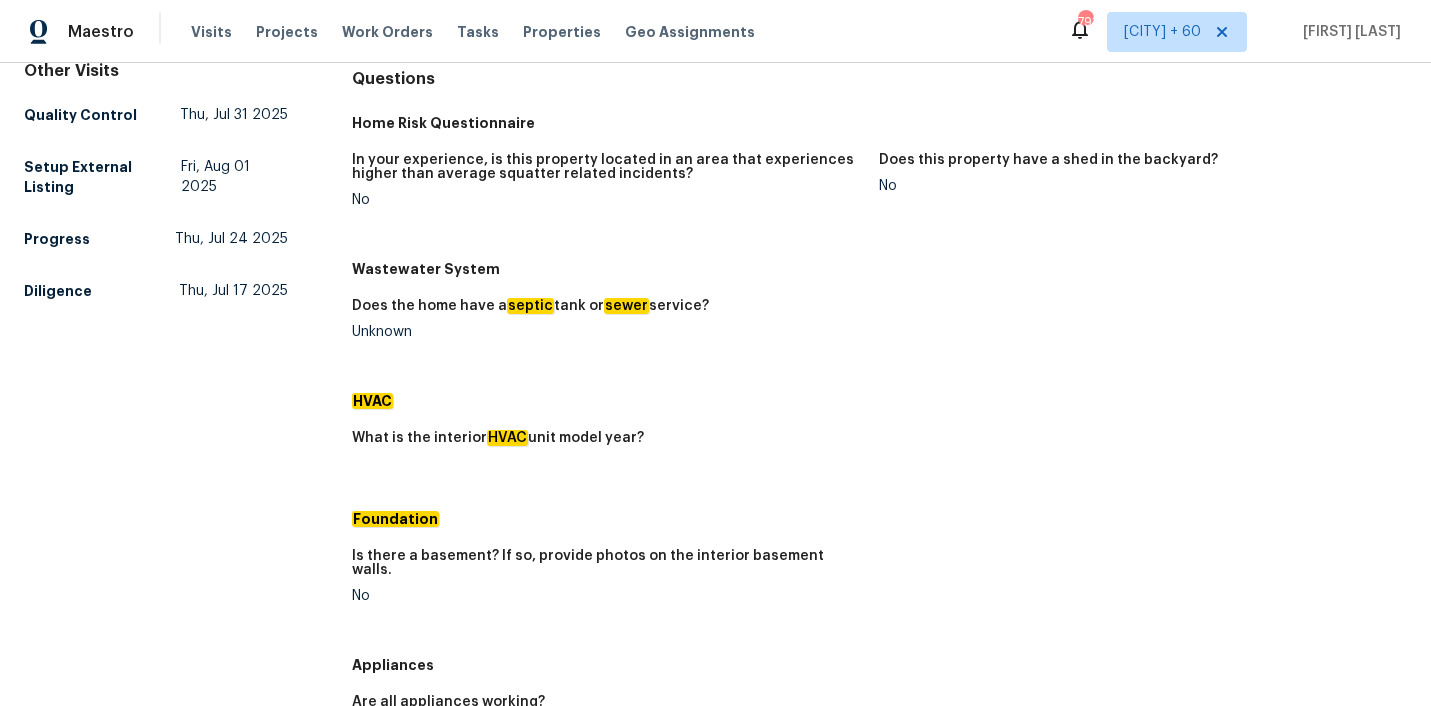 scroll, scrollTop: 199, scrollLeft: 0, axis: vertical 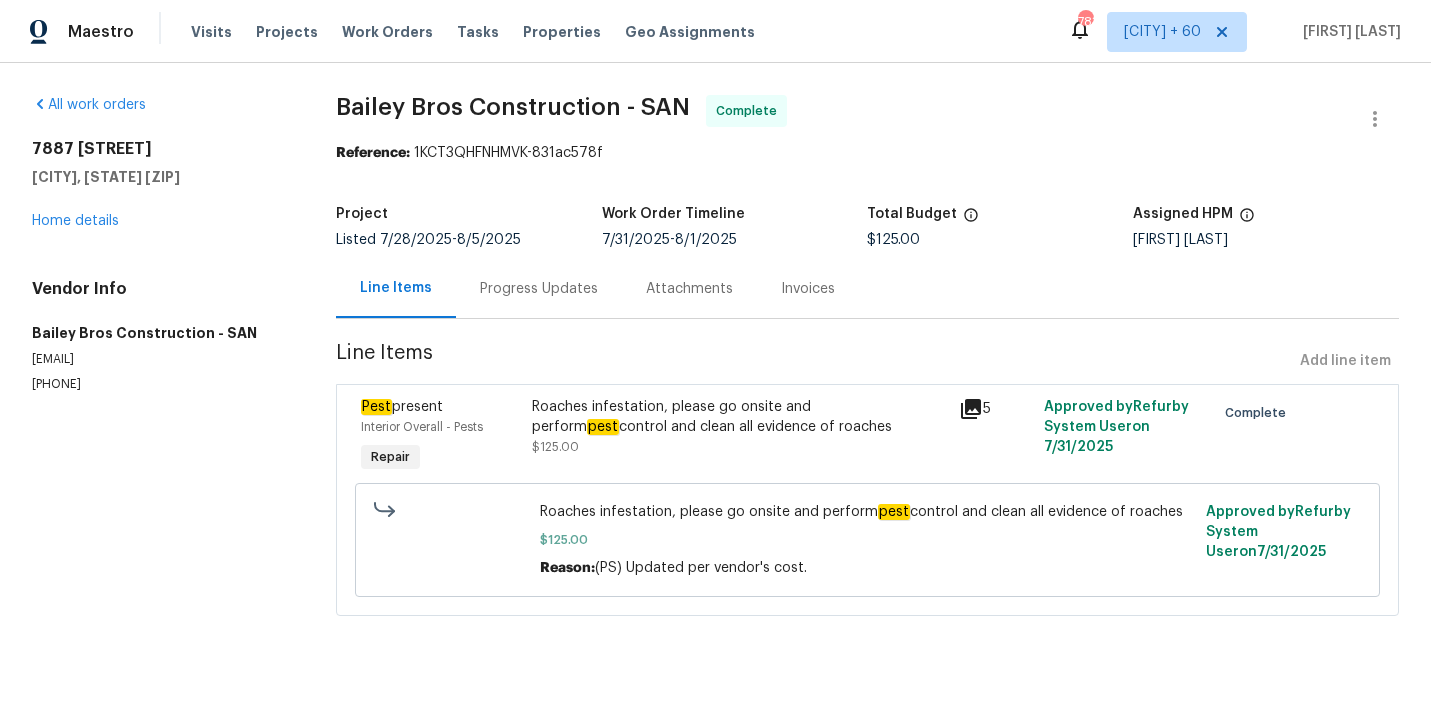 click on "Progress Updates" at bounding box center [539, 289] 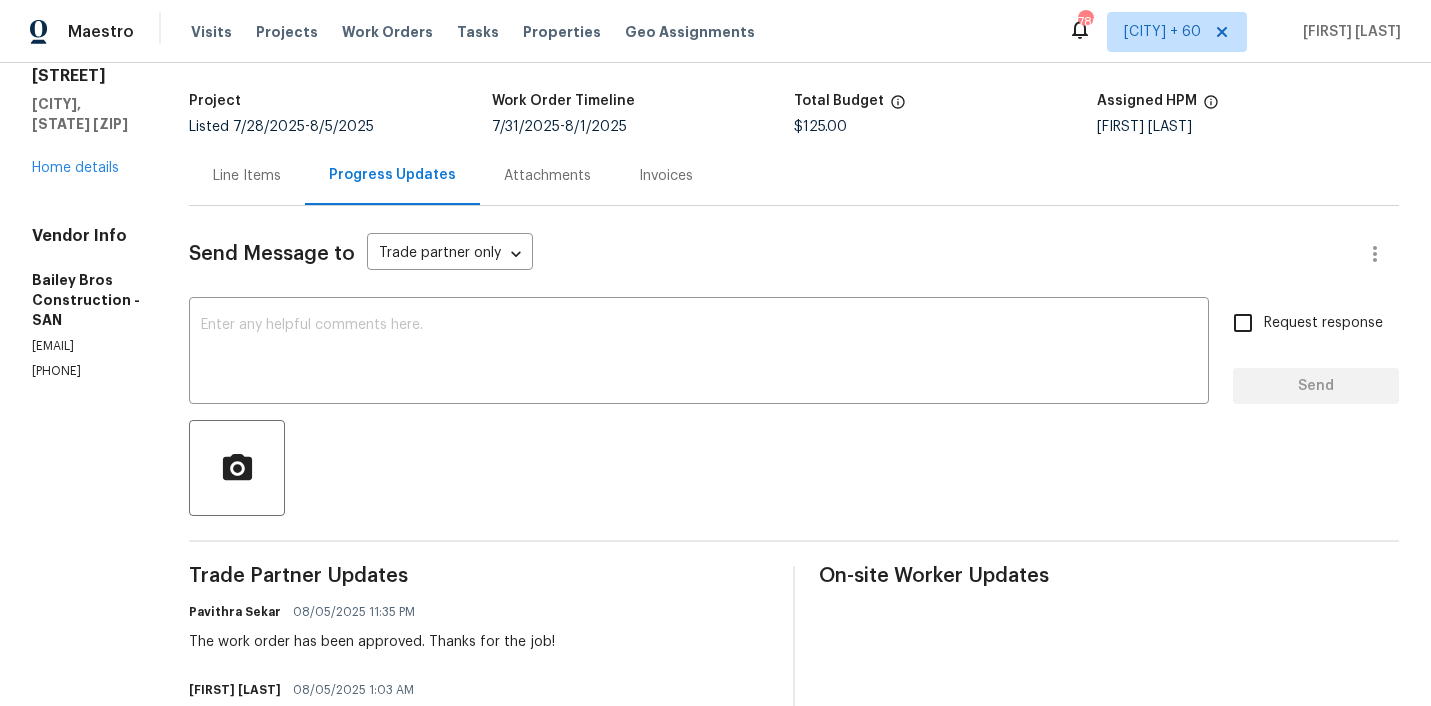 scroll, scrollTop: 0, scrollLeft: 0, axis: both 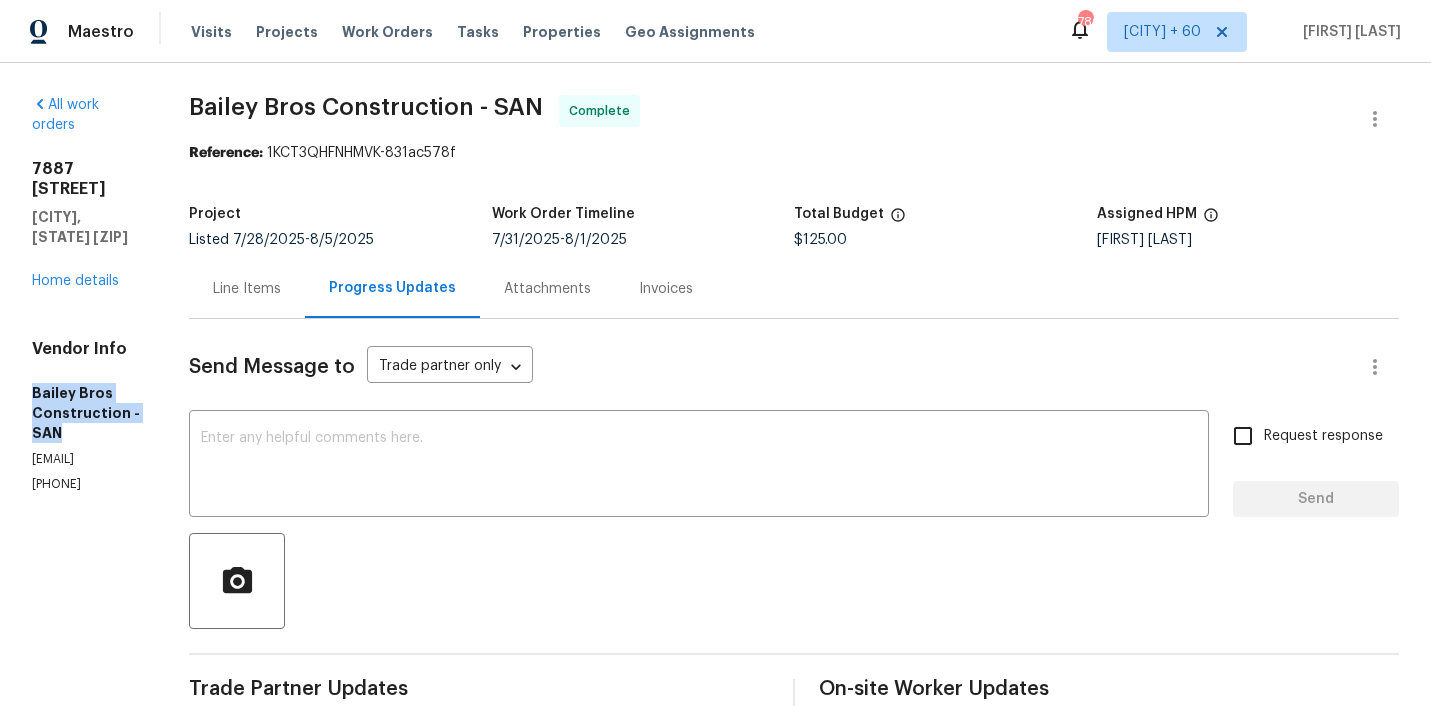 drag, startPoint x: 20, startPoint y: 334, endPoint x: 166, endPoint y: 350, distance: 146.8741 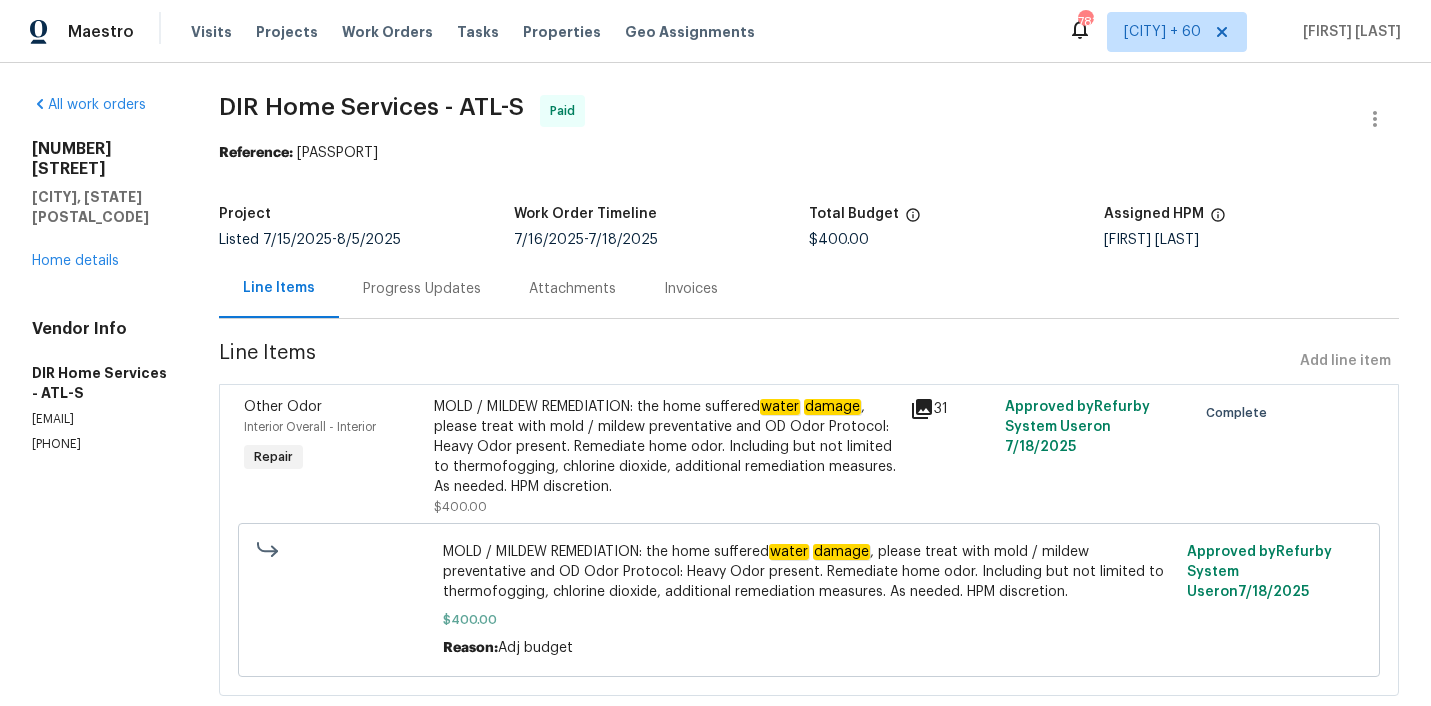 scroll, scrollTop: 0, scrollLeft: 0, axis: both 